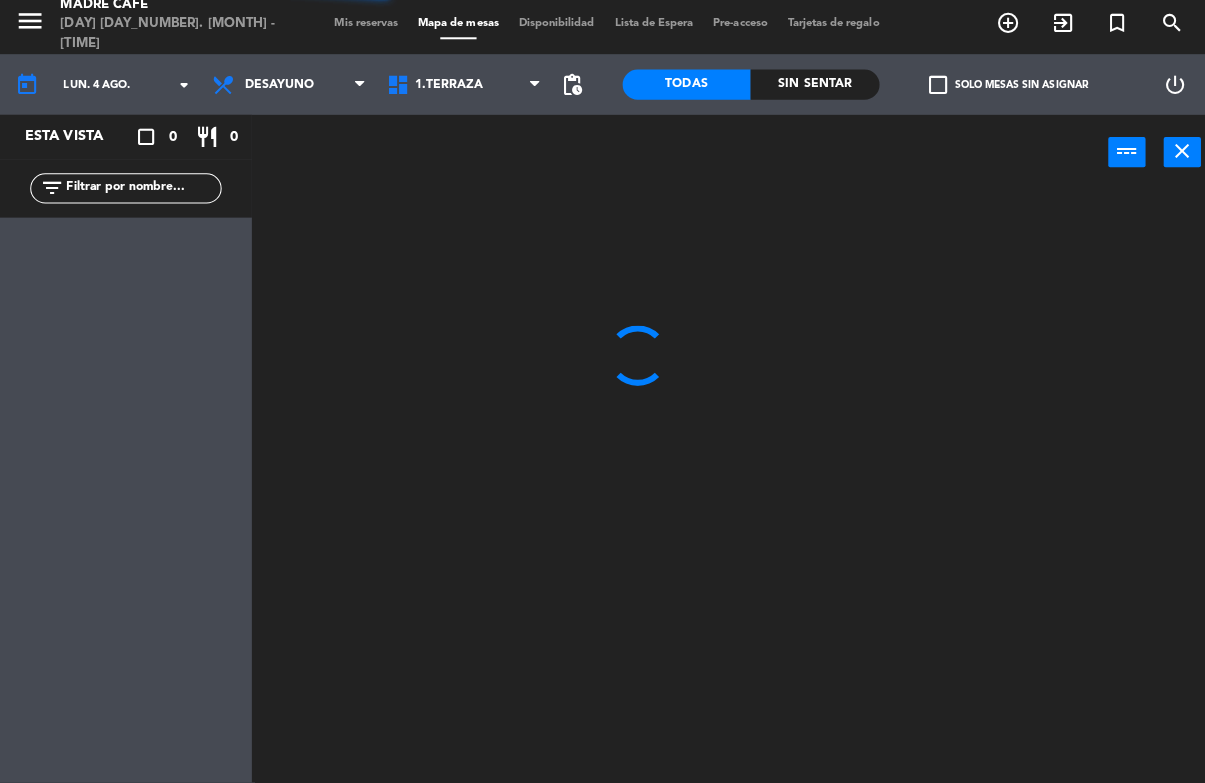 scroll, scrollTop: 6, scrollLeft: 0, axis: vertical 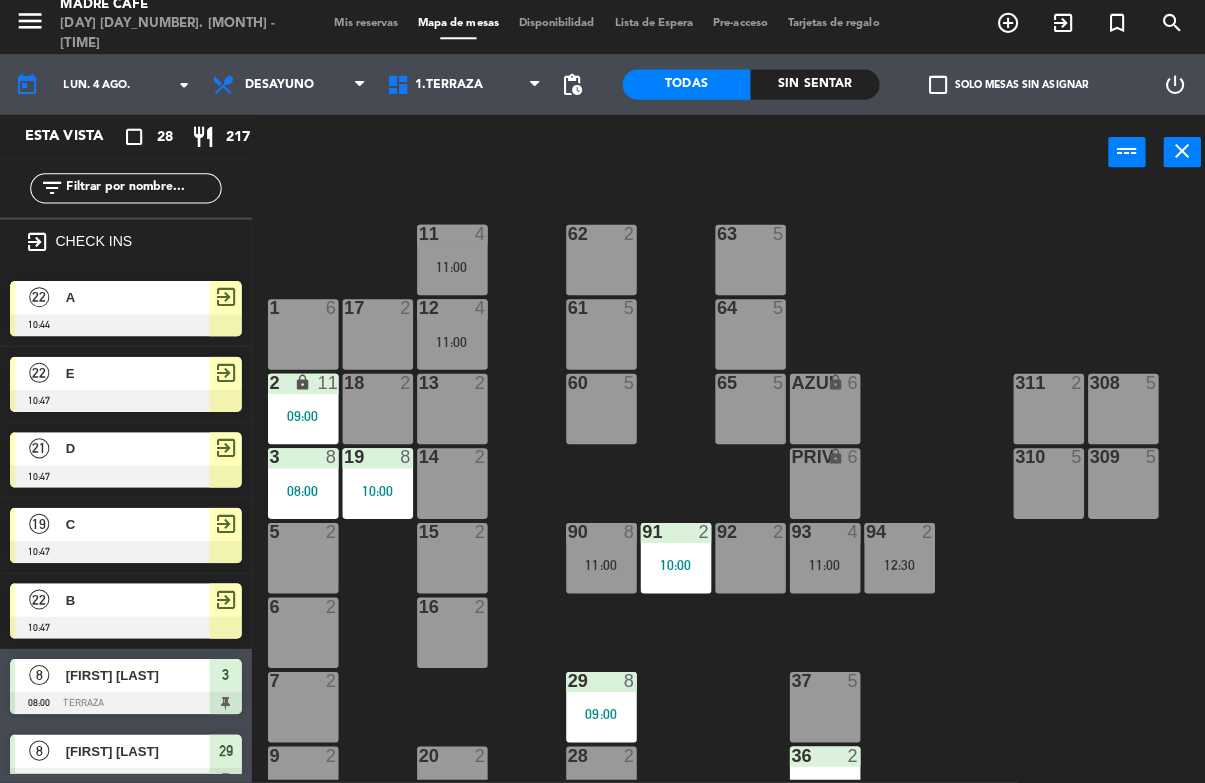 click 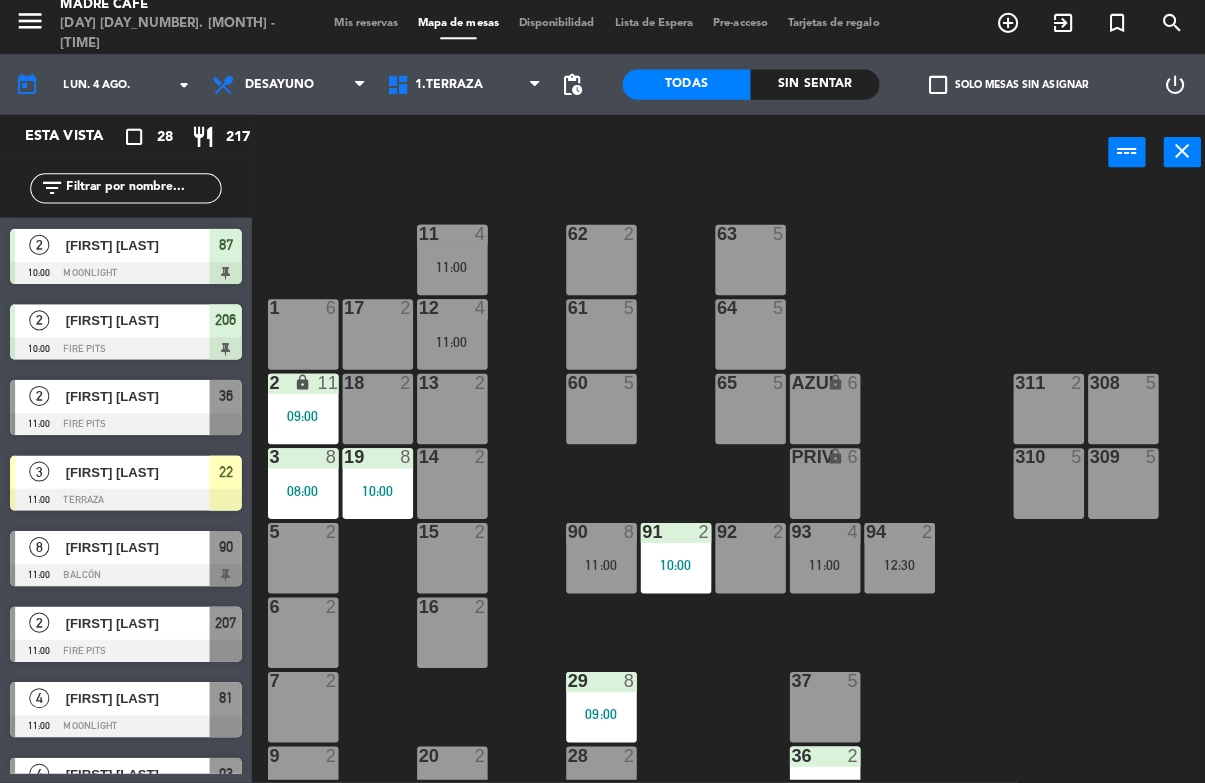 scroll, scrollTop: 1178, scrollLeft: 0, axis: vertical 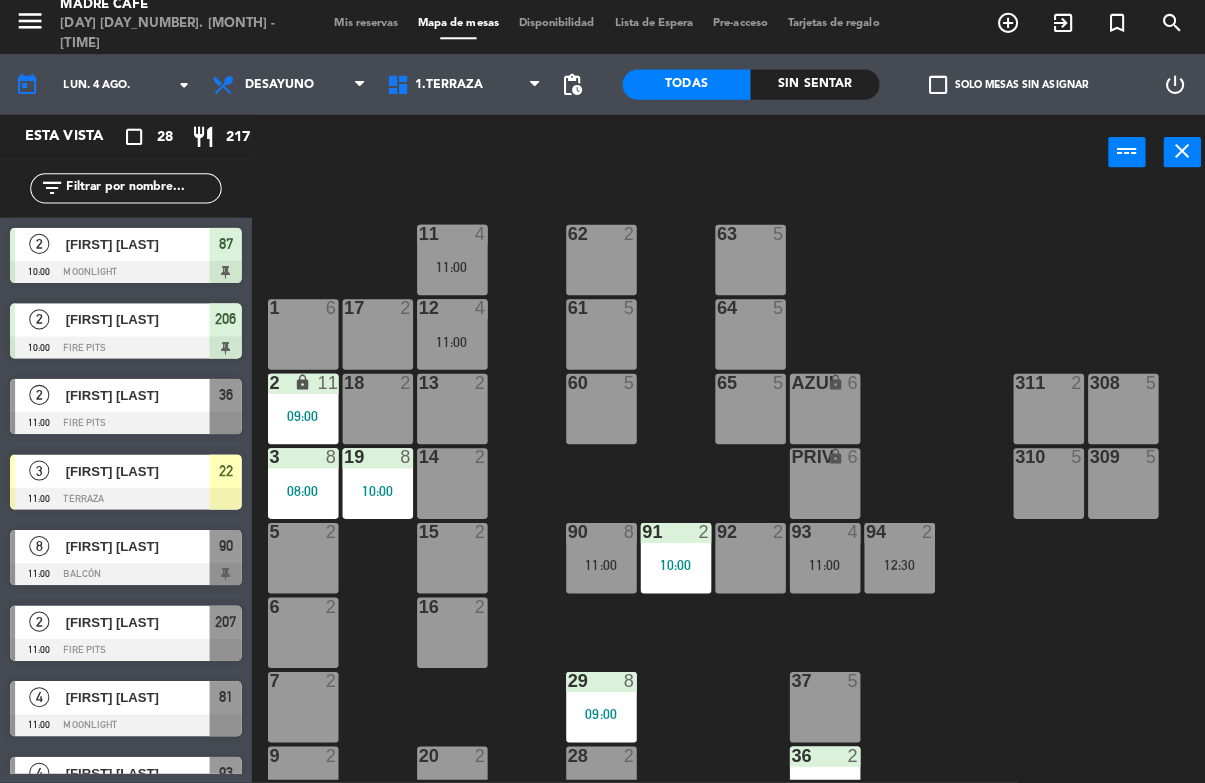 click on "[FIRST] [LAST]" at bounding box center (136, 698) 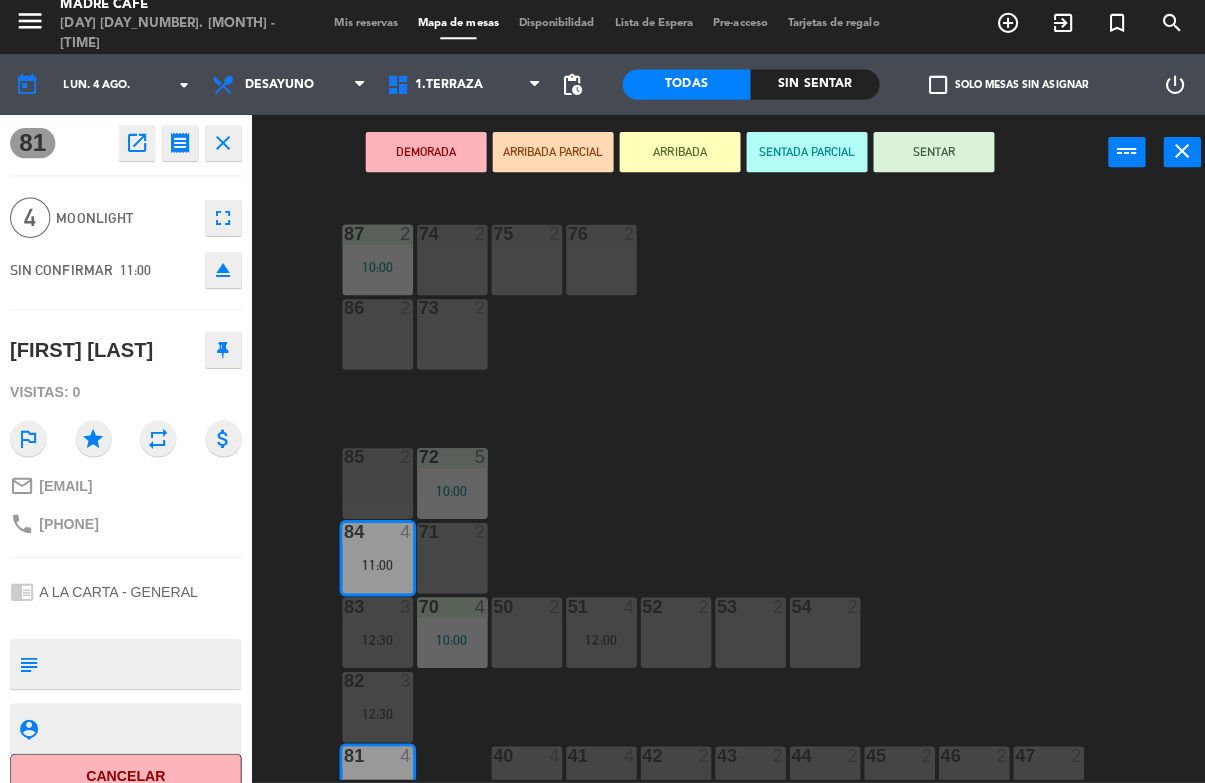 click on "ARRIBADA" at bounding box center [675, 157] 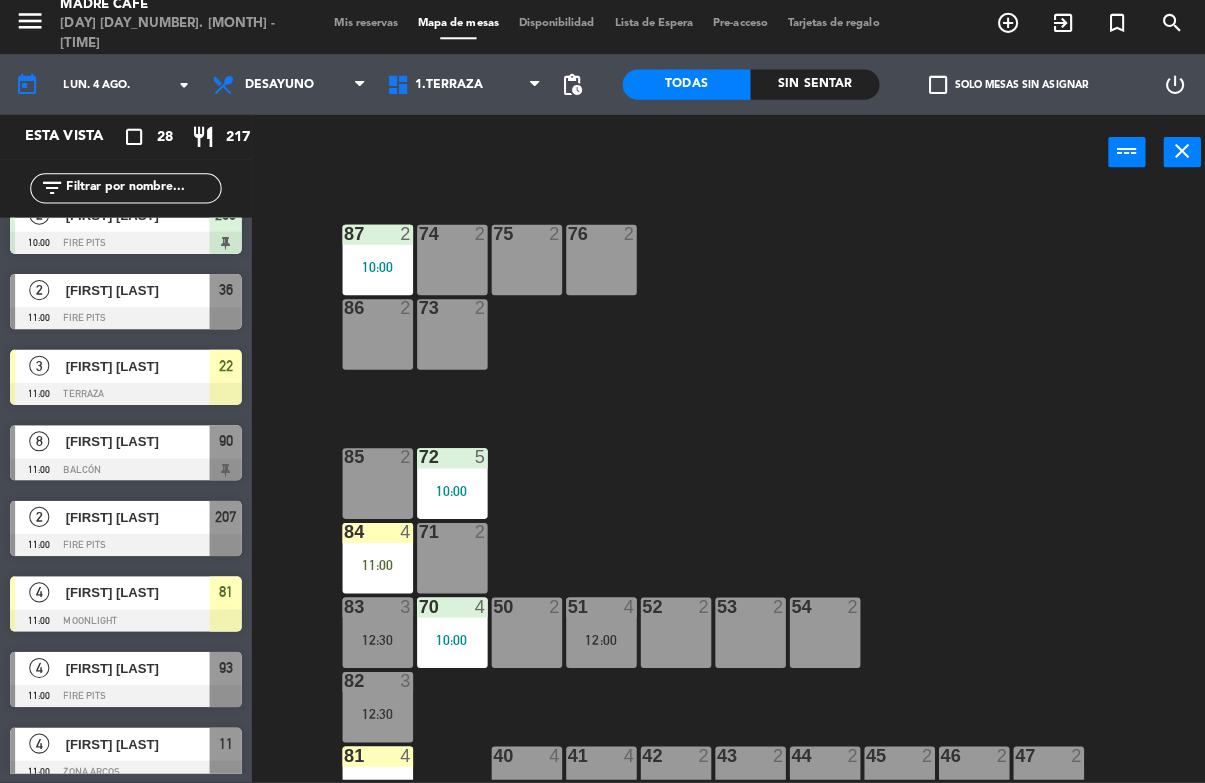 scroll, scrollTop: 1286, scrollLeft: 0, axis: vertical 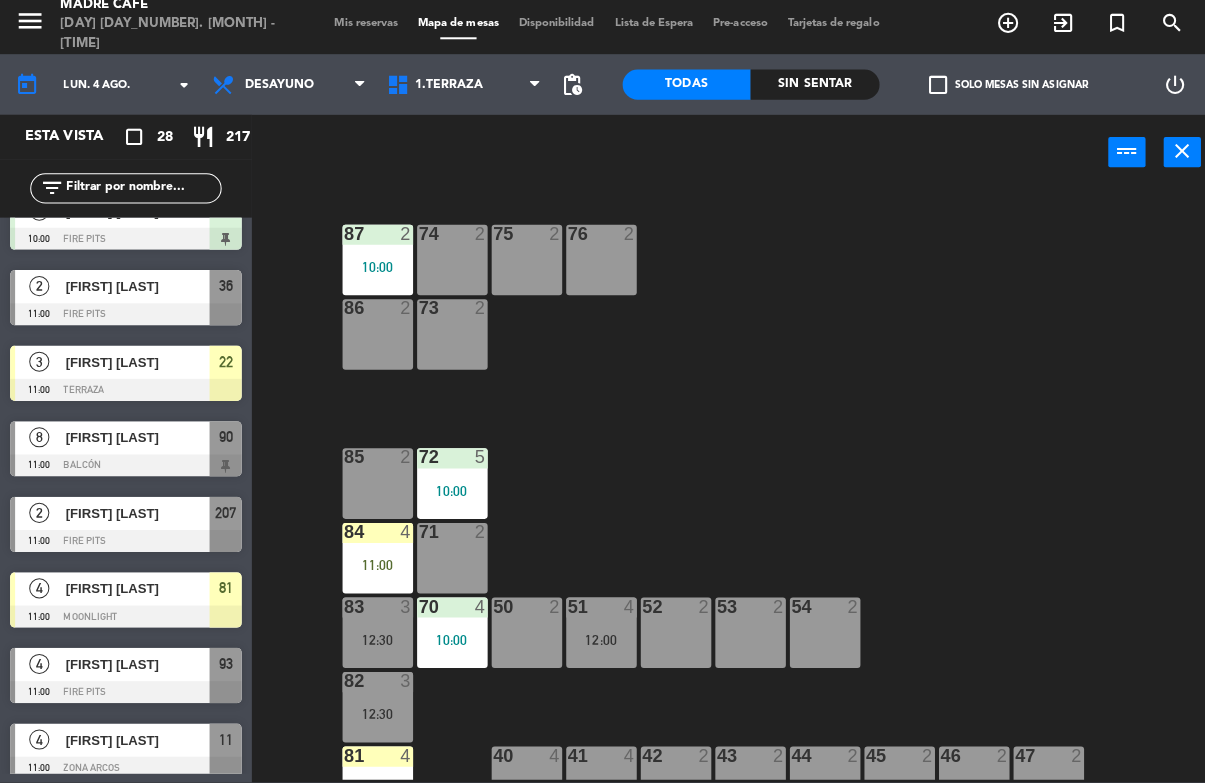 click on "[FIRST] [LAST]" at bounding box center [135, 590] 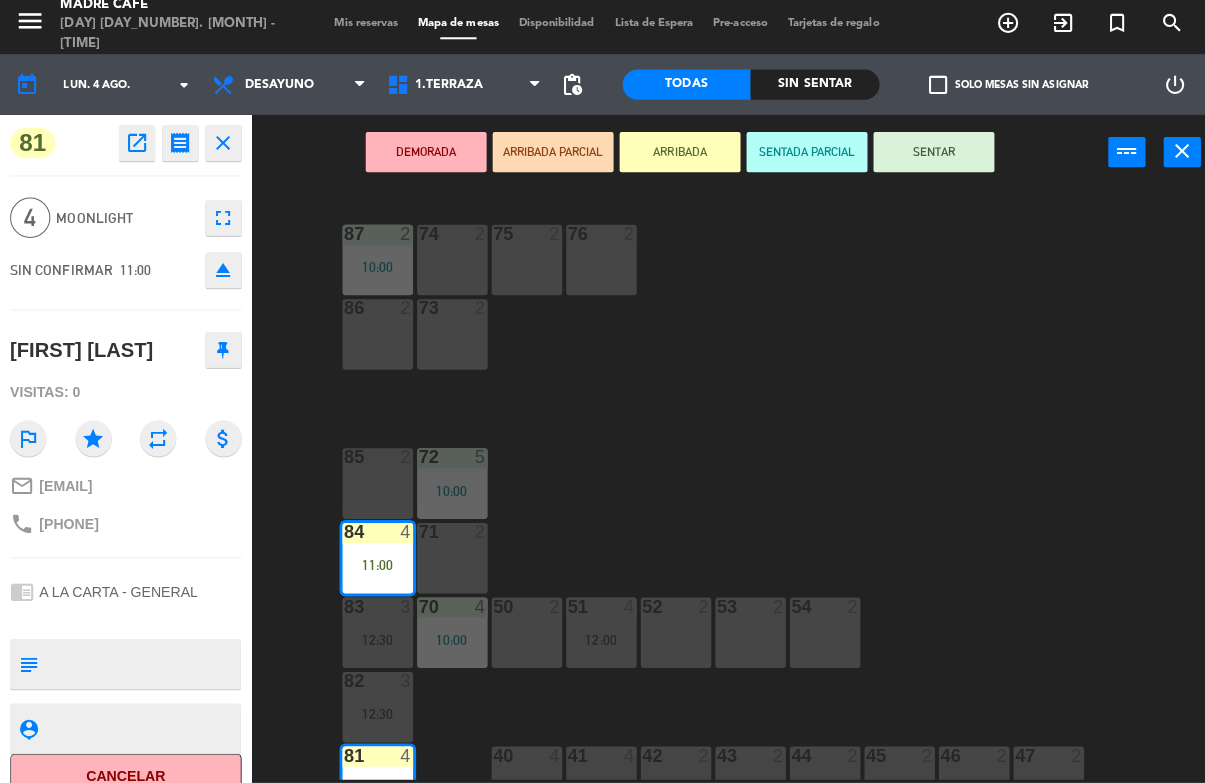 click on "SENTAR" at bounding box center [927, 157] 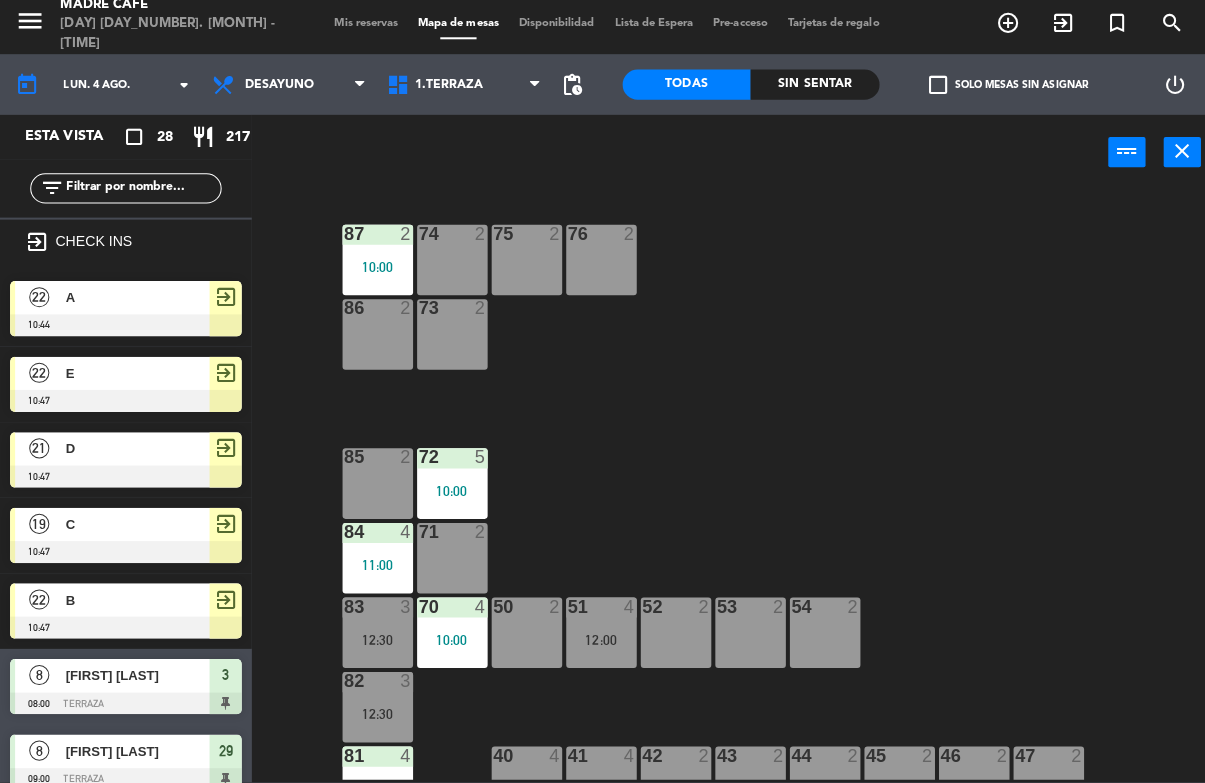 scroll, scrollTop: 237, scrollLeft: 0, axis: vertical 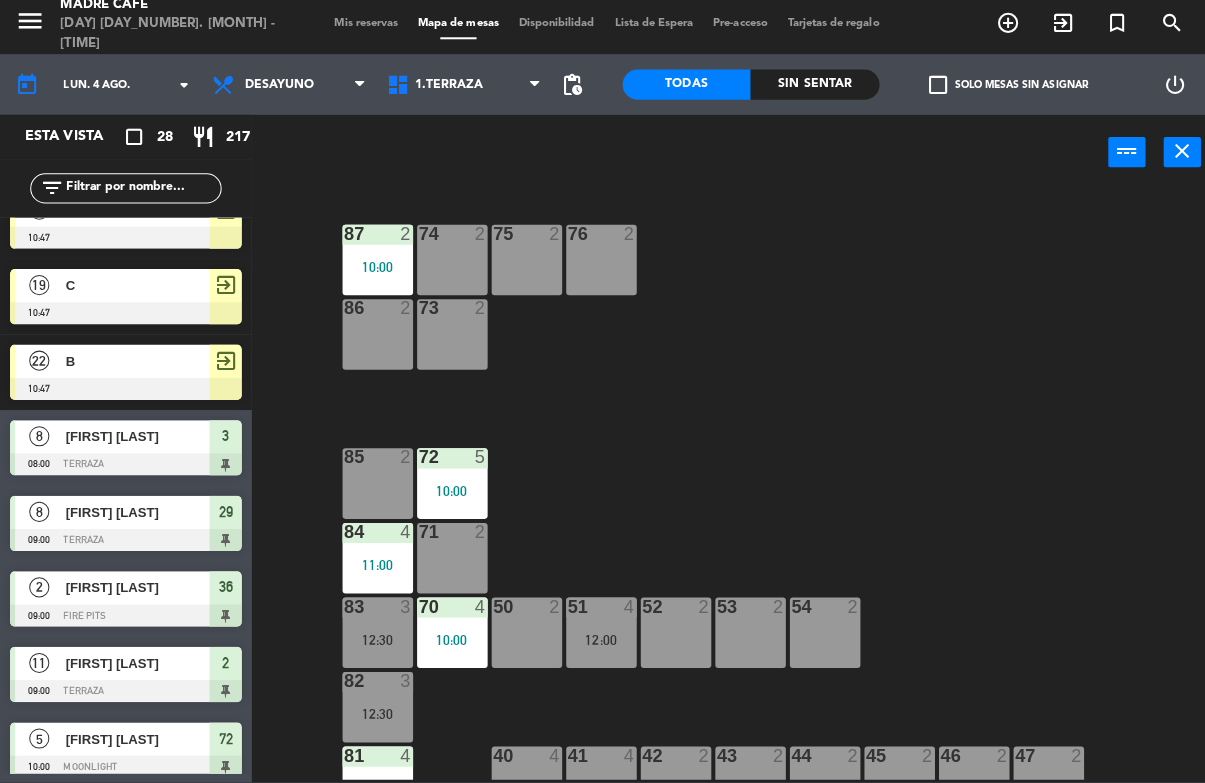 click on "1.Terraza" at bounding box center (461, 90) 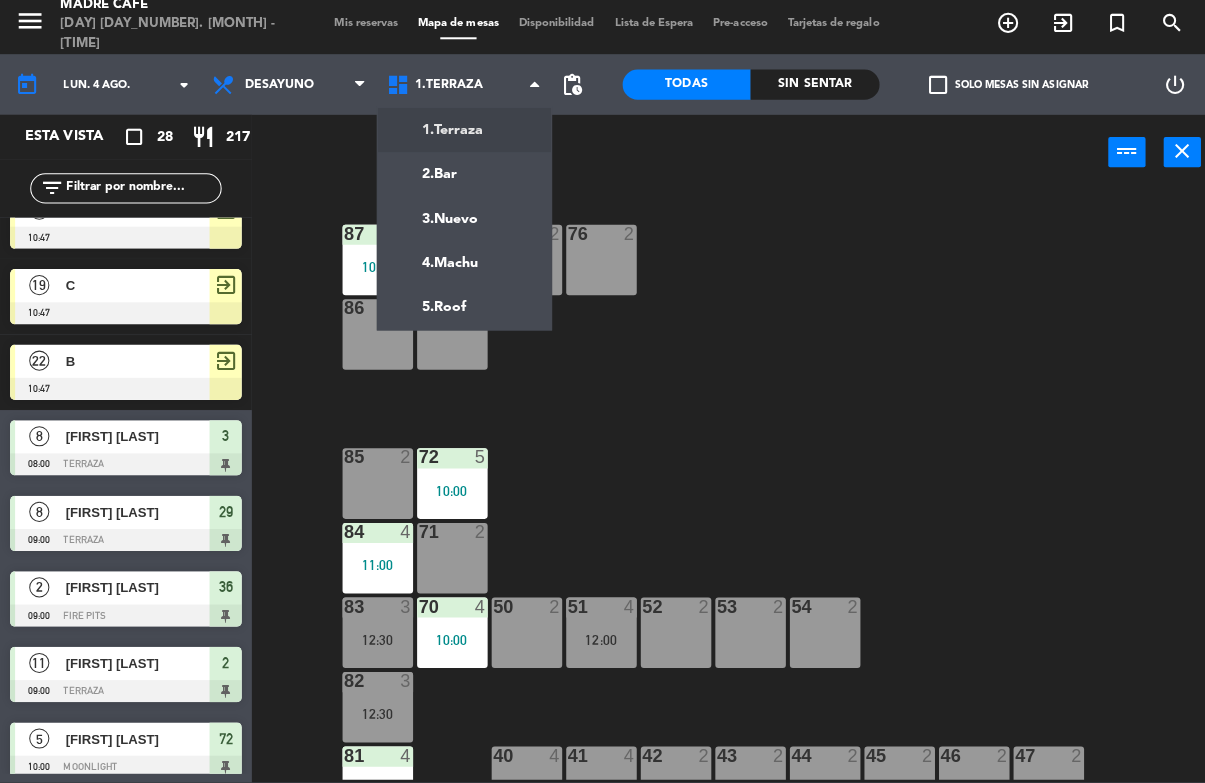 click on "menu  Madre Café   [DAY] [DAY_NUMBER]. [MONTH] - [TIME]   Mis reservas   Mapa de mesas   Disponibilidad   Lista de Espera   Pre-acceso   Tarjetas de regalo  add_circle_outline exit_to_app turned_in_not search today    lun. [DAY_NUMBER] [MONTH] arrow_drop_down  Desayuno  Comida  Cena  Desayuno  Desayuno  Comida  Cena  1.Terraza   2.Bar   3.Nuevo   4.Machu   5.Roof   1.Terraza   1.Terraza   2.Bar   3.Nuevo   4.Machu   5.Roof  pending_actions  Todas  Sin sentar  check_box_outline_blank   Solo mesas sin asignar   power_settings_new   Esta vista   crop_square  [NUMBER]  restaurant  [NUMBER] filter_list exit_to_app CHECK INS  [NUMBER]   A   [TIME]     exit_to_app  [NUMBER]   E   [TIME]     exit_to_app  [NUMBER]   D   [TIME]     exit_to_app  [NUMBER]   C   [TIME]     exit_to_app  [NUMBER]   B   [TIME]     exit_to_app  [NUMBER]   [FIRST] [LAST]   [TIME]   Terraza  [NUMBER]  [NUMBER]   [FIRST] [LAST]   [TIME]   Terraza  [NUMBER]  [NUMBER]   [FIRST] [LAST]   [TIME]   Fire Pits  [NUMBER]  [NUMBER]   [FIRST] [LAST]    [TIME]   Terraza  [NUMBER]  [NUMBER]   [FIRST] [LAST]   [TIME]   Moonlight  [NUMBER]  [NUMBER]   [FIRST] [LAST]   [TIME]   One  [NUMBER]  [NUMBER]   [FIRST] [LAST]" 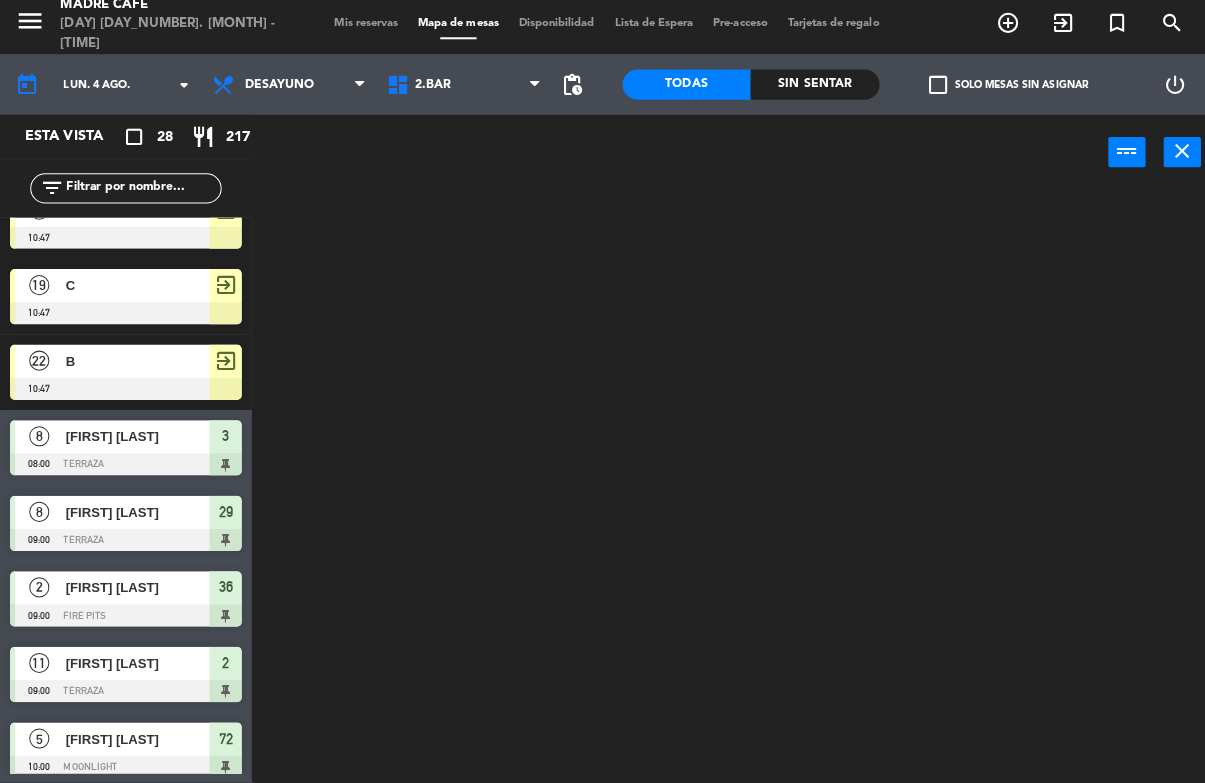 click on "2.Bar" at bounding box center (461, 90) 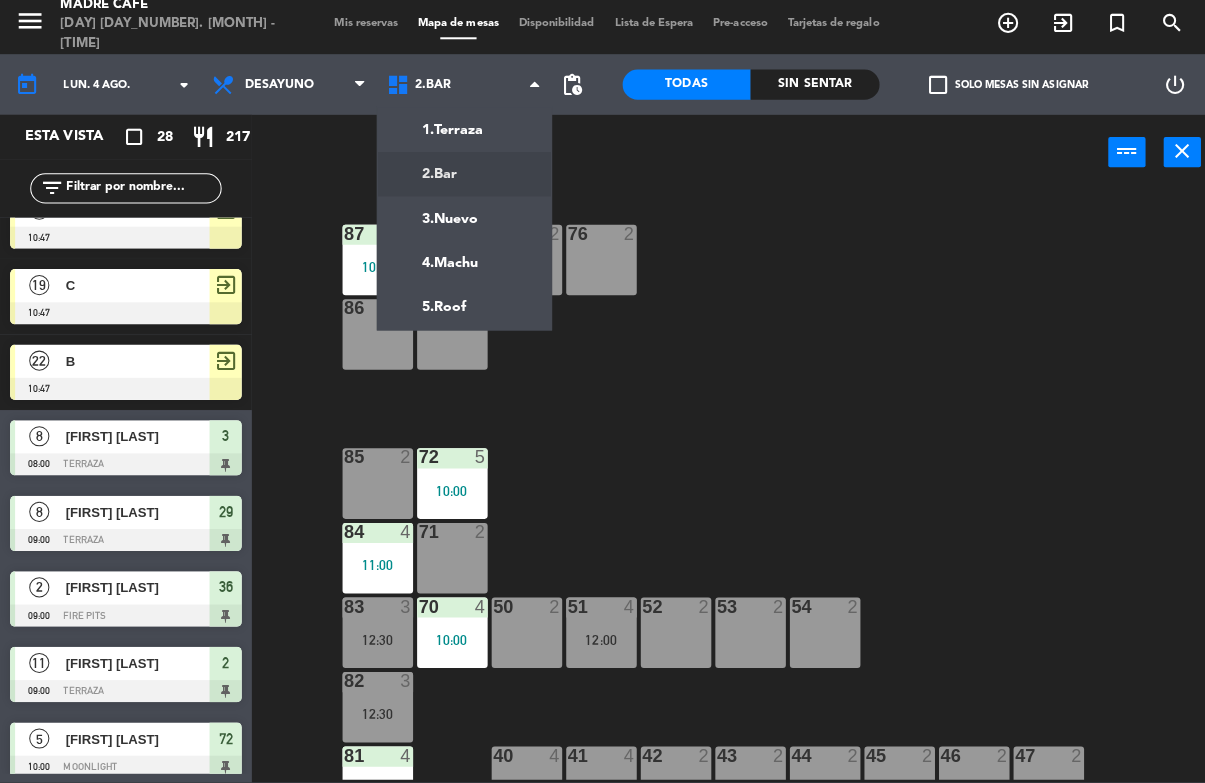 click on "menu  Madre Café   [DAY] [DAY_NUMBER]. [MONTH] - [TIME]   Mis reservas   Mapa de mesas   Disponibilidad   Lista de Espera   Pre-acceso   Tarjetas de regalo  add_circle_outline exit_to_app turned_in_not search today    lun. [DAY_NUMBER] [MONTH] arrow_drop_down  Desayuno  Comida  Cena  Desayuno  Desayuno  Comida  Cena  1.Terraza   2.Bar   3.Nuevo   4.Machu   5.Roof   2.Bar   1.Terraza   2.Bar   3.Nuevo   4.Machu   5.Roof  pending_actions  Todas  Sin sentar  check_box_outline_blank   Solo mesas sin asignar   power_settings_new   Esta vista   crop_square  [NUMBER]  restaurant  [NUMBER] filter_list exit_to_app CHECK INS  [NUMBER]   A   [TIME]     exit_to_app  [NUMBER]   E   [TIME]     exit_to_app  [NUMBER]   D   [TIME]     exit_to_app  [NUMBER]   C   [TIME]     exit_to_app  [NUMBER]   B   [TIME]     exit_to_app  [NUMBER]   [FIRST] [LAST]   [TIME]   Terraza  [NUMBER]  [NUMBER]   [FIRST] [LAST]   [TIME]   Terraza  [NUMBER]  [NUMBER]   [FIRST] [LAST]   [TIME]   Fire Pits  [NUMBER]  [NUMBER]   [FIRST] [LAST]    [TIME]   Terraza  [NUMBER]  [NUMBER]   [FIRST] [LAST]   [TIME]   Moonlight  [NUMBER]  [NUMBER]   [FIRST] [LAST]   [TIME]   One  [NUMBER]  [NUMBER]   [FIRST] [LAST]  [NUMBER]" 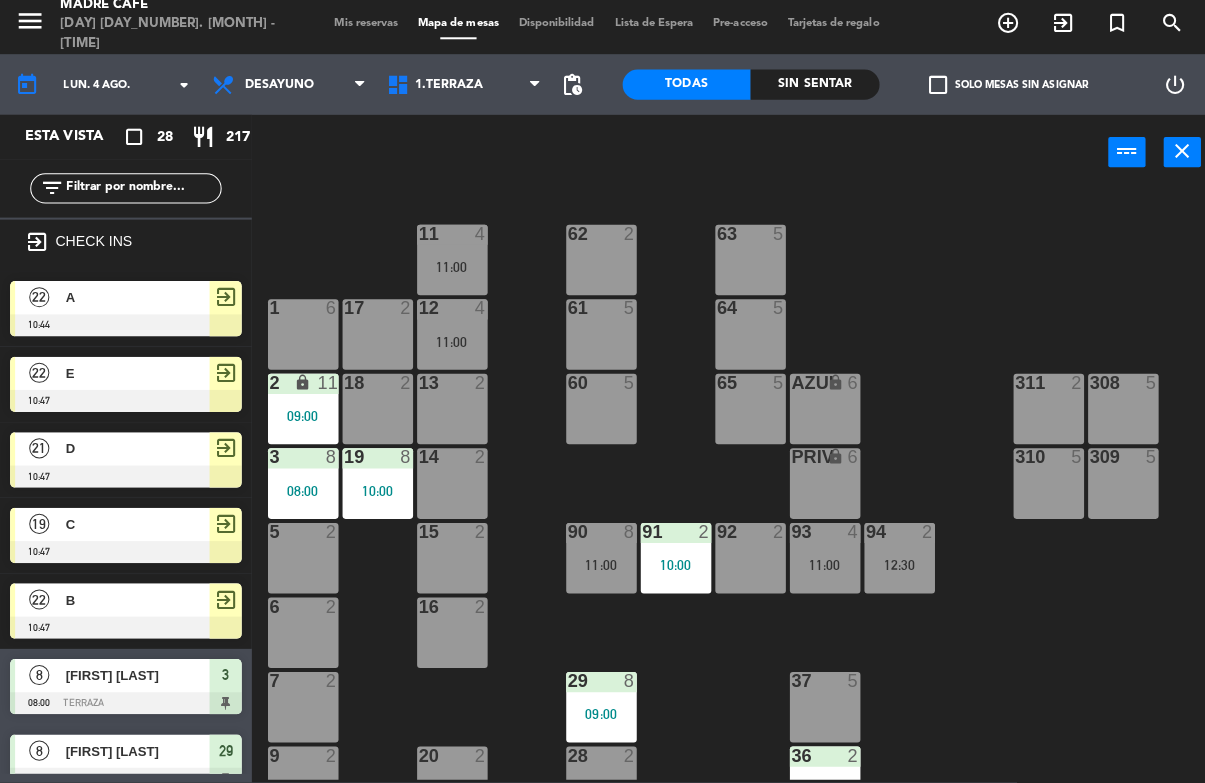 scroll, scrollTop: 0, scrollLeft: 0, axis: both 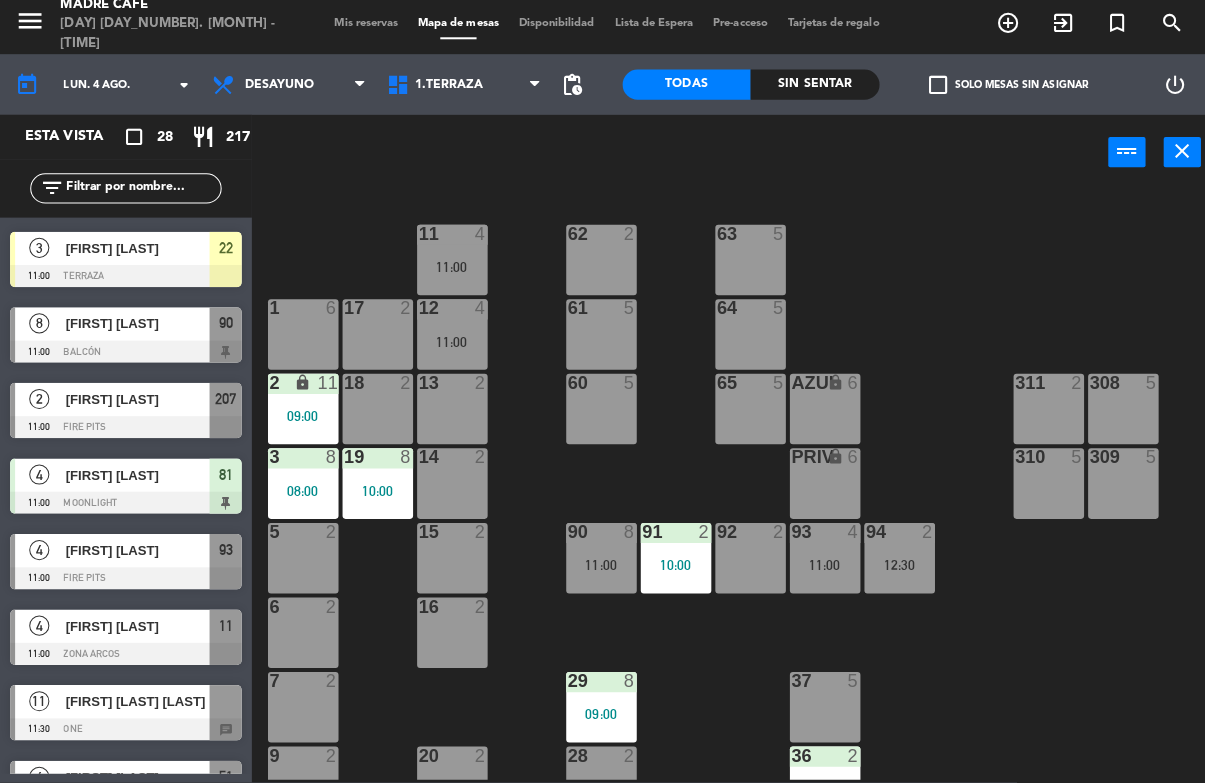 click on "[FIRST] [LAST]" at bounding box center (136, 402) 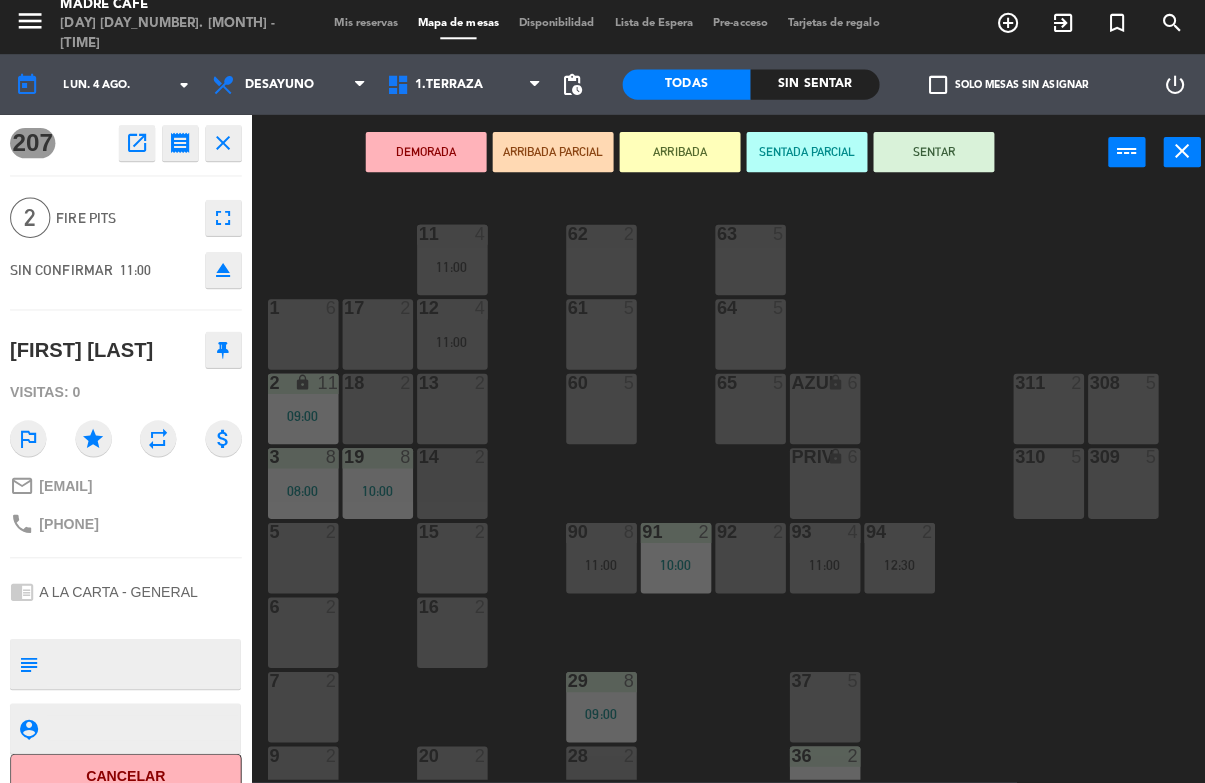 click on "ARRIBADA" at bounding box center [675, 157] 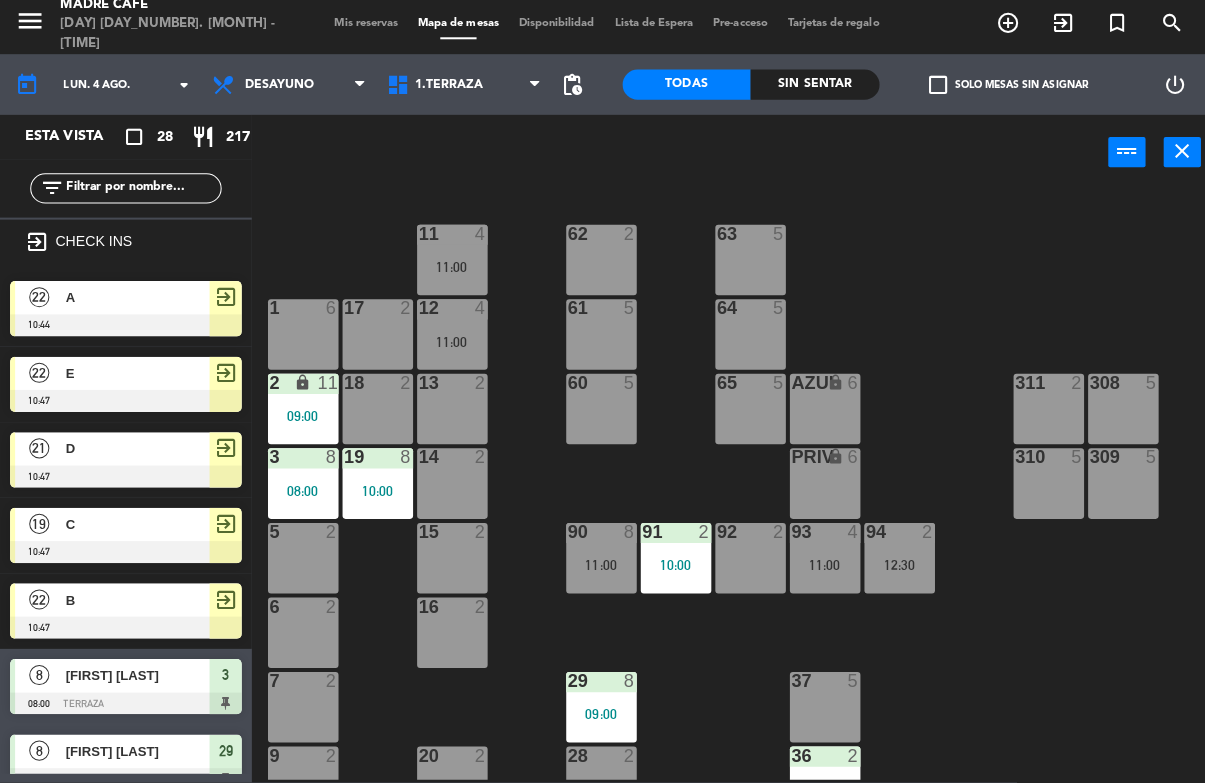 scroll, scrollTop: 162, scrollLeft: 0, axis: vertical 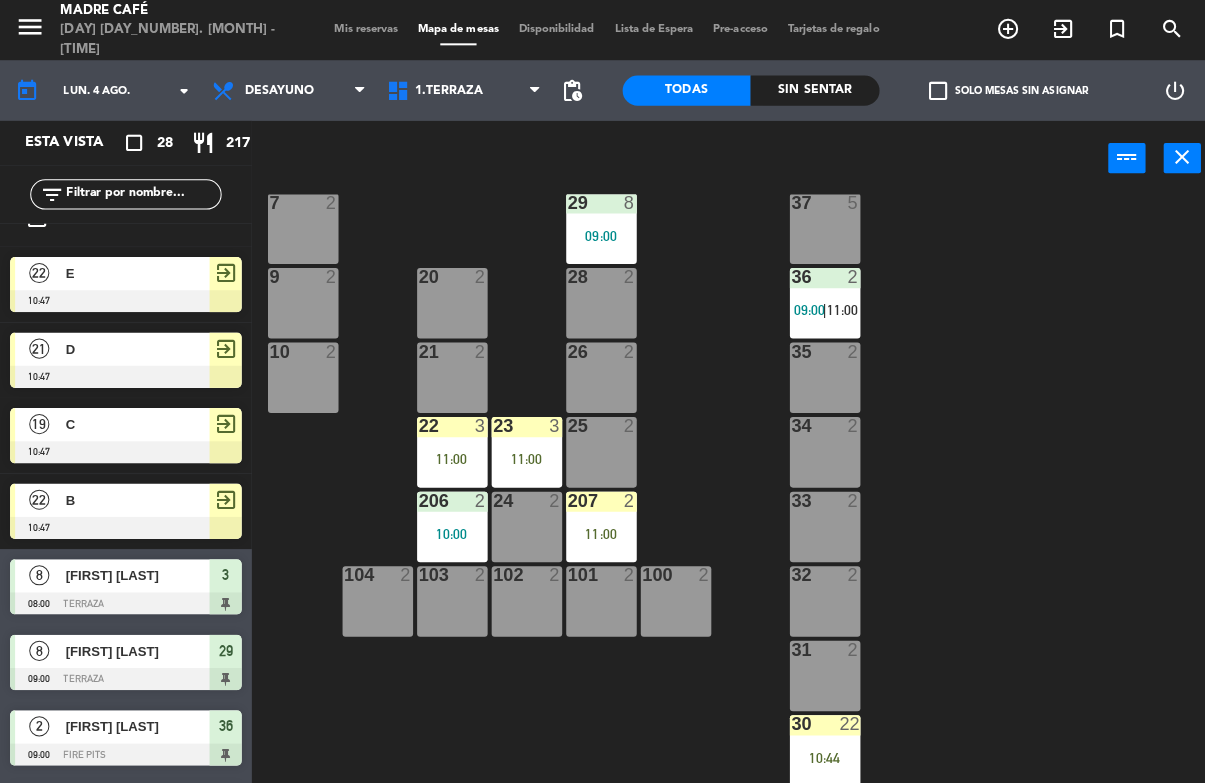 click 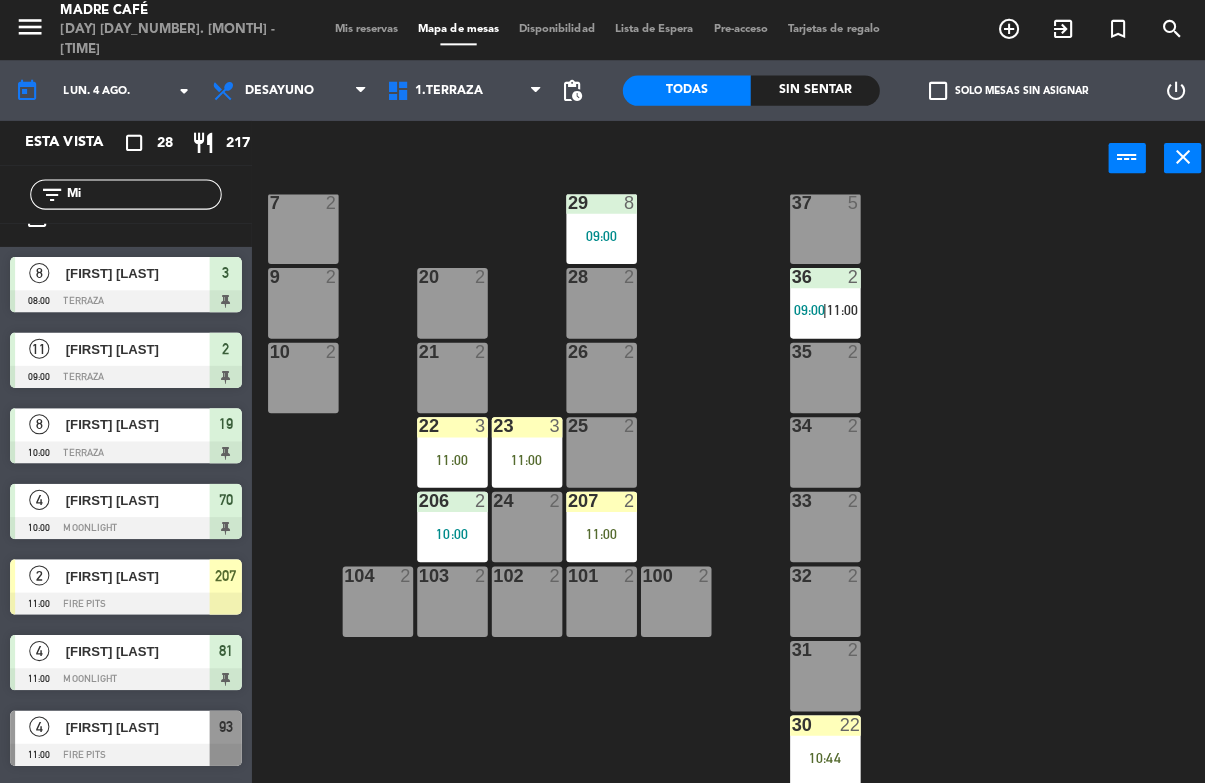 scroll, scrollTop: 0, scrollLeft: 0, axis: both 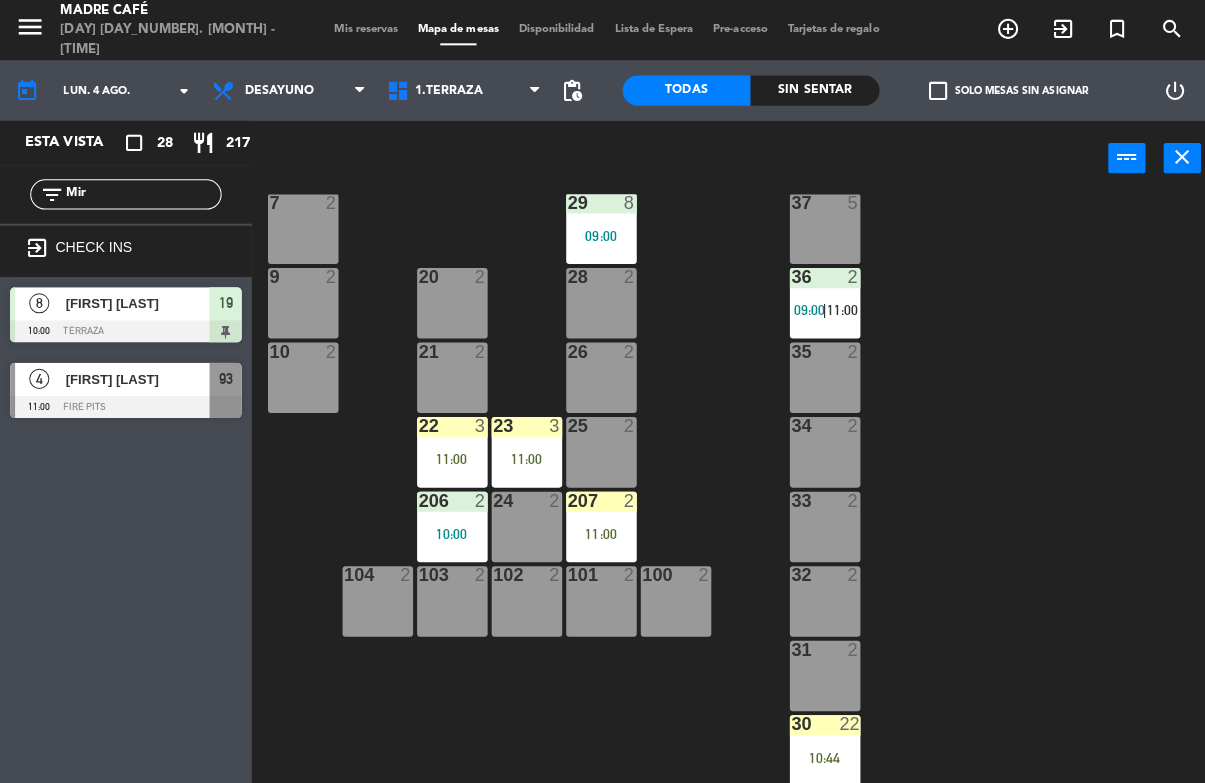 type on "Mir" 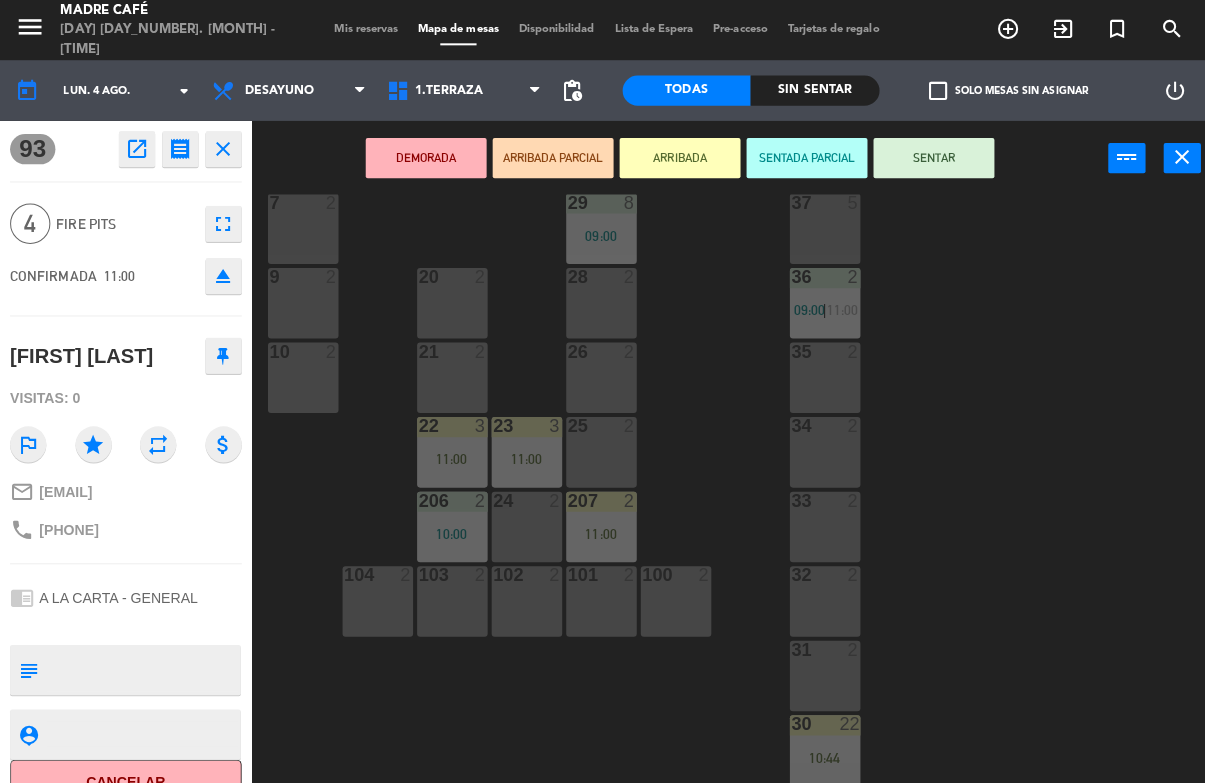 click on "close" 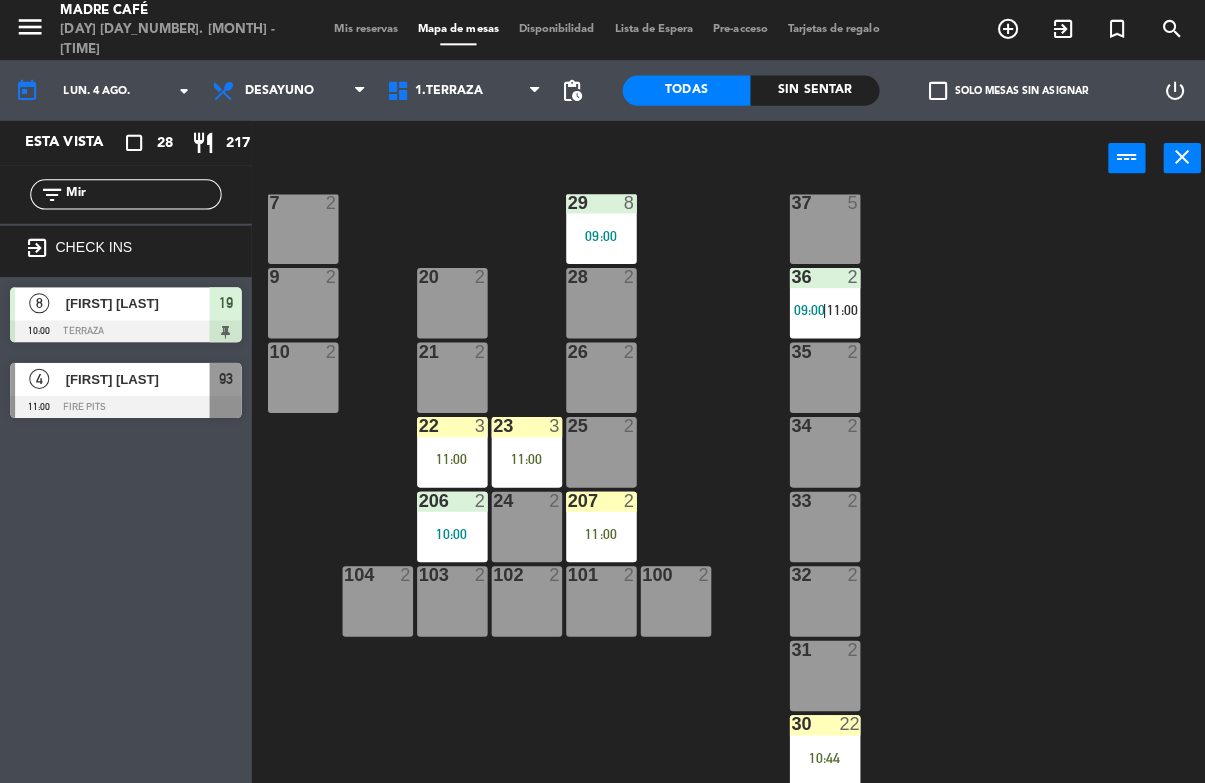 click on "Mir" 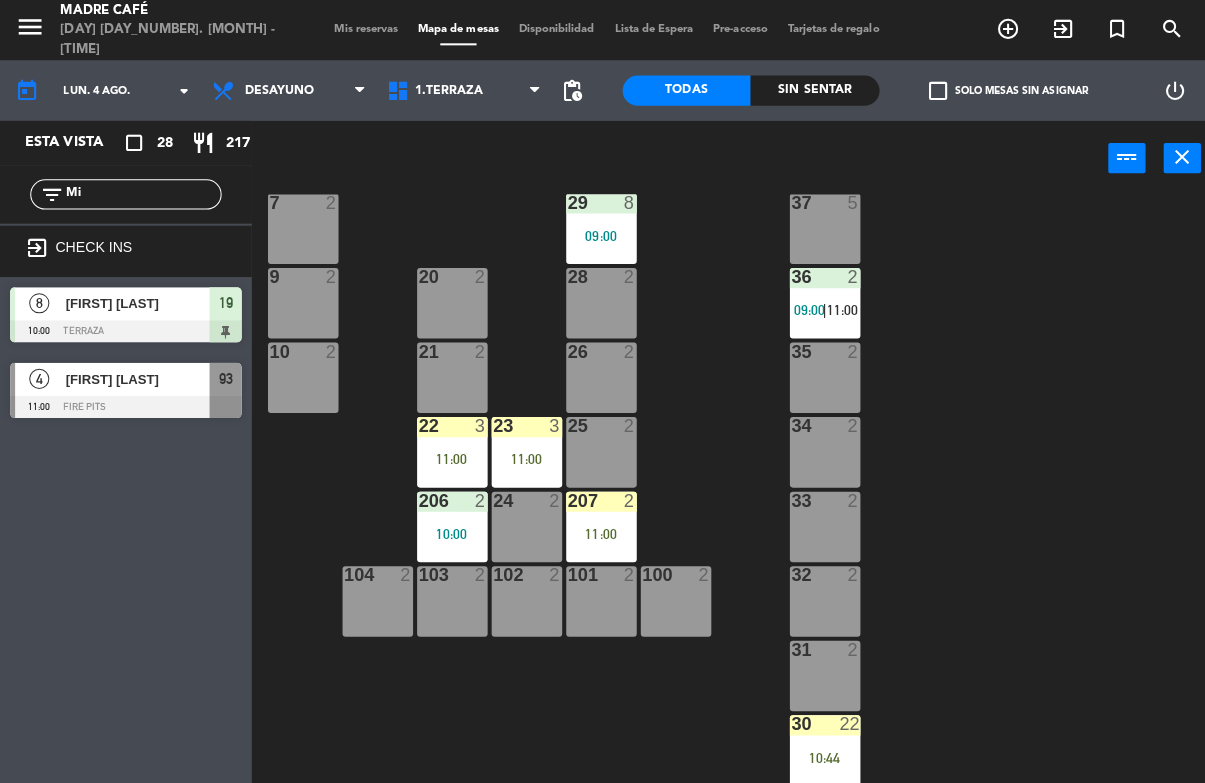 type on "Mi" 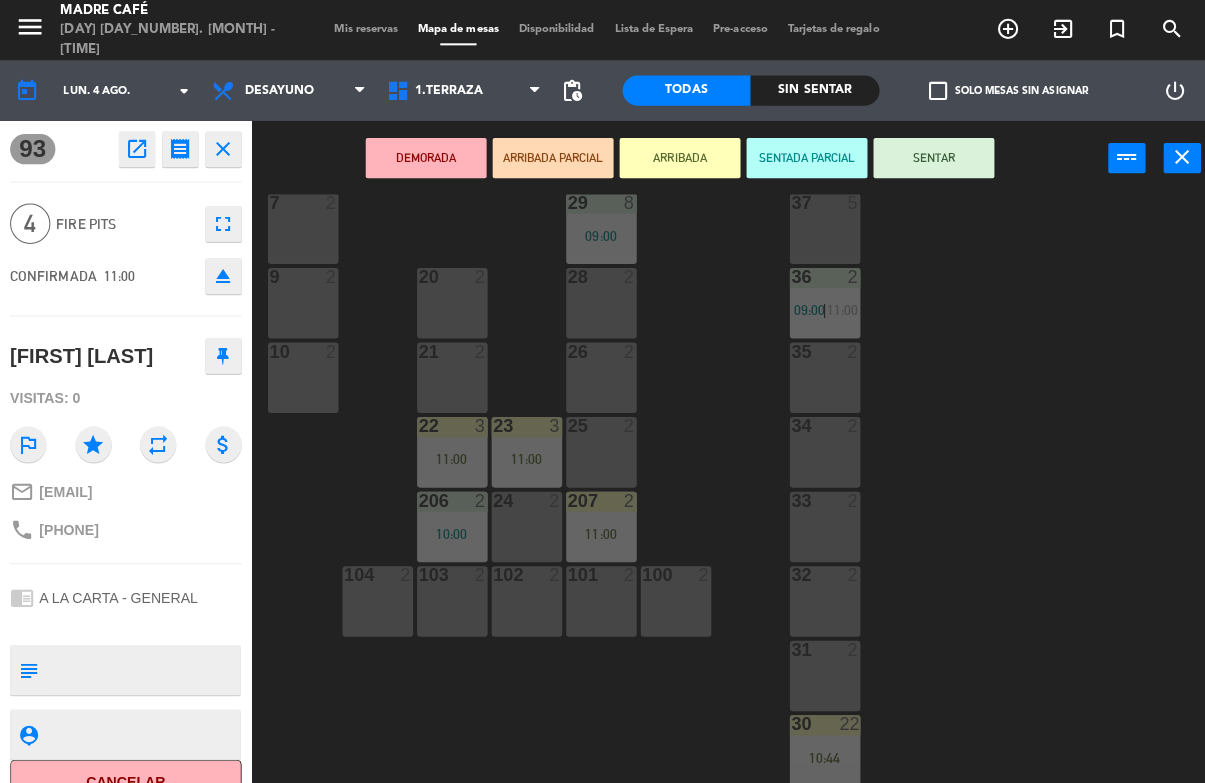click on "DEMORADA   ARRIBADA PARCIAL   ARRIBADA   SENTADA PARCIAL   SENTAR  power_input close" at bounding box center [675, 158] 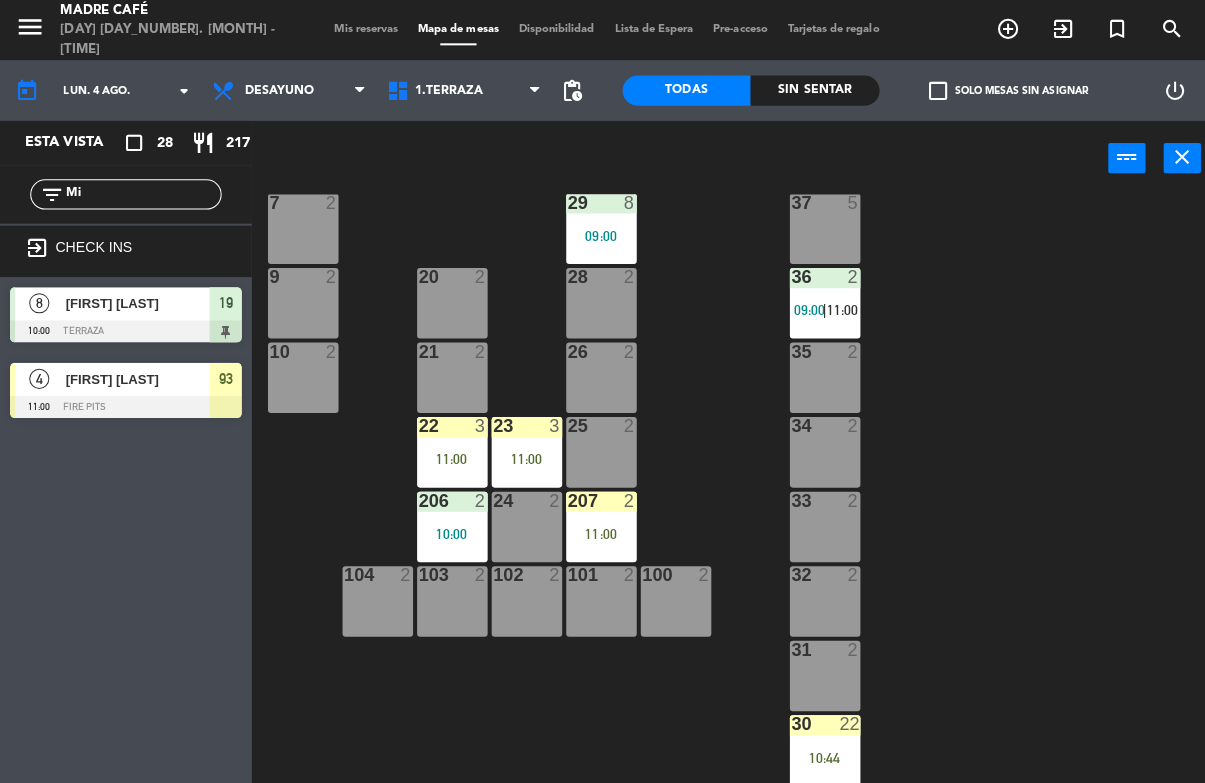scroll, scrollTop: 0, scrollLeft: 0, axis: both 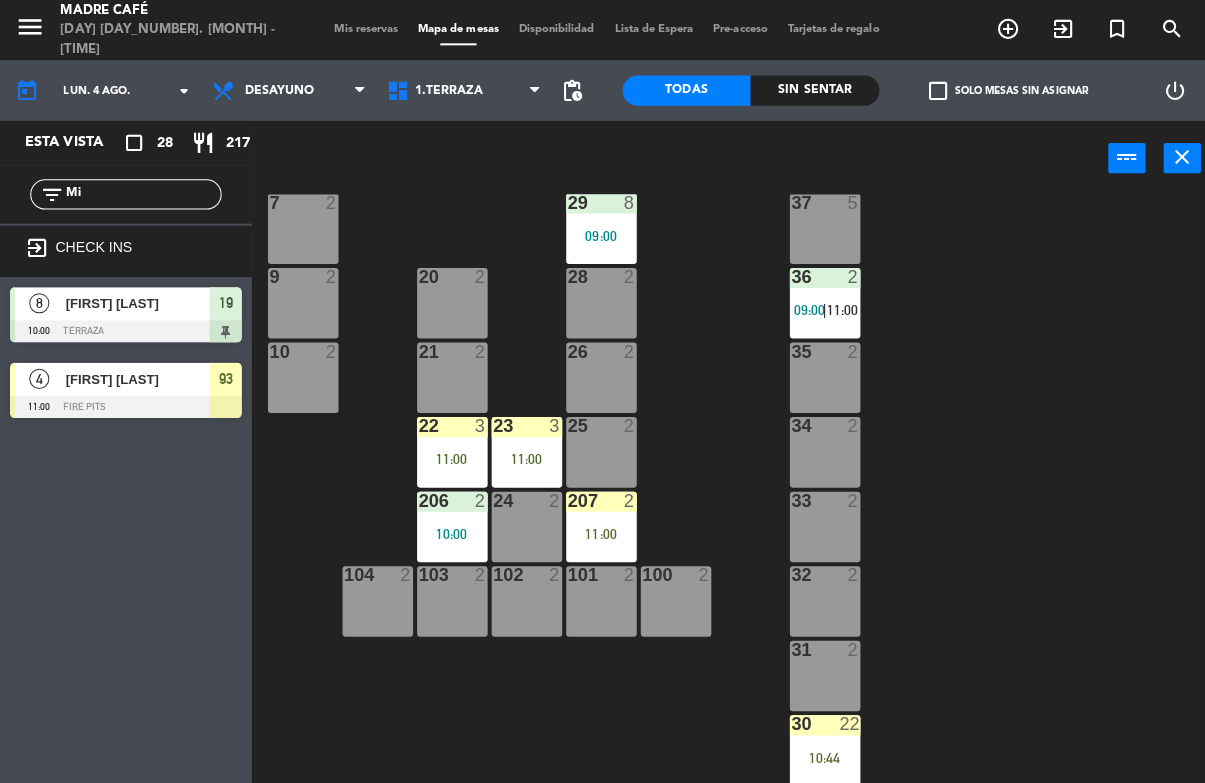 click on "Mi" 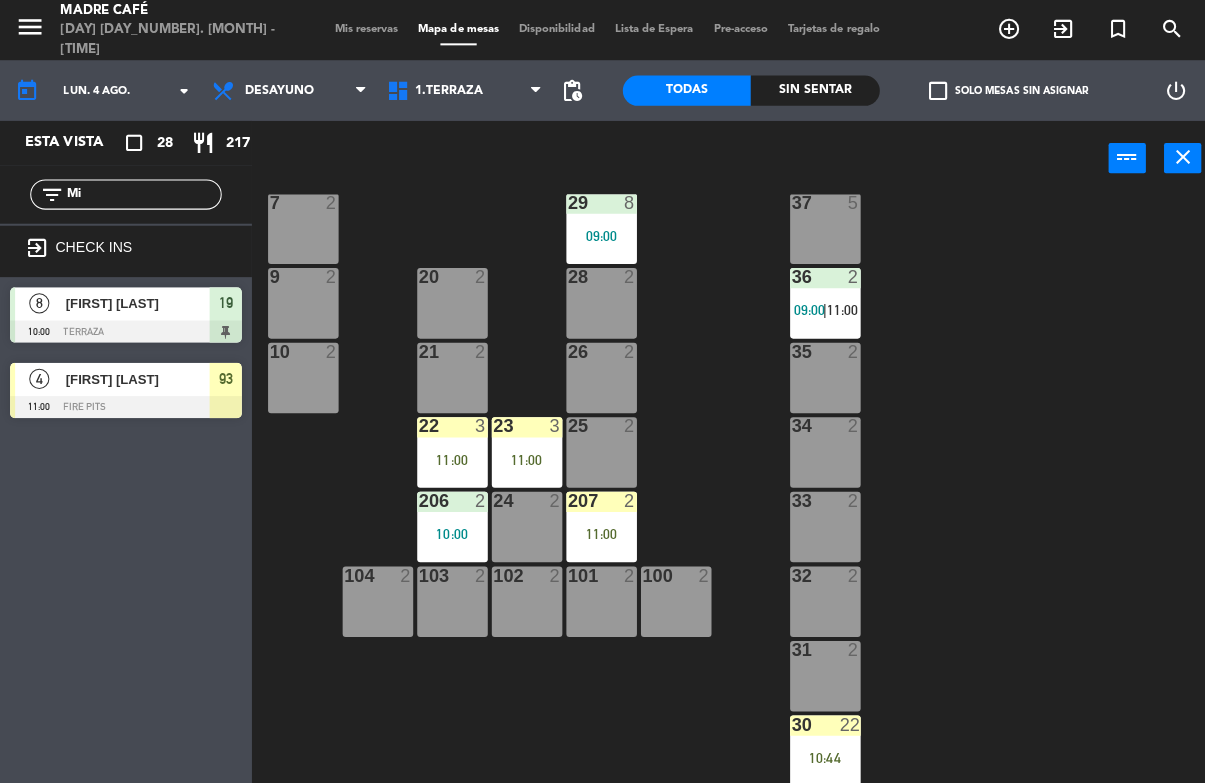 type on "M" 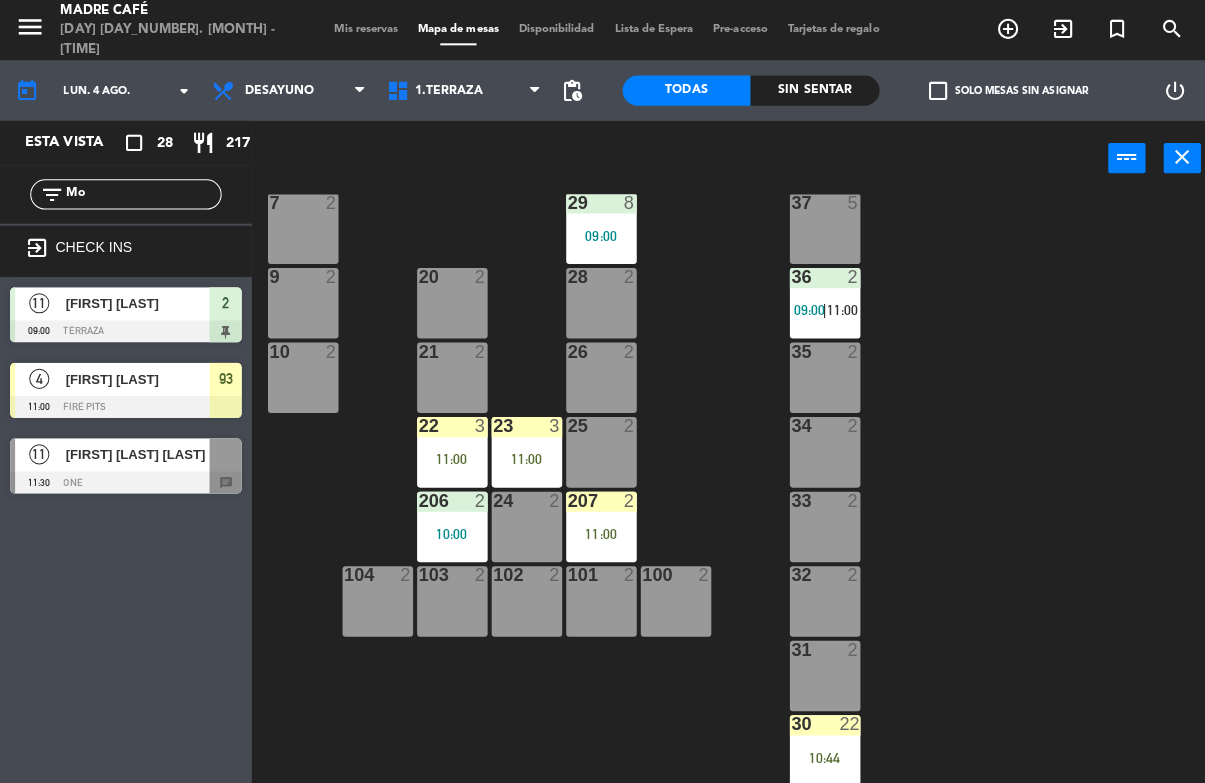 click on "filter_list Mo" 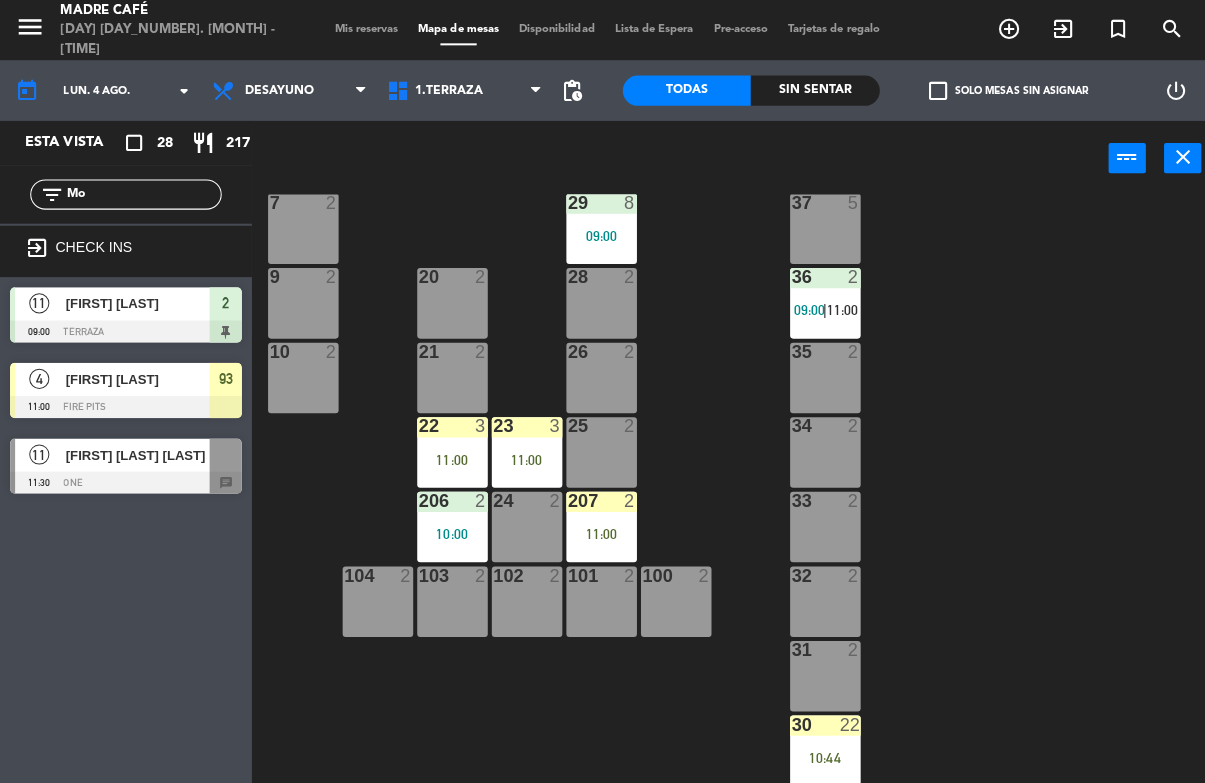 type on "M" 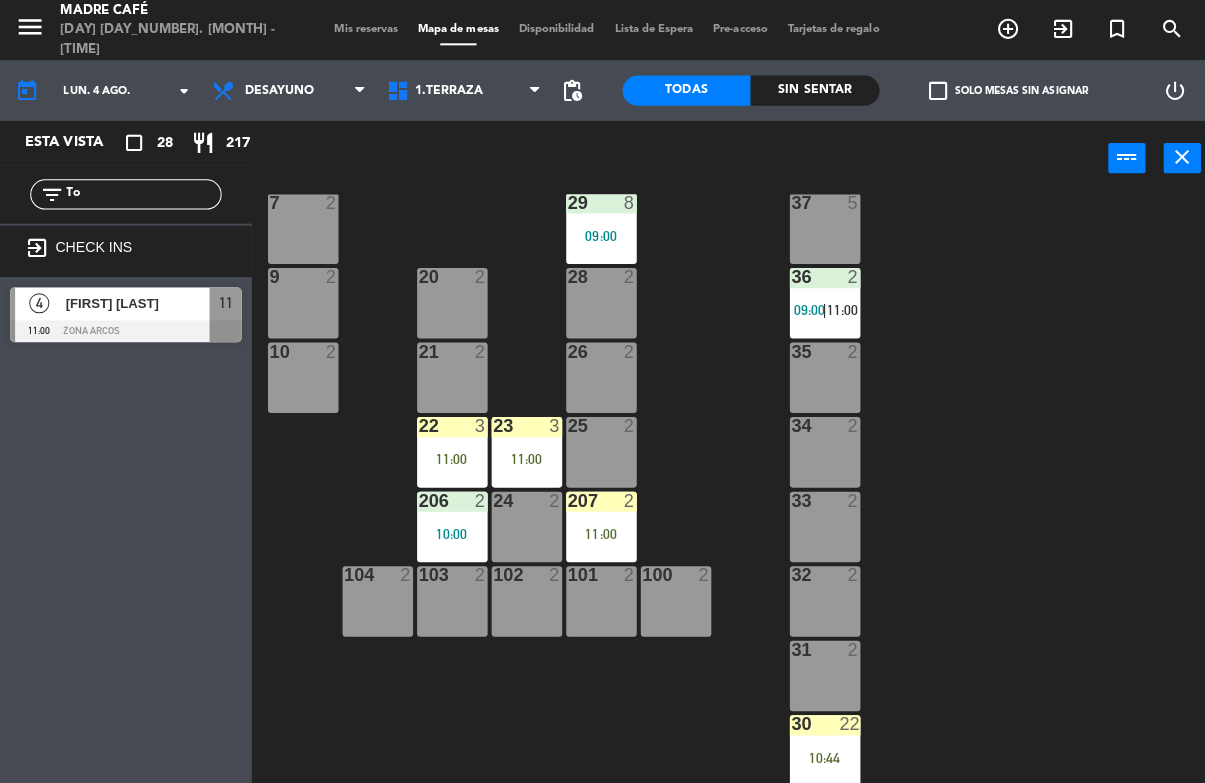 type on "To" 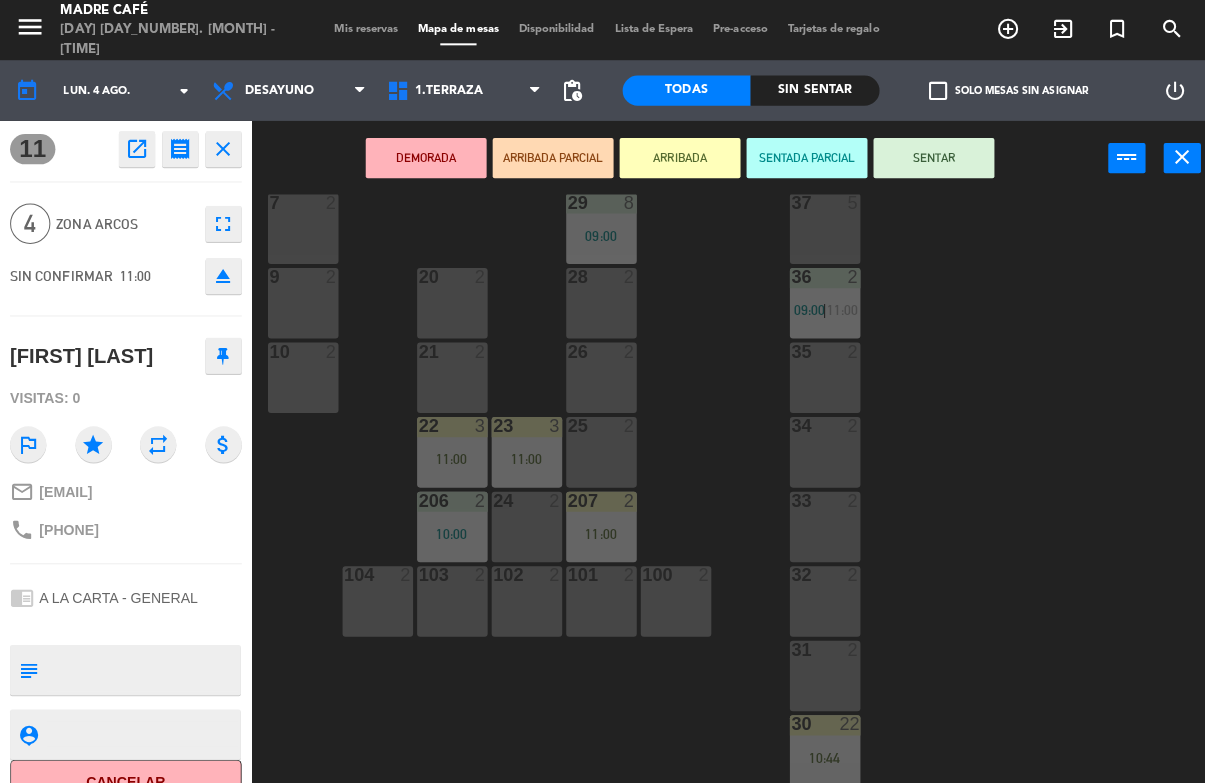 click on "ARRIBADA" at bounding box center (675, 157) 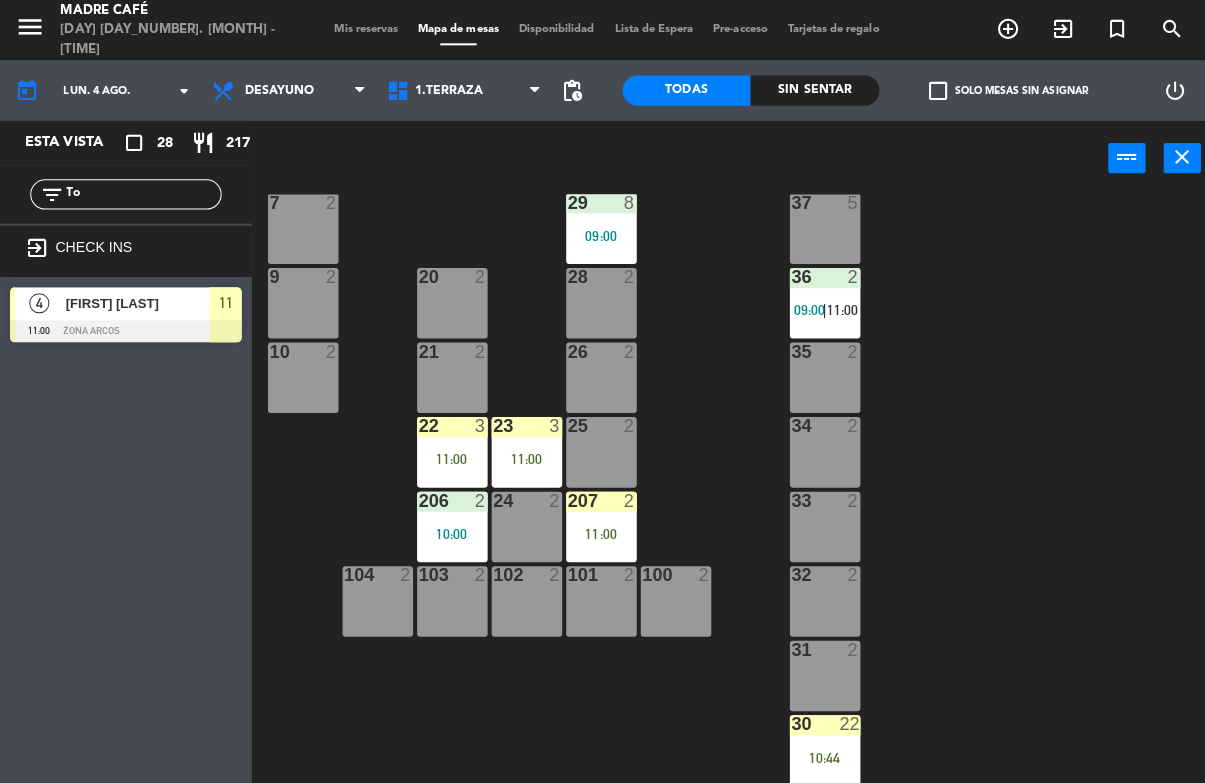 click on "To" 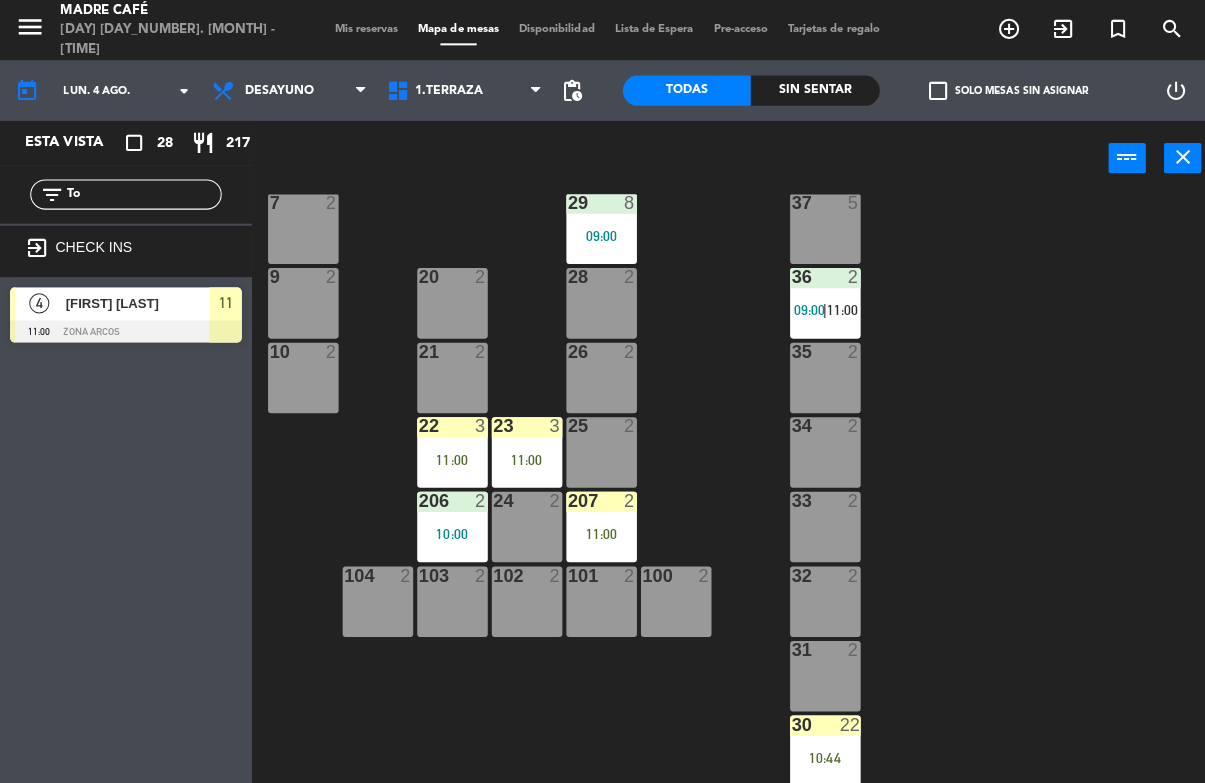 type on "T" 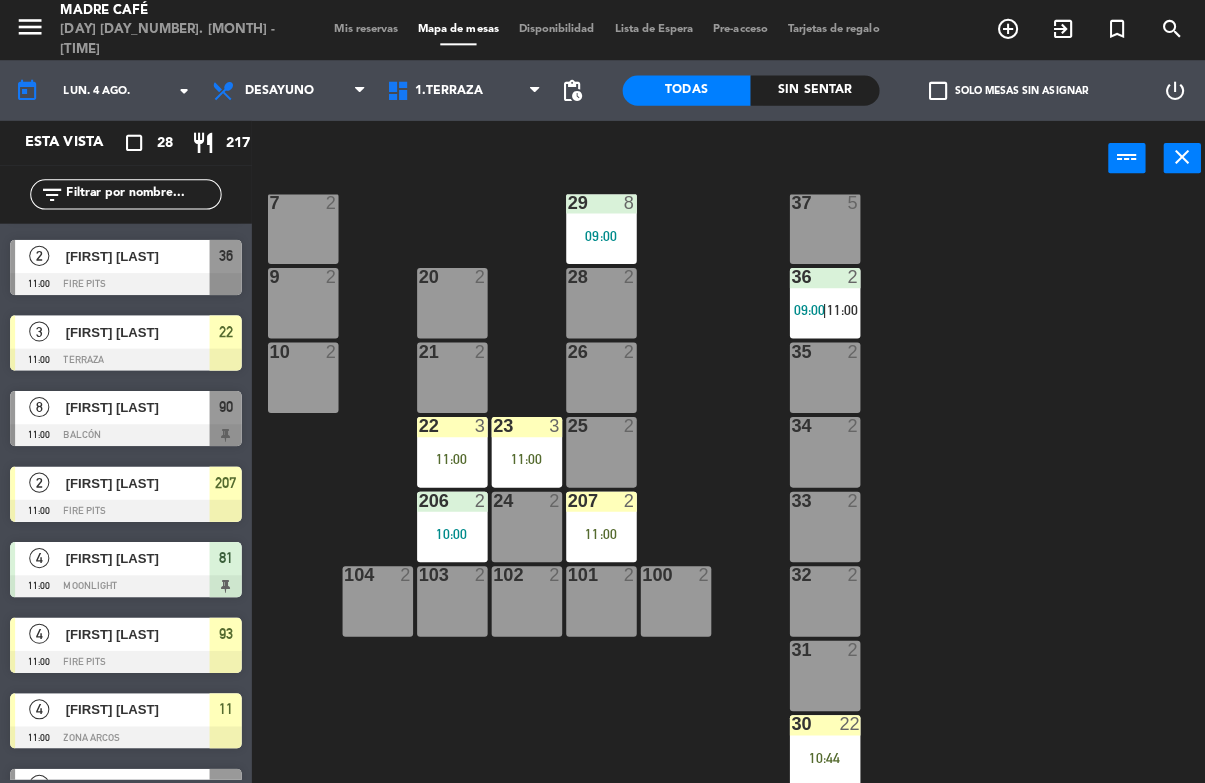 scroll, scrollTop: 1412, scrollLeft: 0, axis: vertical 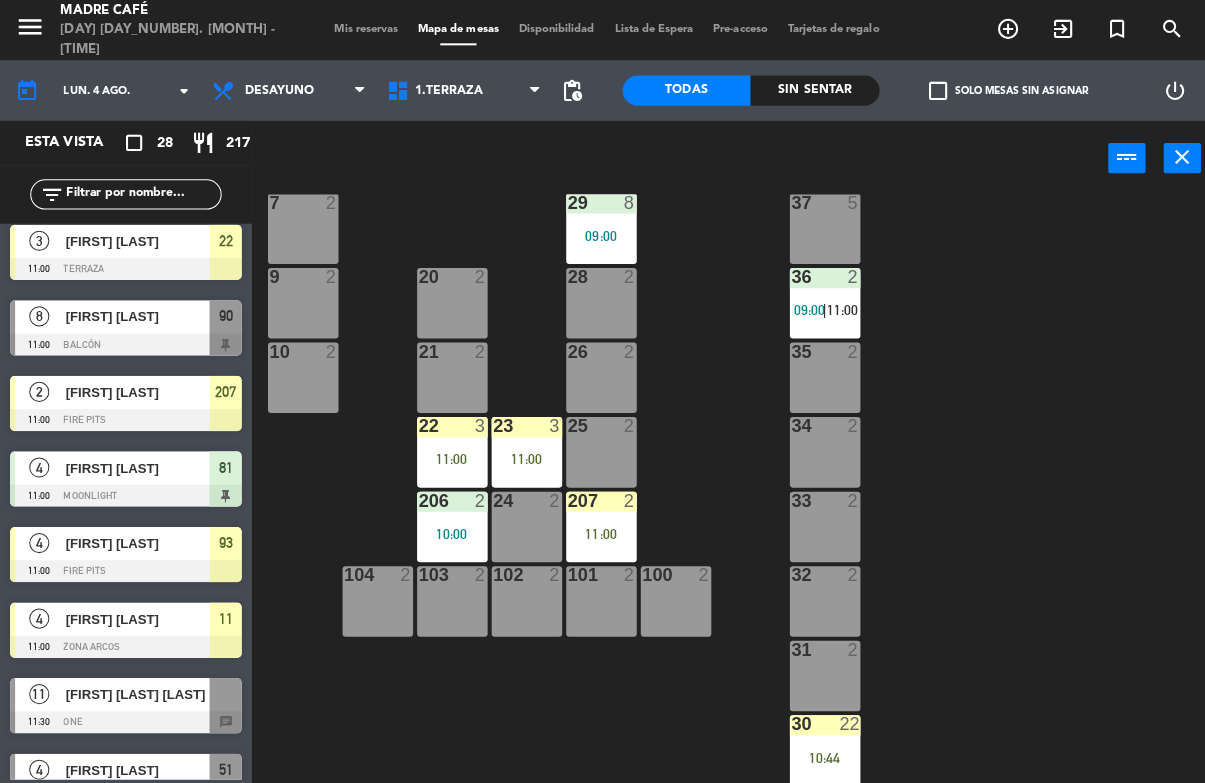 click 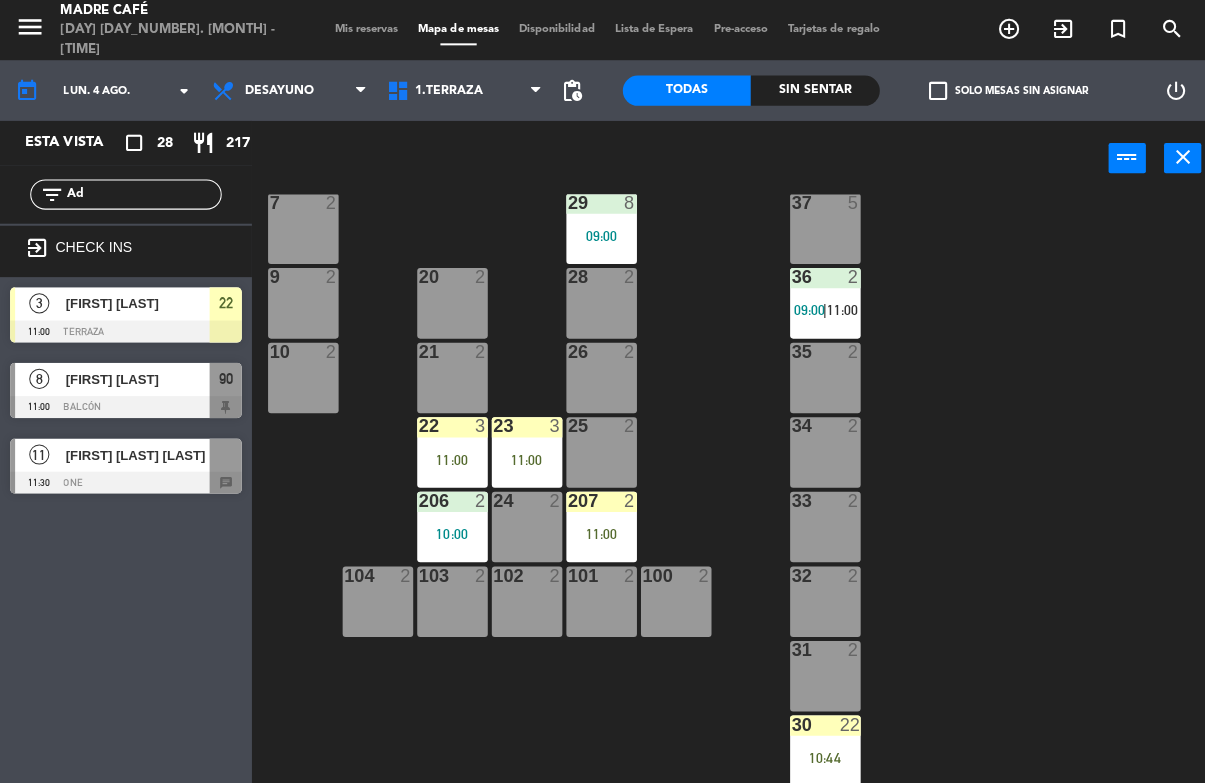 scroll, scrollTop: 0, scrollLeft: 0, axis: both 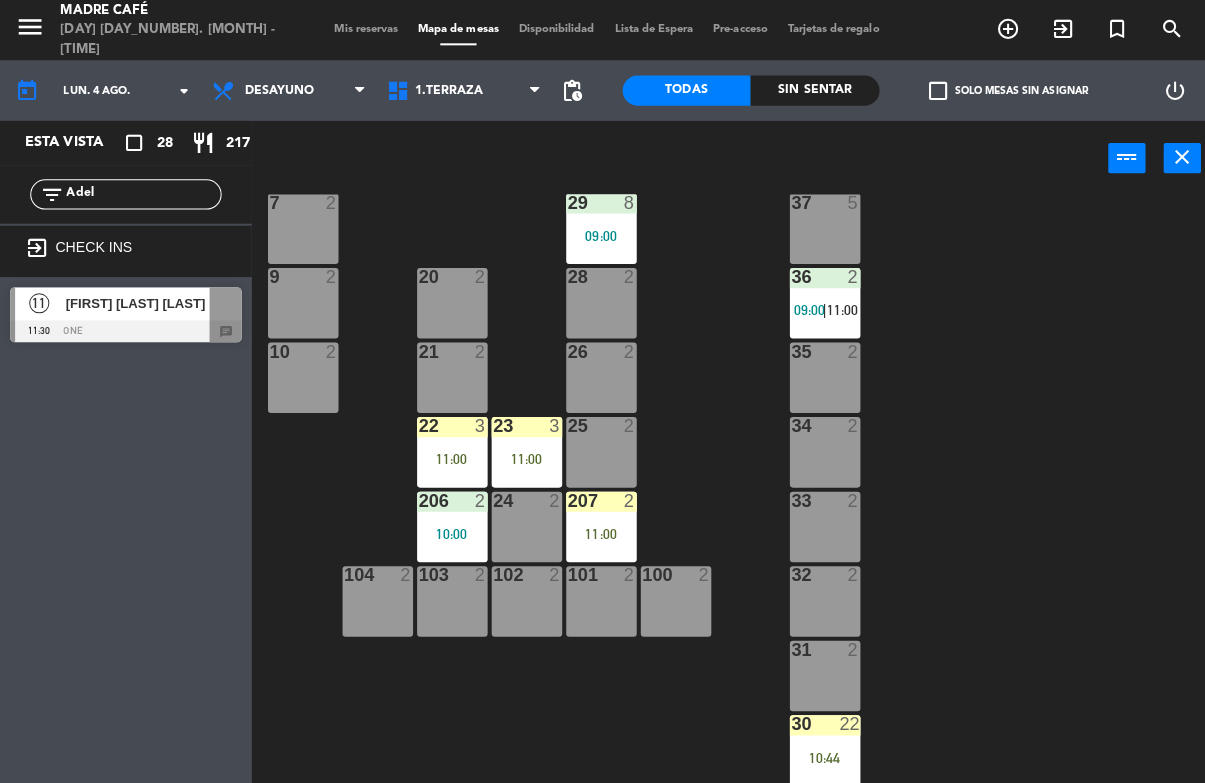 type on "Adel" 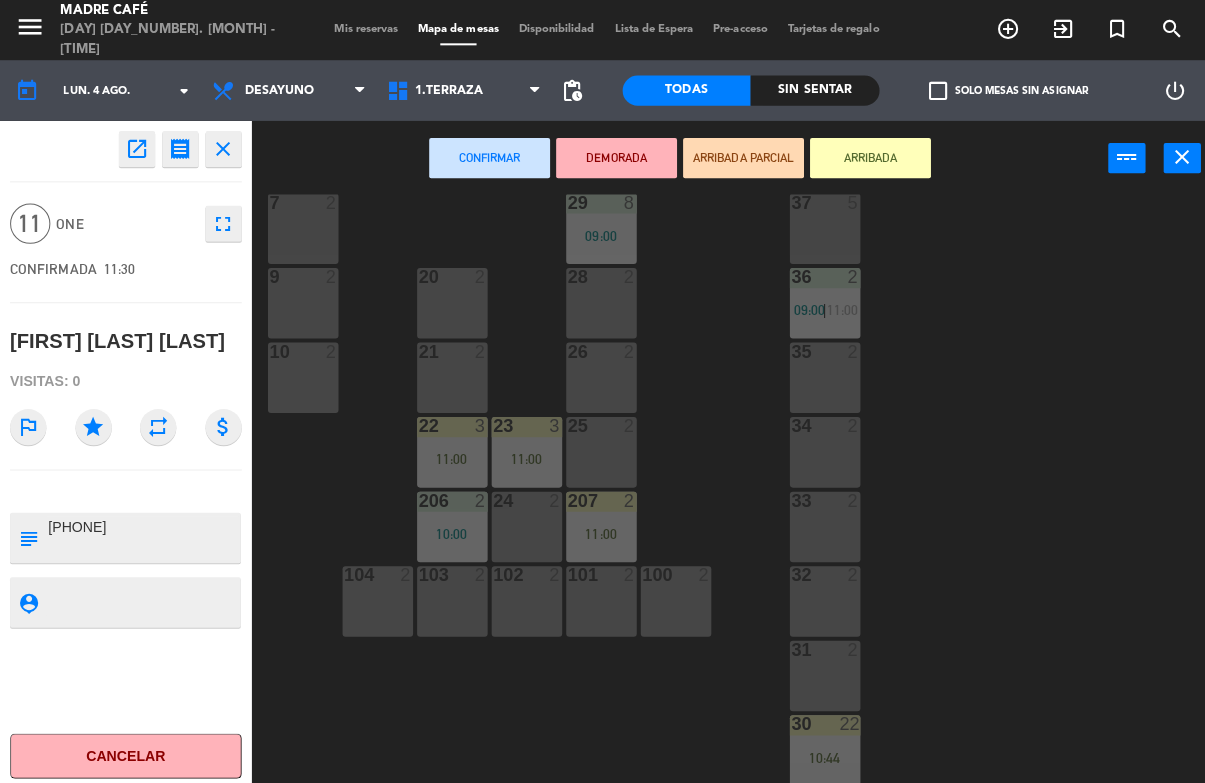 click on "ARRIBADA" at bounding box center [864, 157] 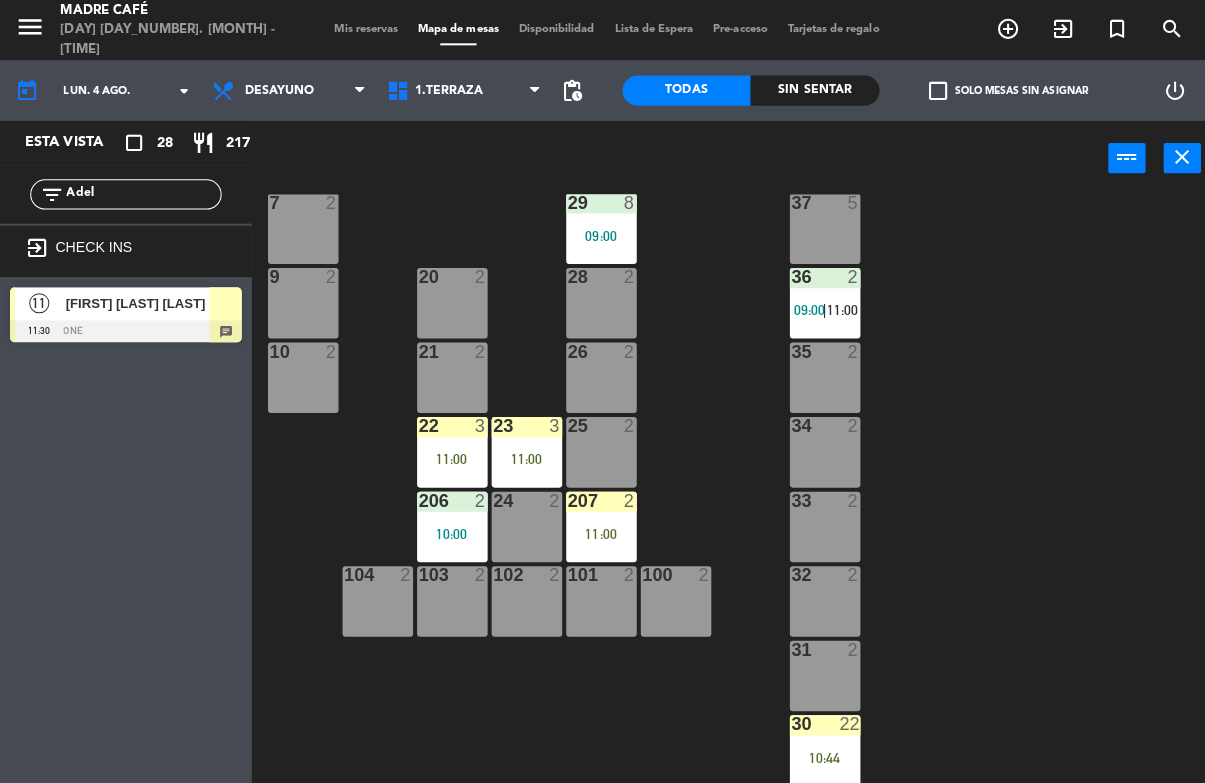 click on "Adel" 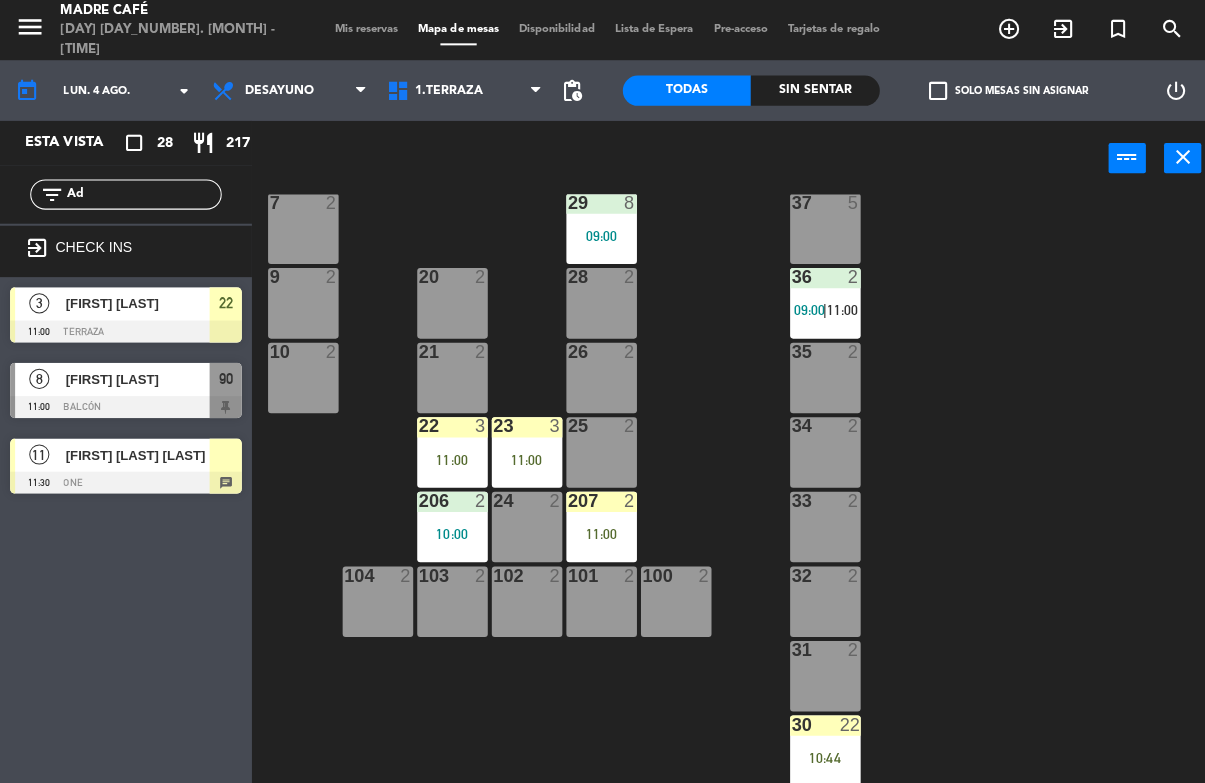 type on "A" 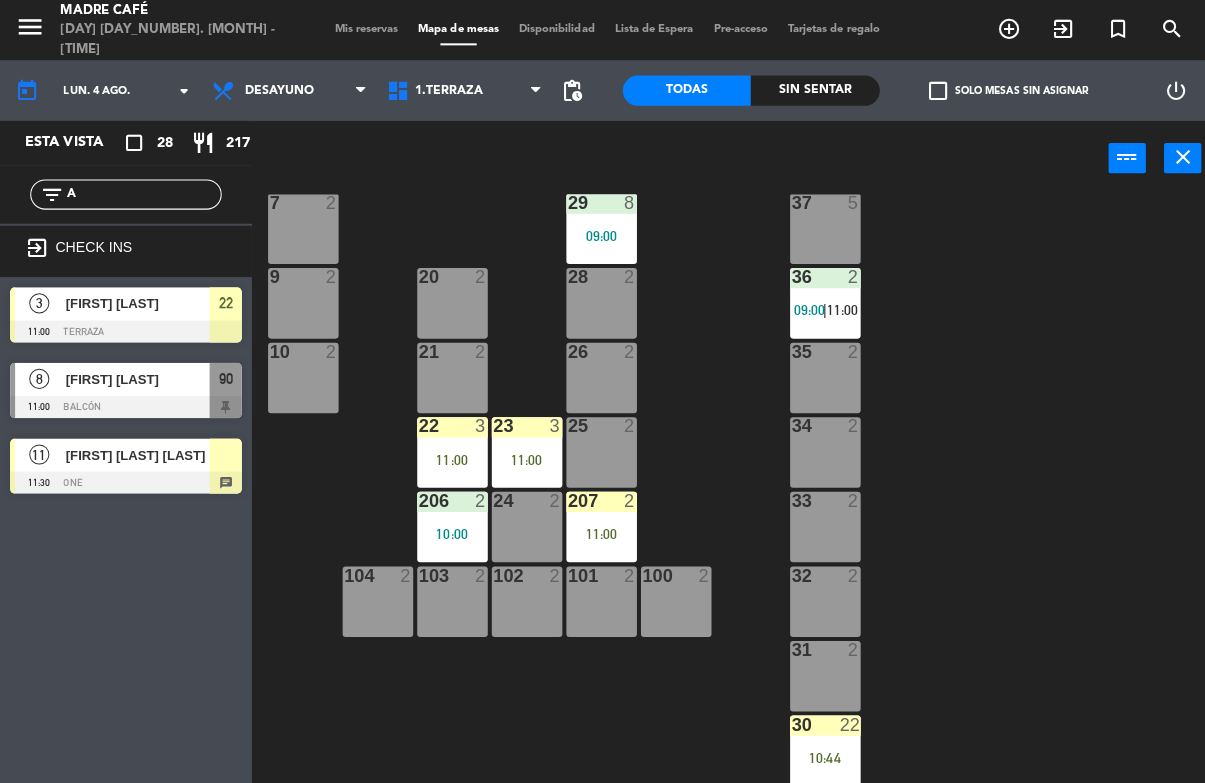type 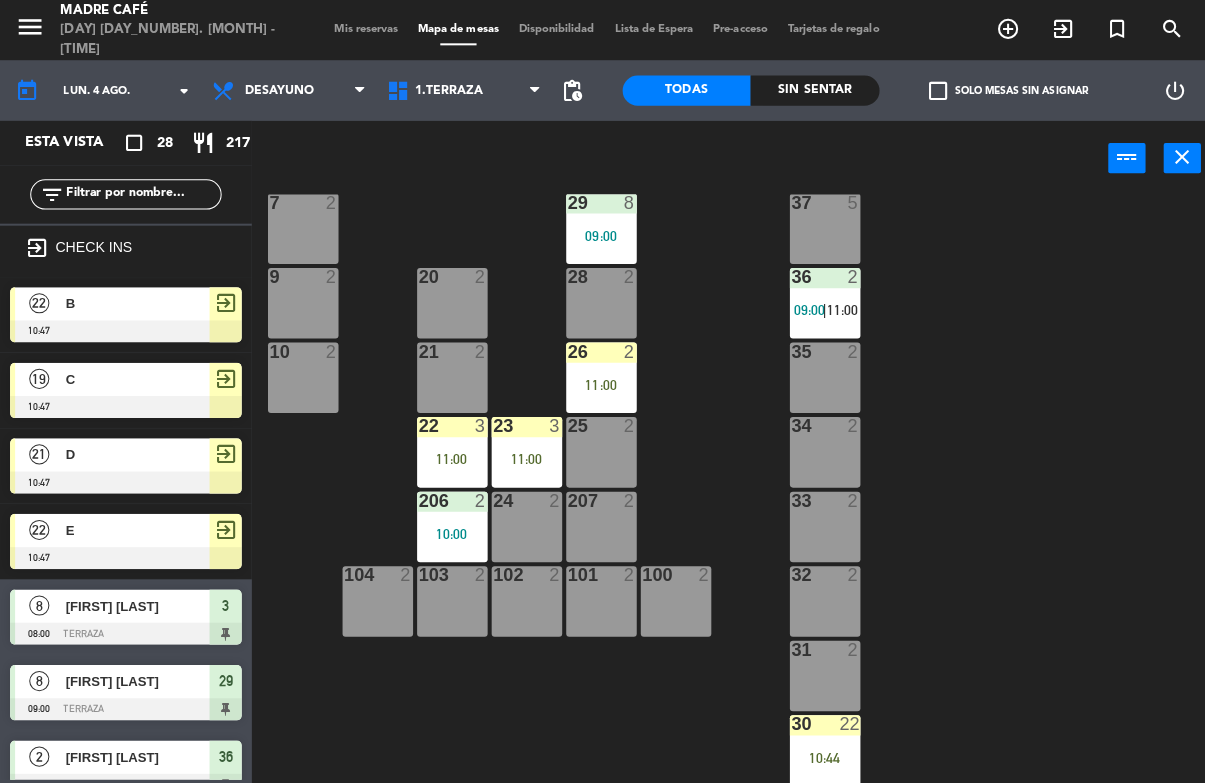 scroll, scrollTop: 0, scrollLeft: 0, axis: both 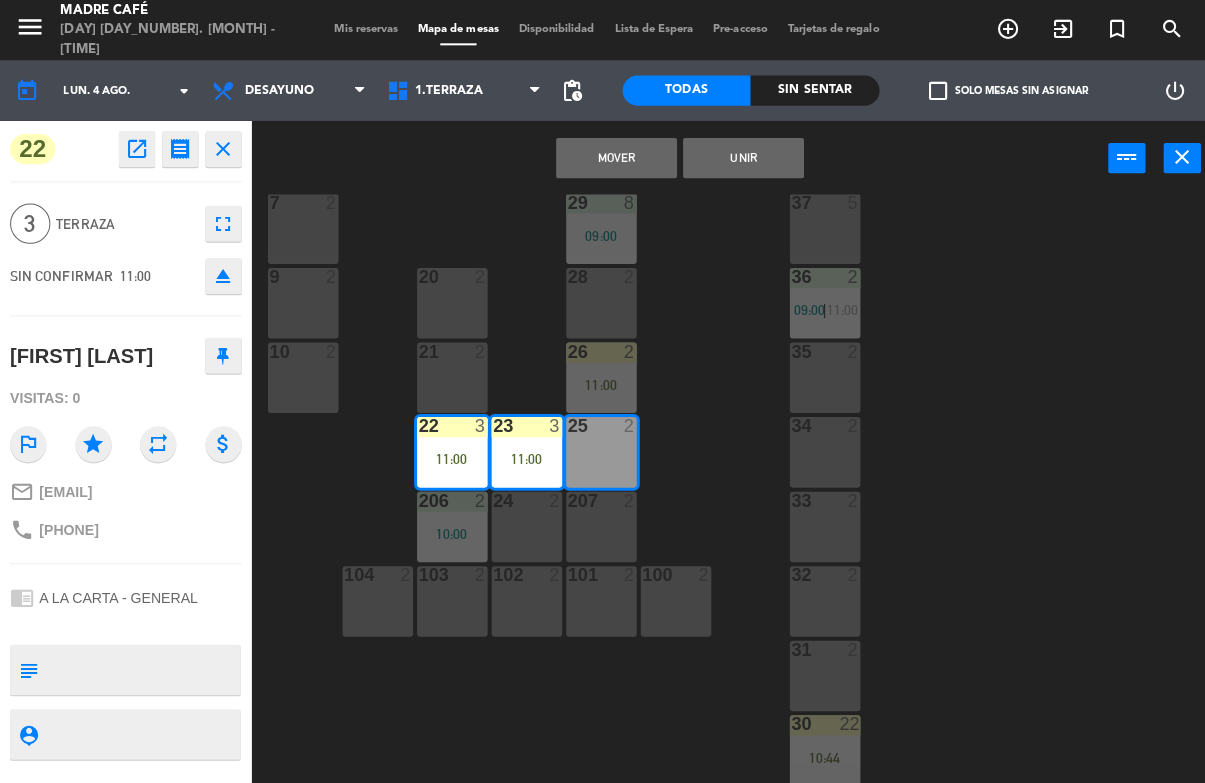 click on "Mover" at bounding box center (612, 157) 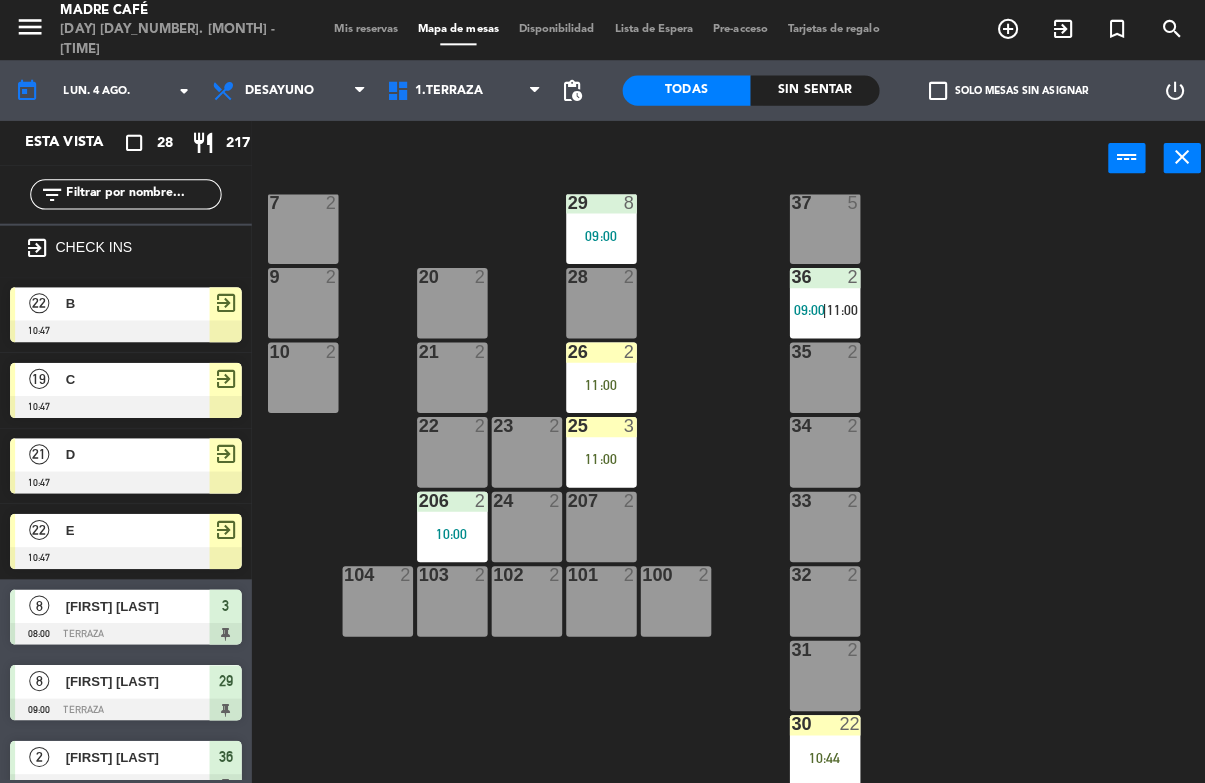 scroll, scrollTop: 12, scrollLeft: 0, axis: vertical 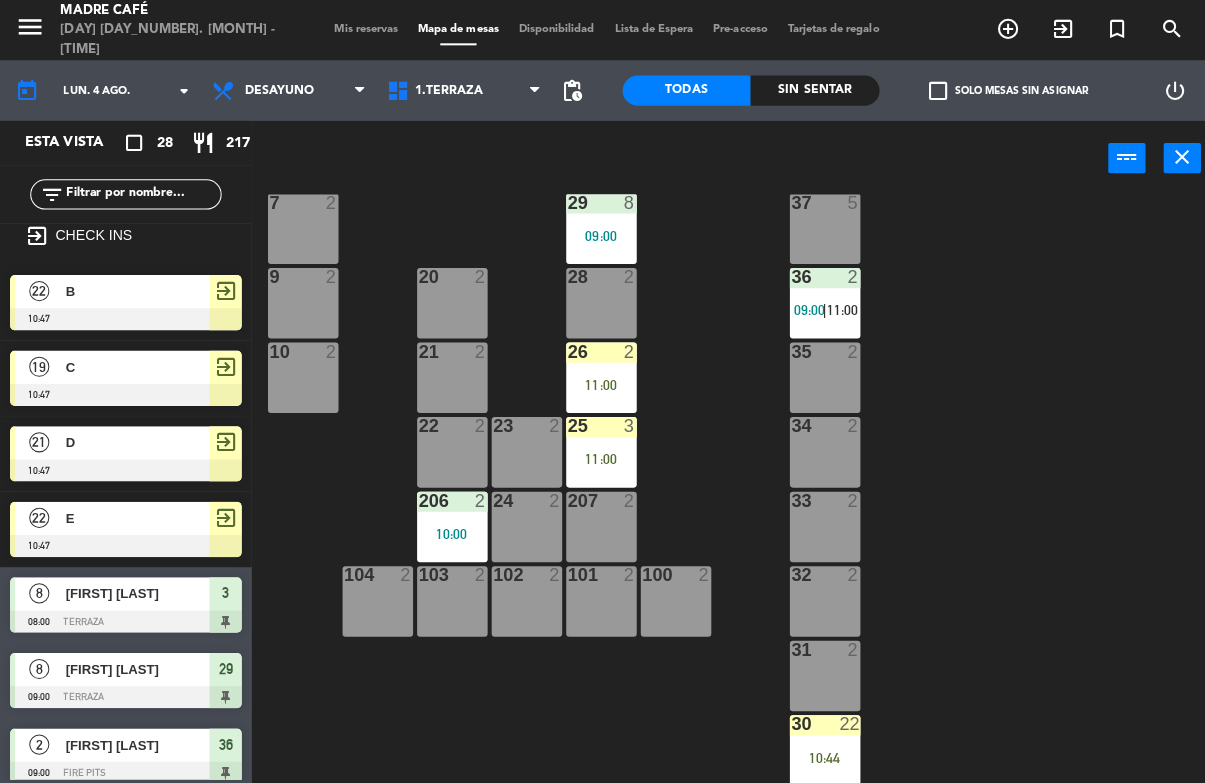click on "11:00" at bounding box center (597, 382) 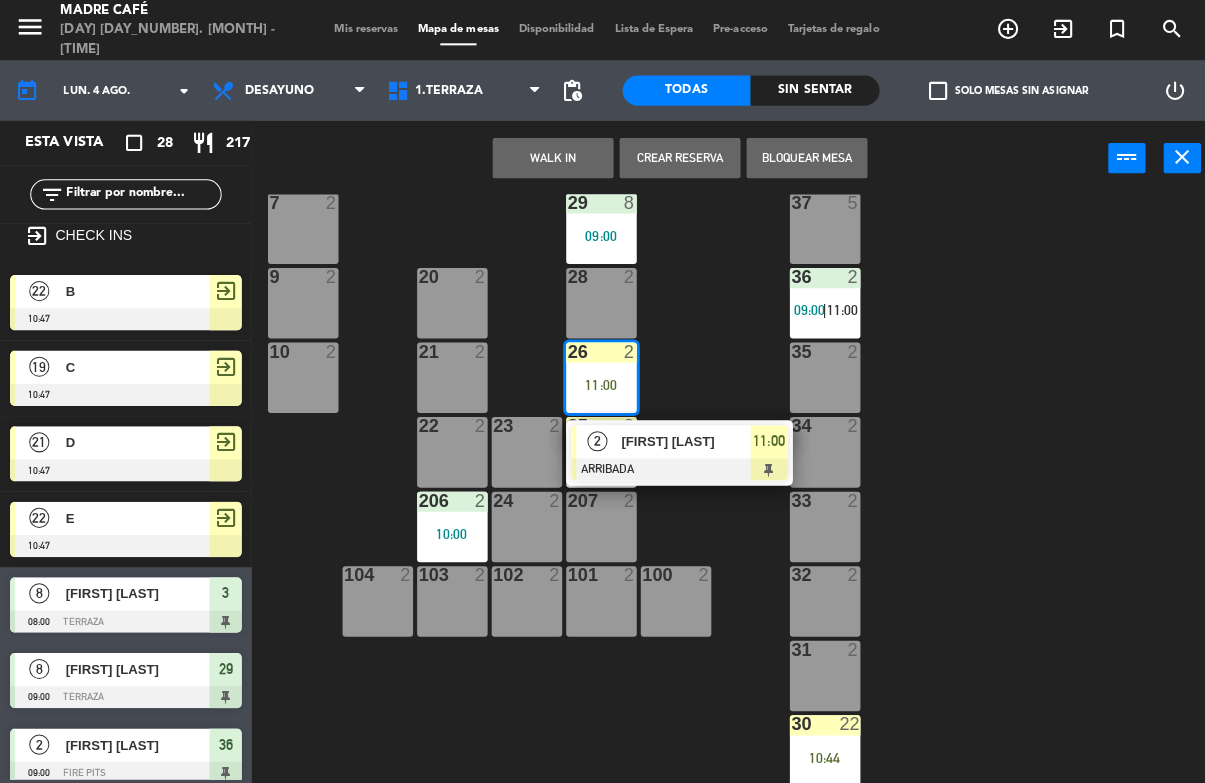 click at bounding box center [674, 466] 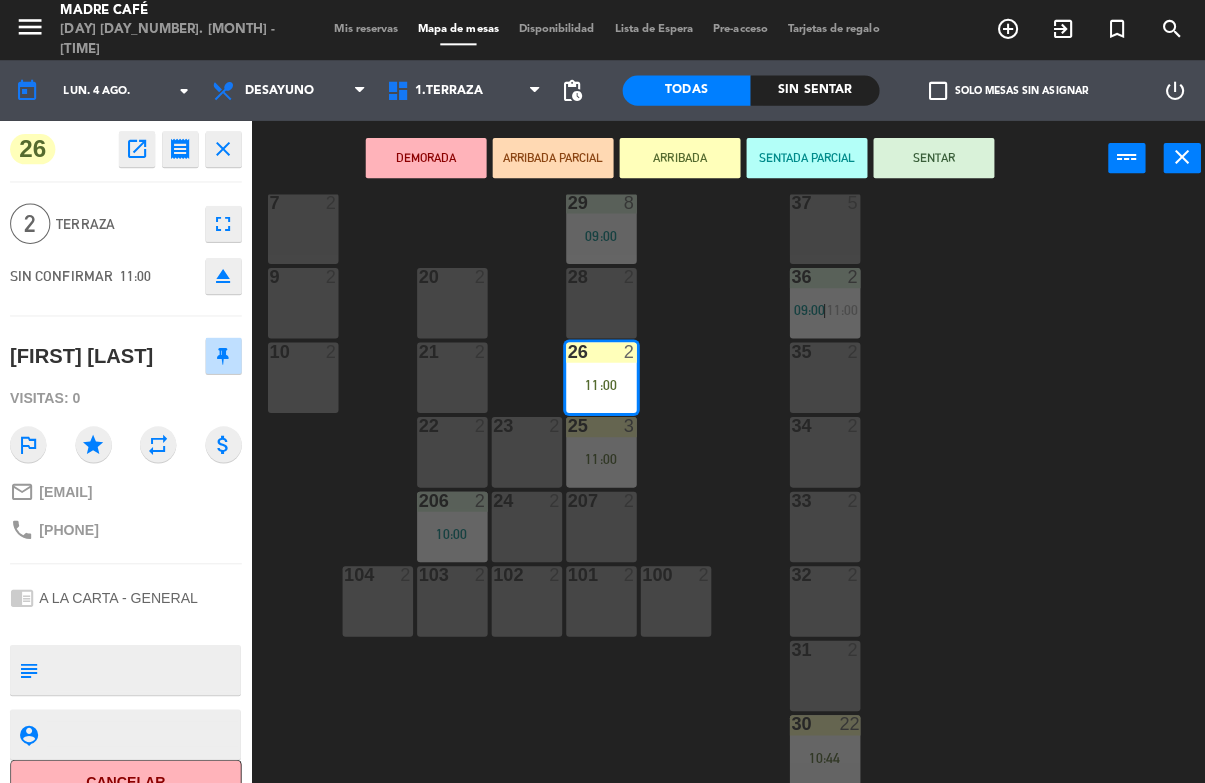 click on "SENTAR" at bounding box center (927, 157) 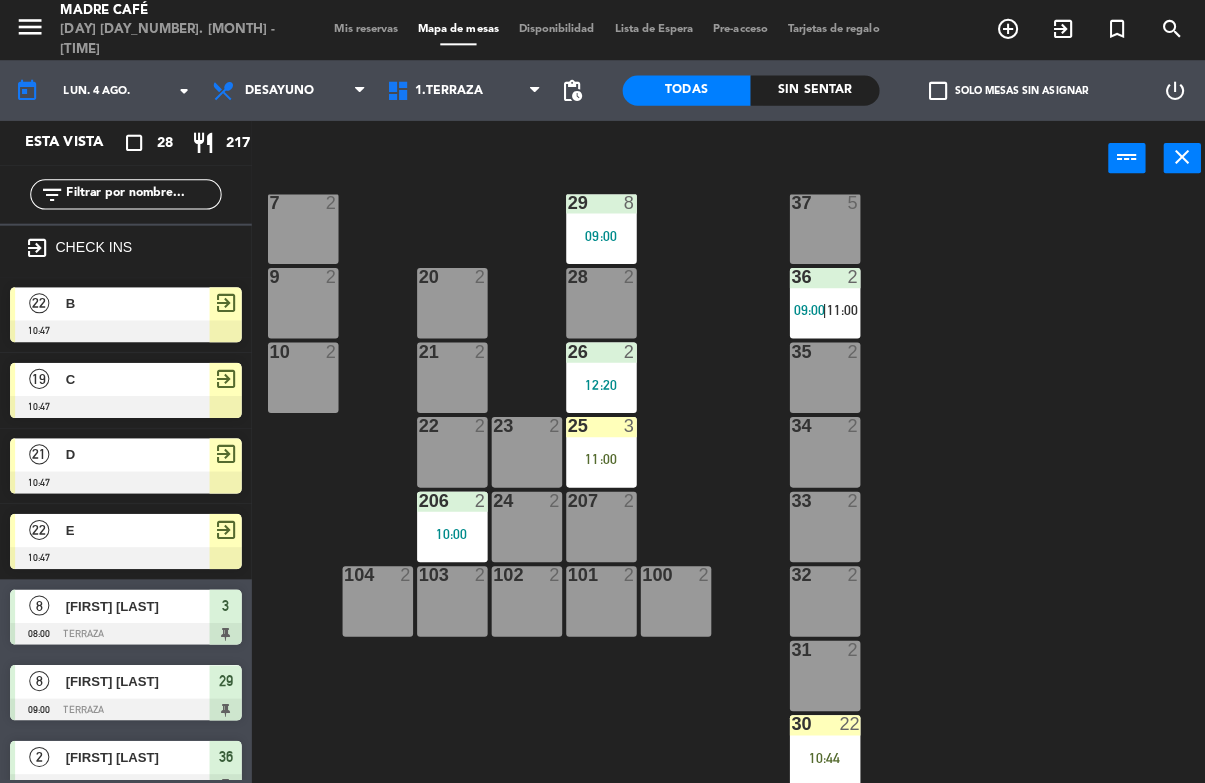 scroll, scrollTop: 0, scrollLeft: 0, axis: both 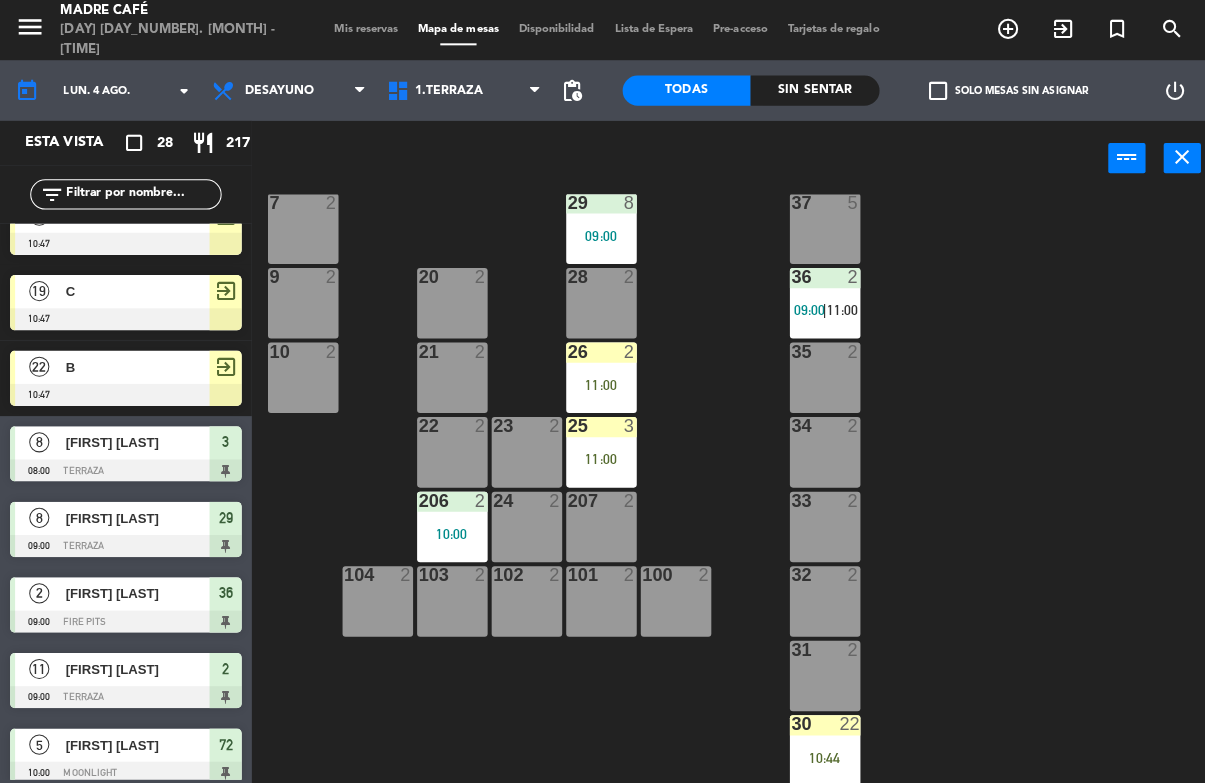 click on "11:00" at bounding box center (597, 456) 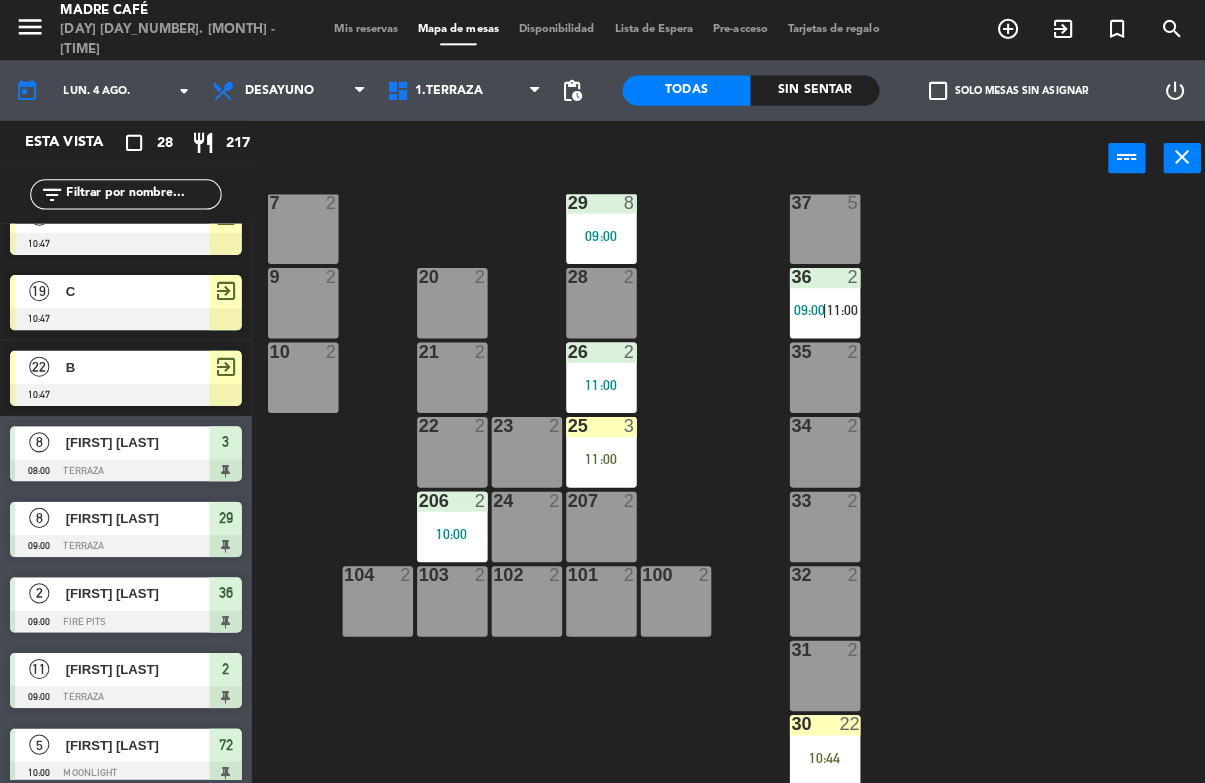 scroll, scrollTop: 481, scrollLeft: 0, axis: vertical 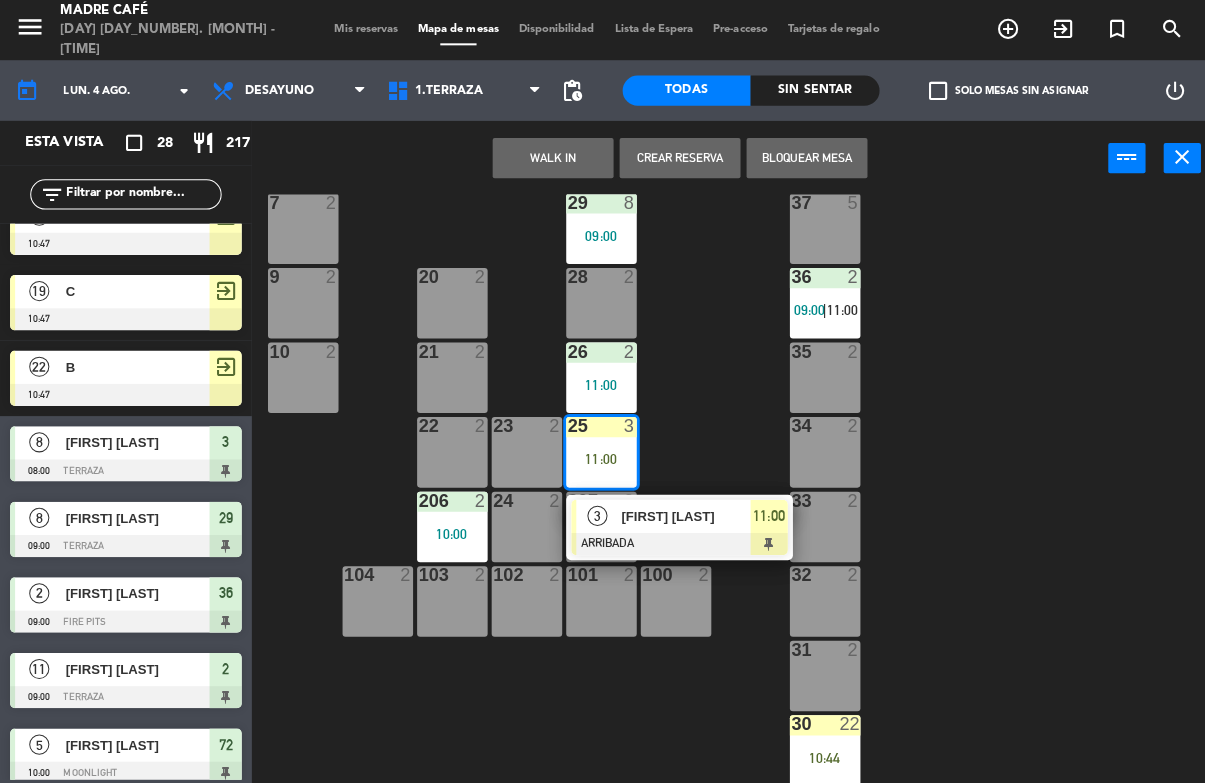 click on "[FIRST] [LAST]" at bounding box center [681, 512] 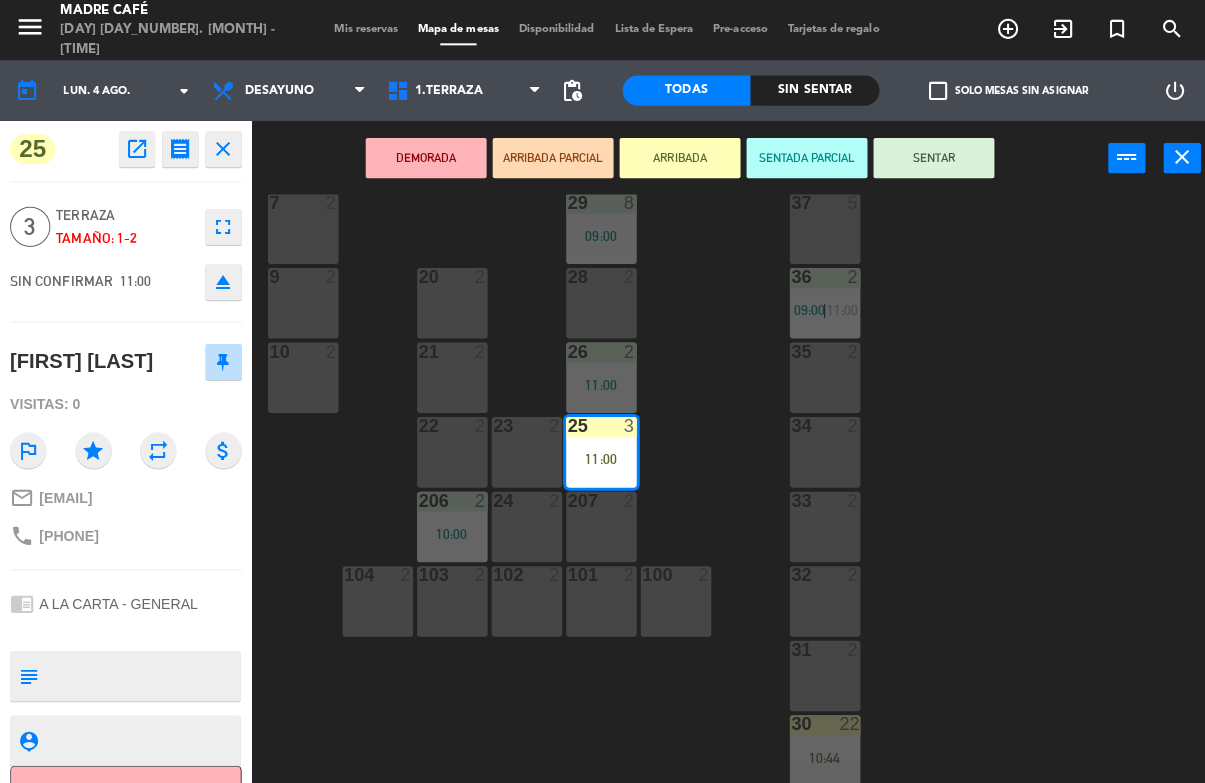 click on "SENTAR" at bounding box center (927, 157) 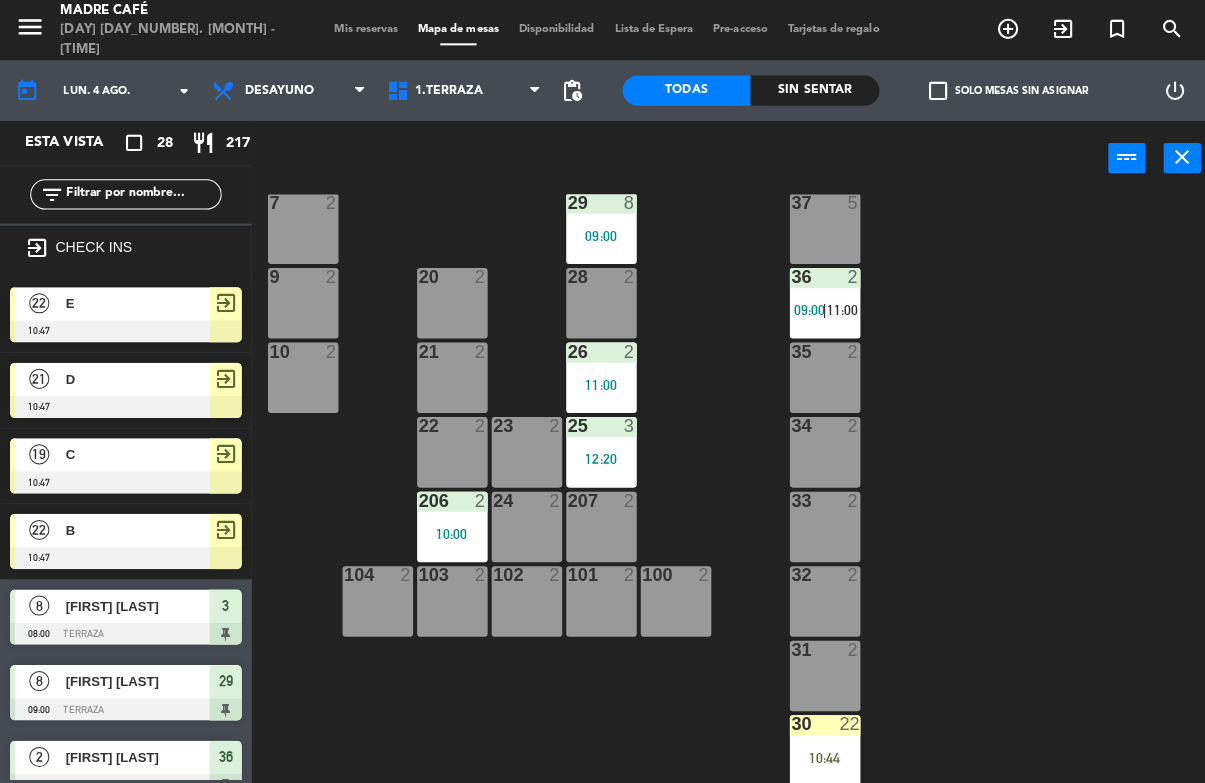 scroll, scrollTop: 0, scrollLeft: 0, axis: both 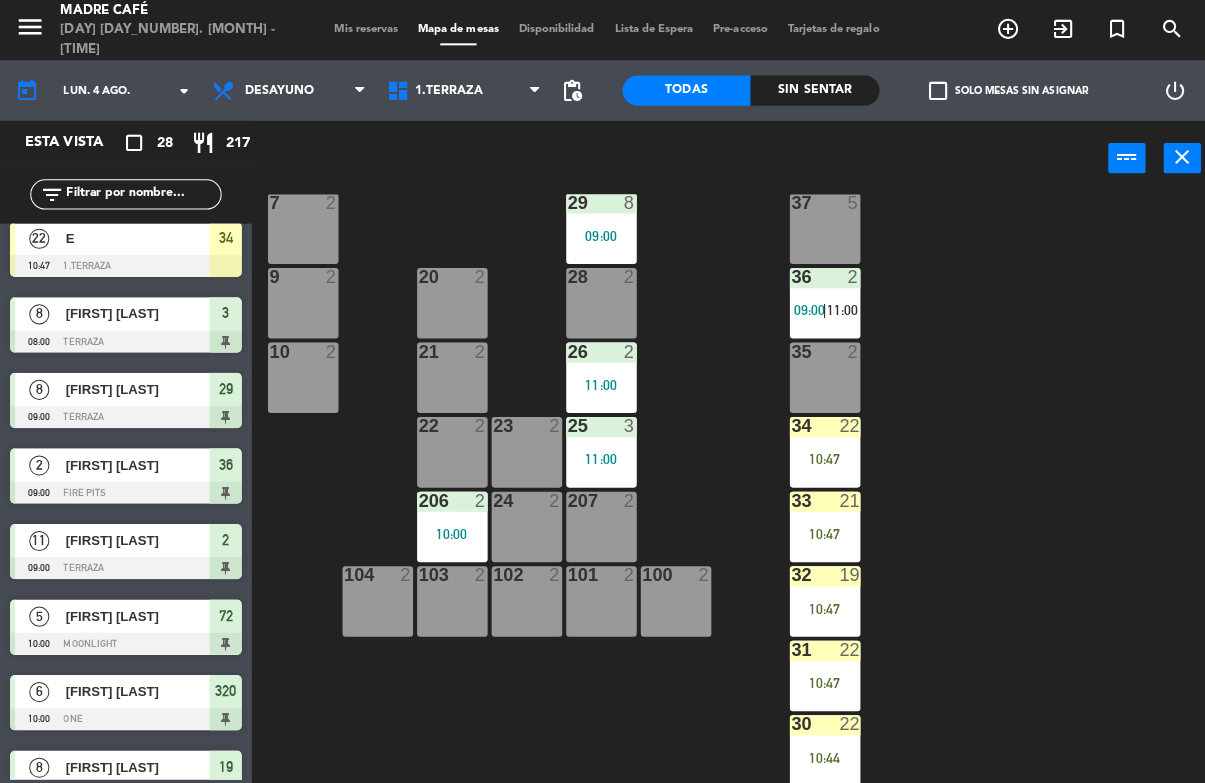 click on "[NUMBER] [NUMBER] [TIME]" at bounding box center (819, 449) 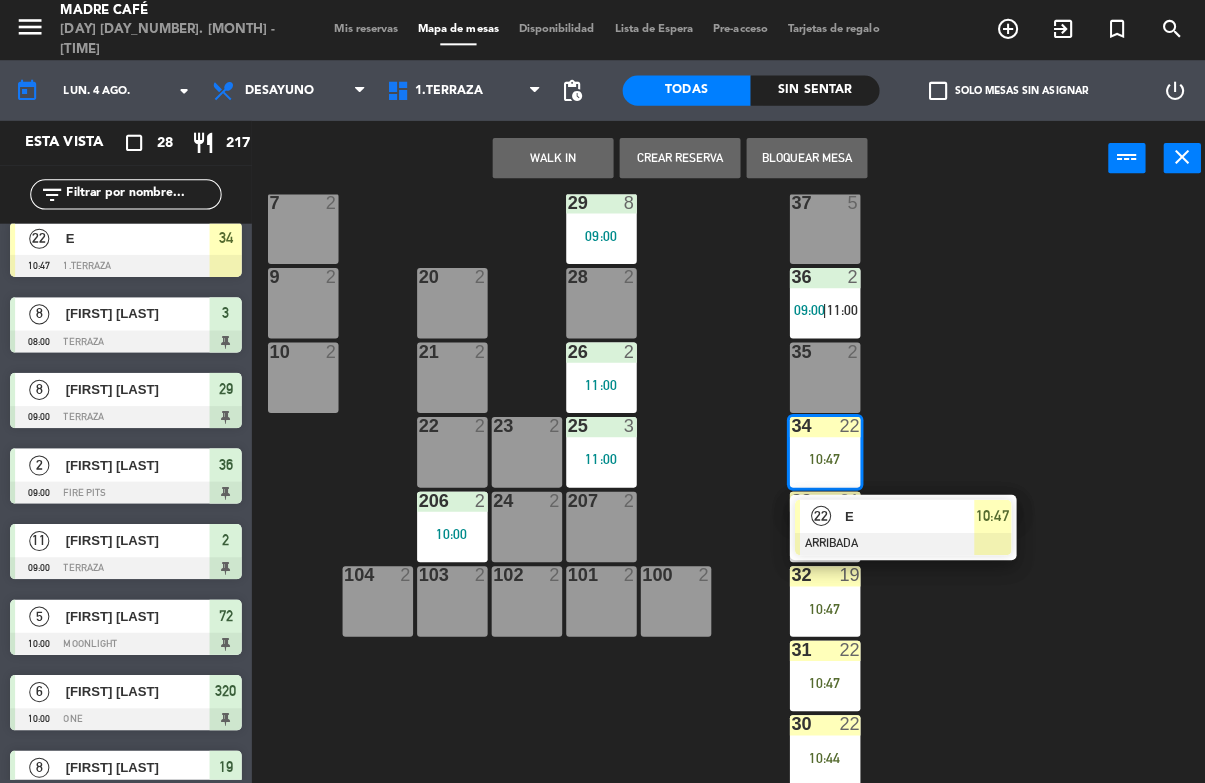 click on "E" at bounding box center [902, 512] 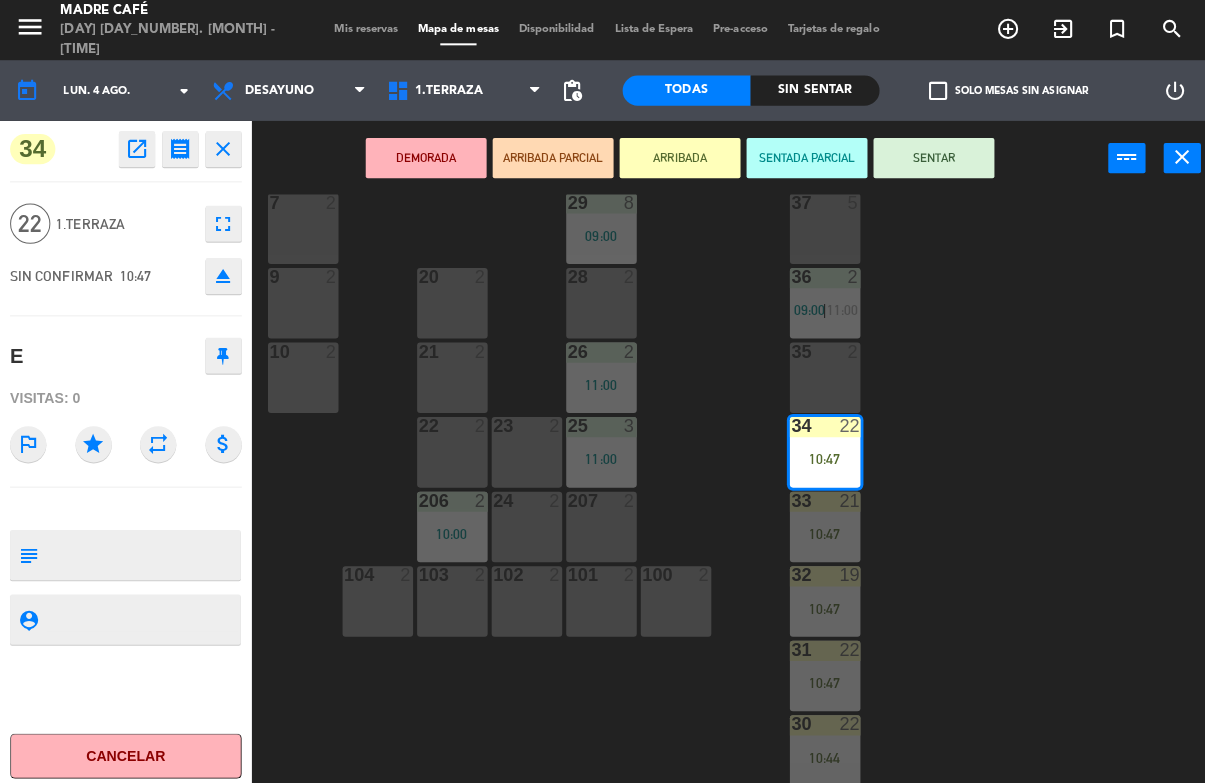 click on "SENTAR" at bounding box center [927, 157] 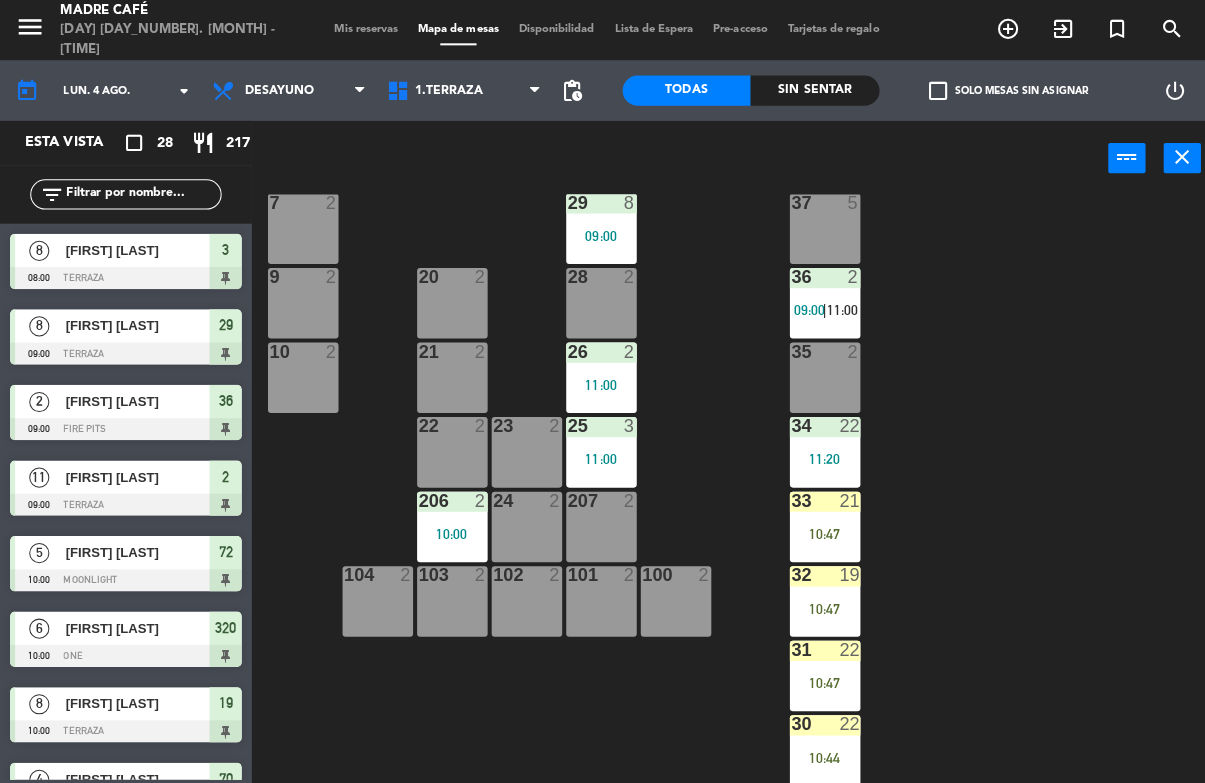 click on "10:47" at bounding box center [819, 530] 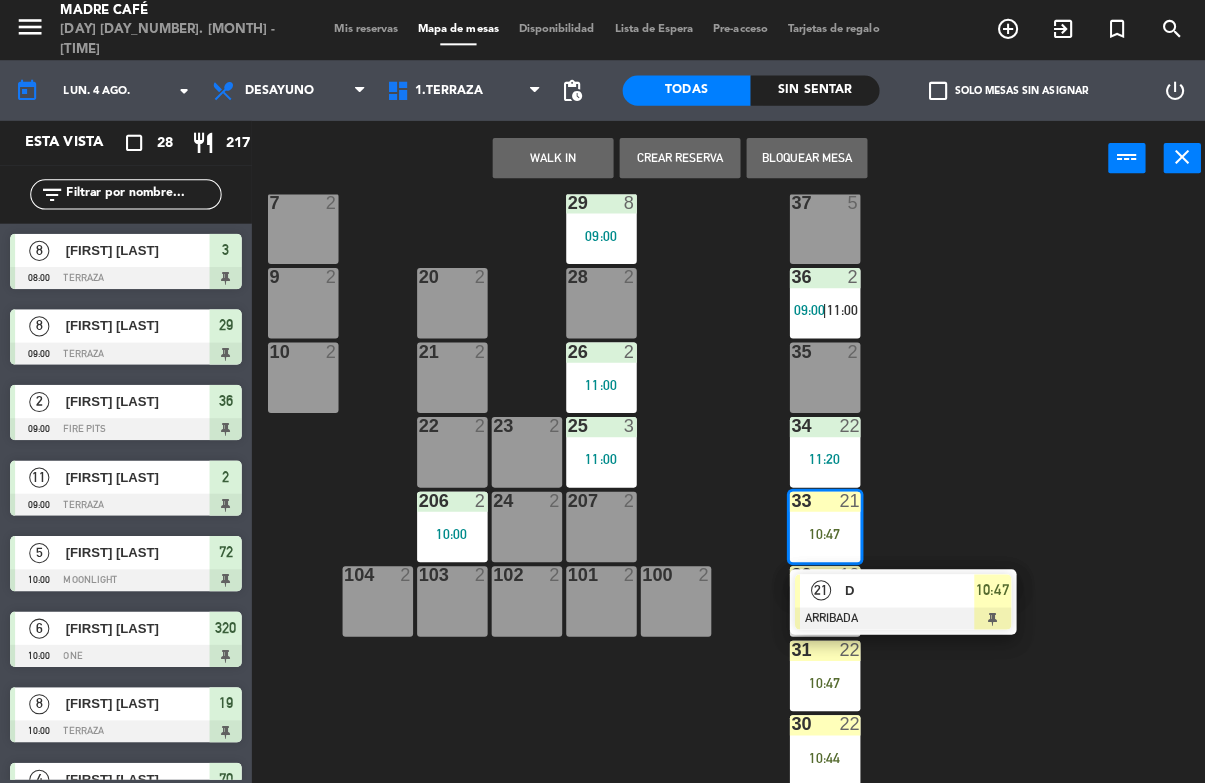 click on "D" at bounding box center [903, 586] 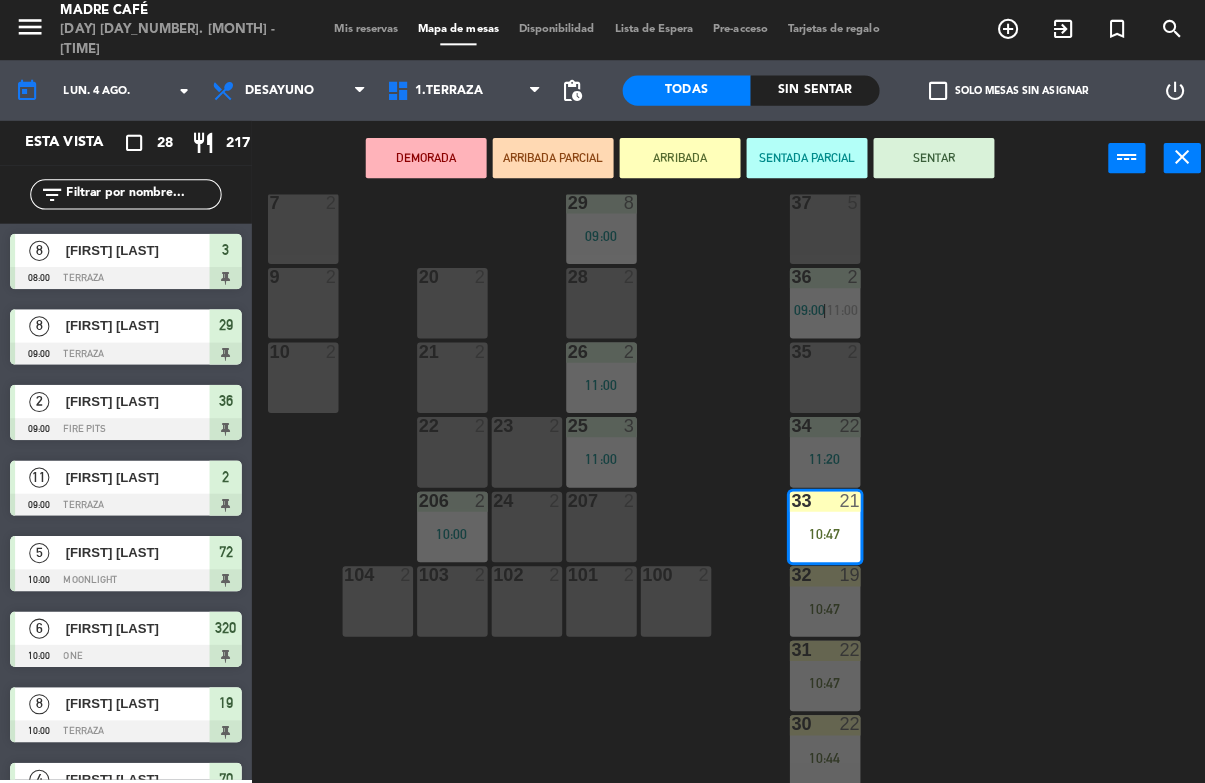 click on "SENTAR" at bounding box center (927, 157) 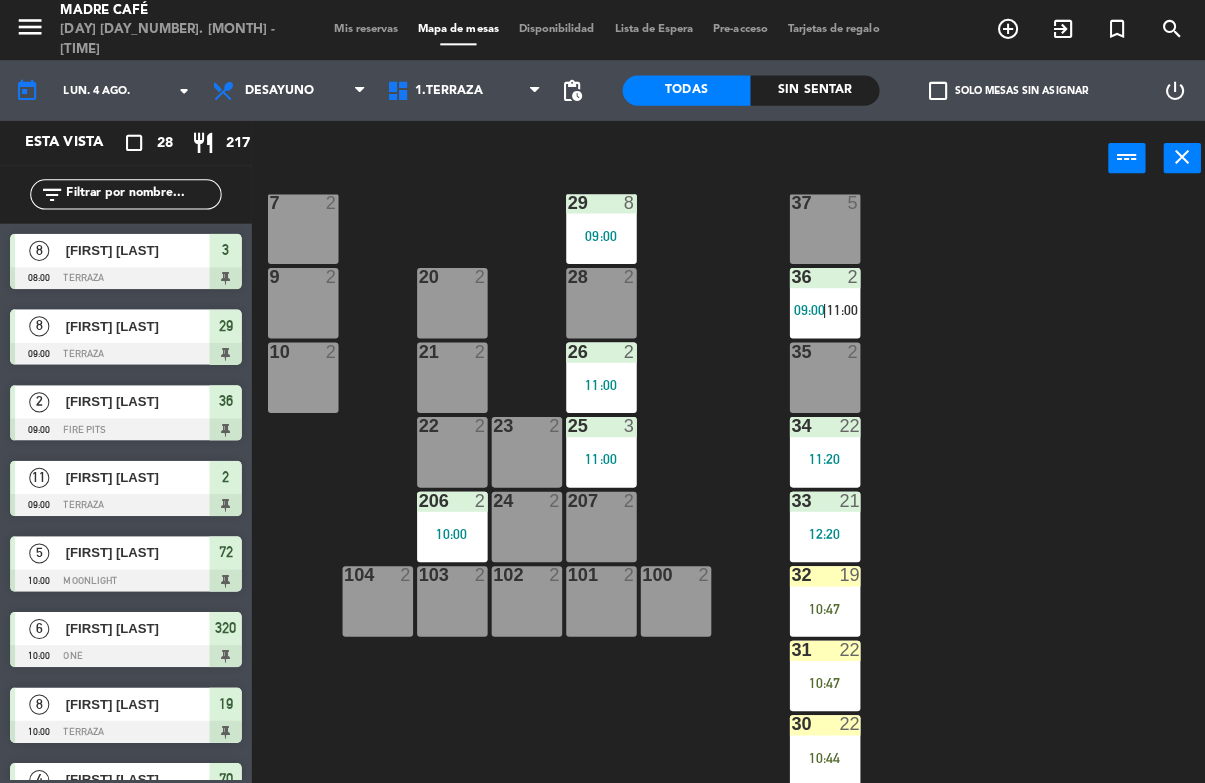 scroll, scrollTop: 0, scrollLeft: 0, axis: both 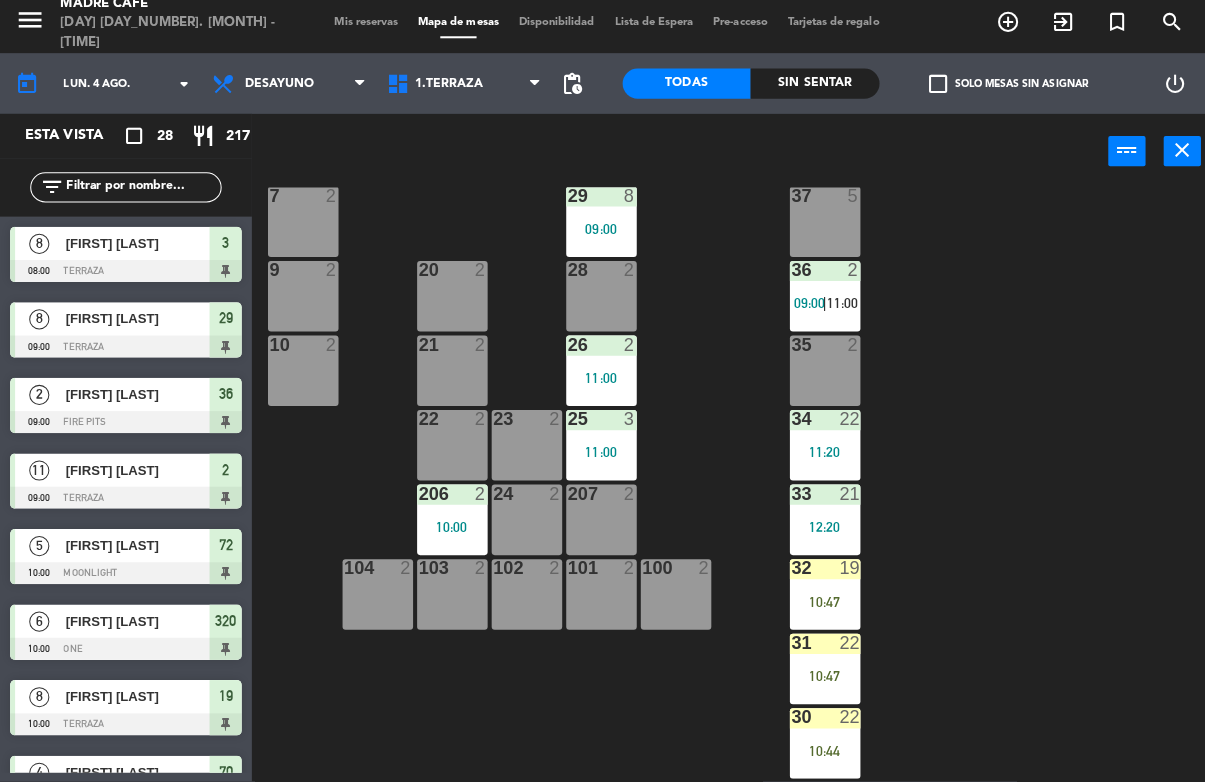 click on "10:47" at bounding box center (819, 604) 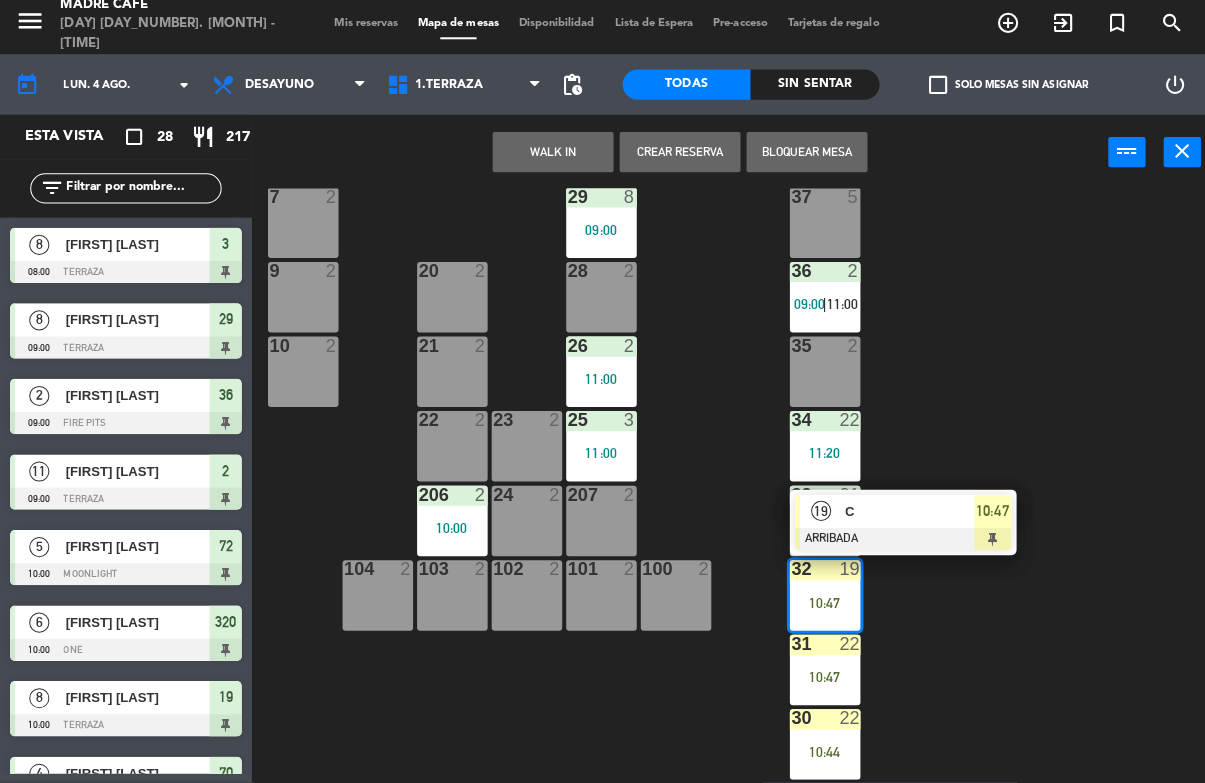 click on "10:47" at bounding box center [985, 513] 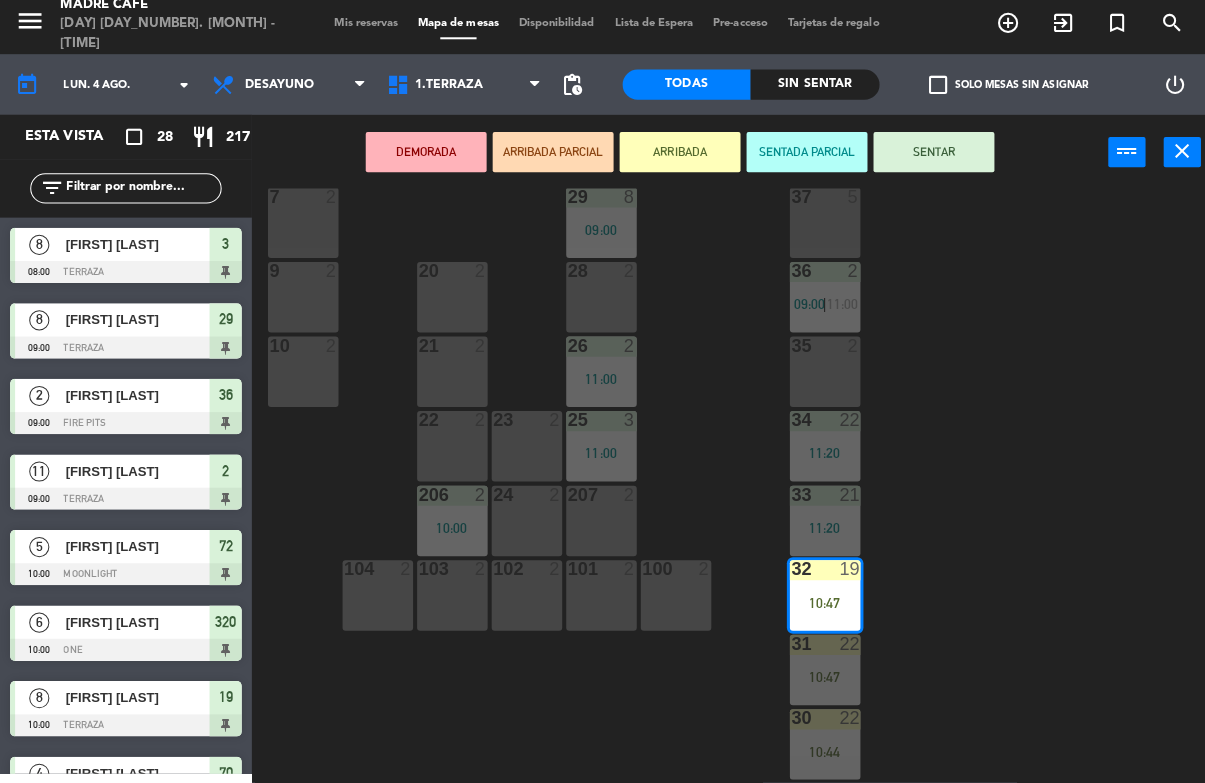 click on "SENTAR" at bounding box center (927, 157) 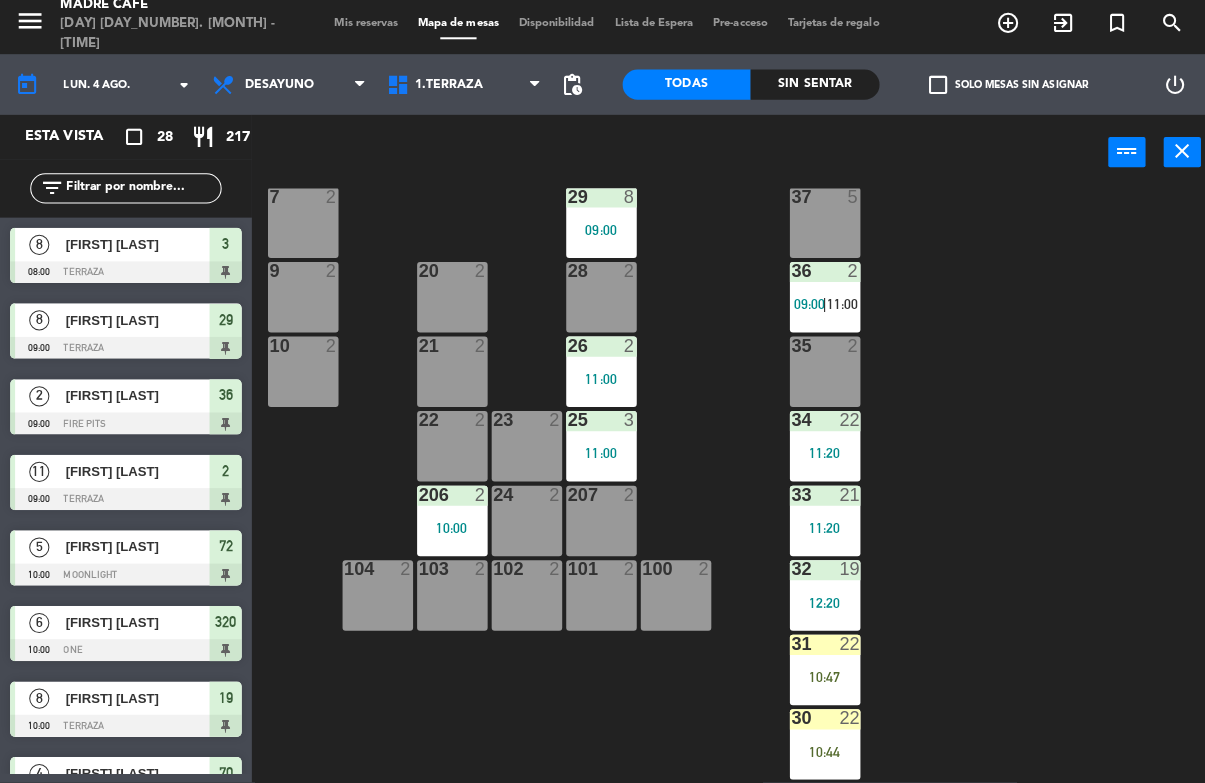 scroll, scrollTop: 0, scrollLeft: 0, axis: both 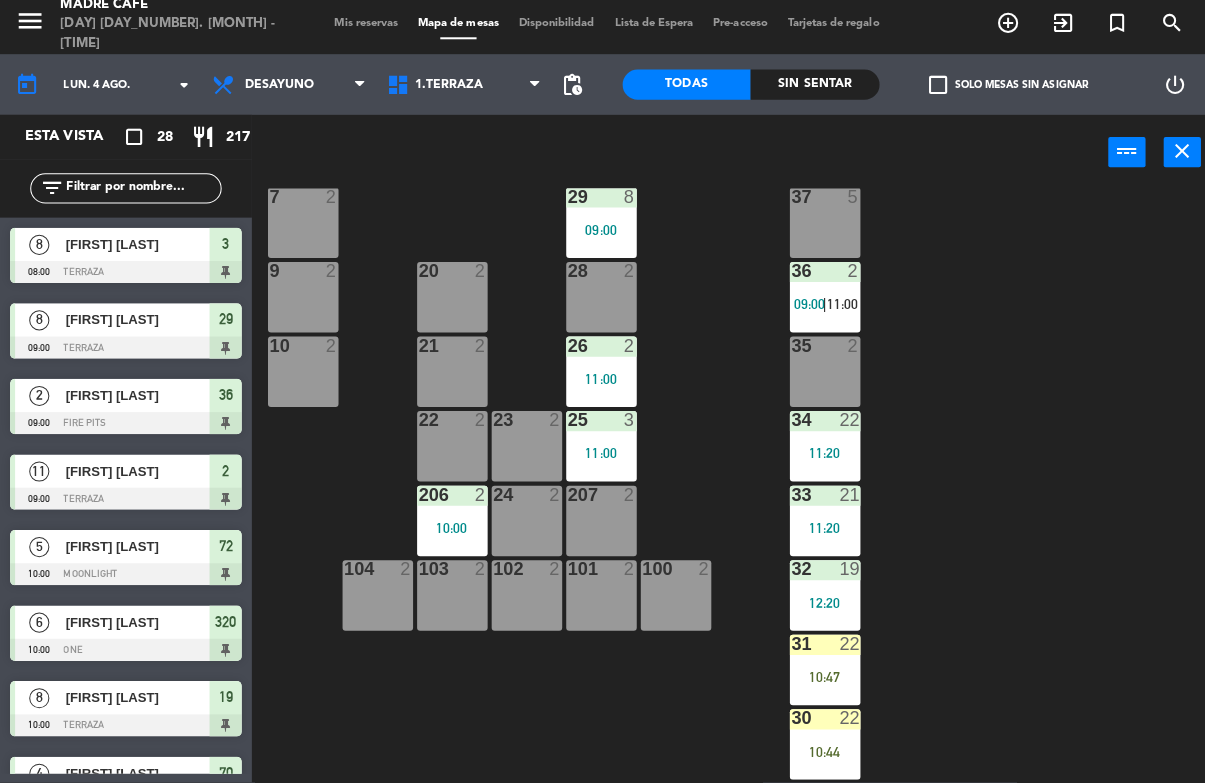 click on "[NUMBER] [NUMBER] [TIME]" at bounding box center (819, 671) 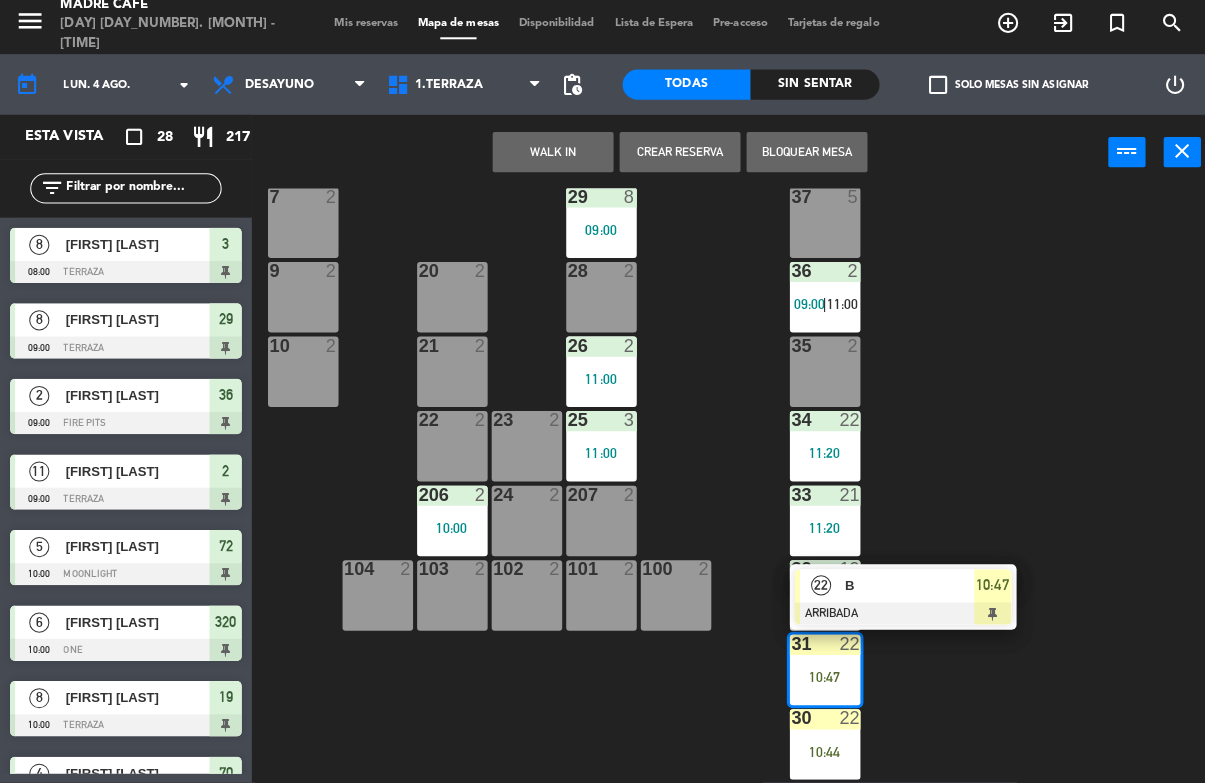 click on "10:47" at bounding box center (985, 587) 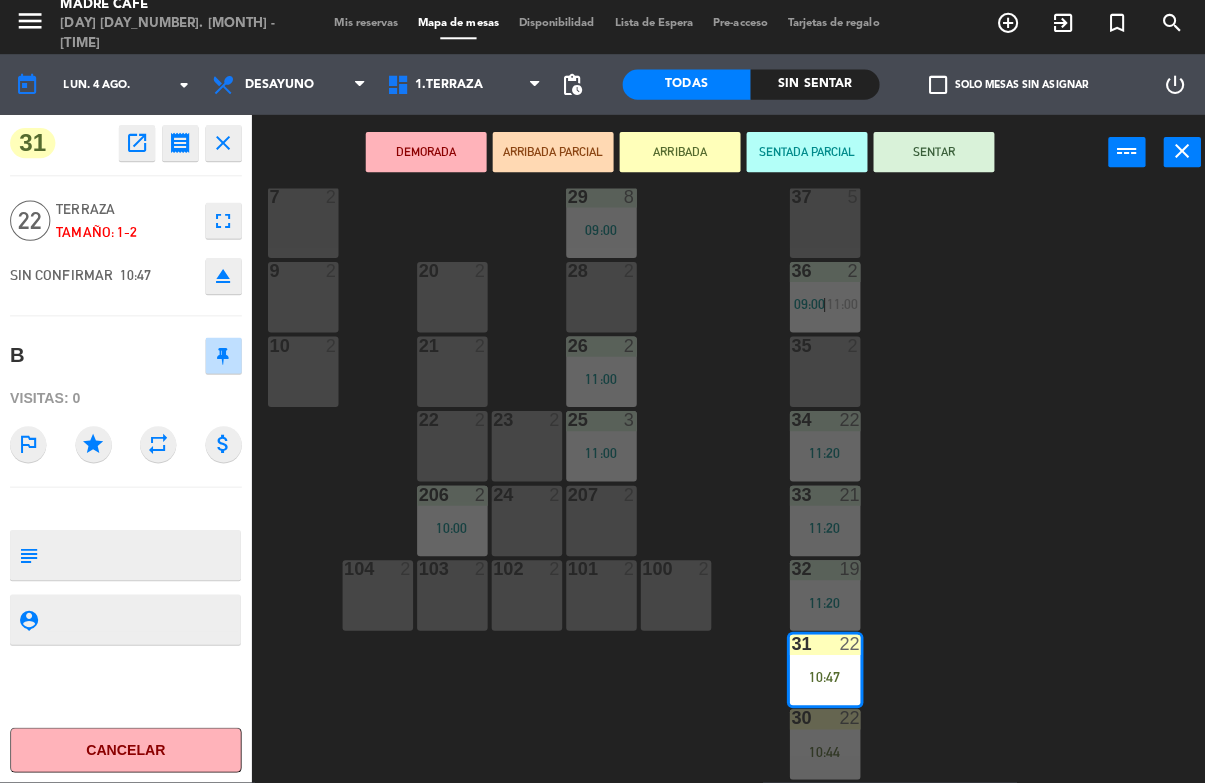 click on "SENTAR" at bounding box center (927, 157) 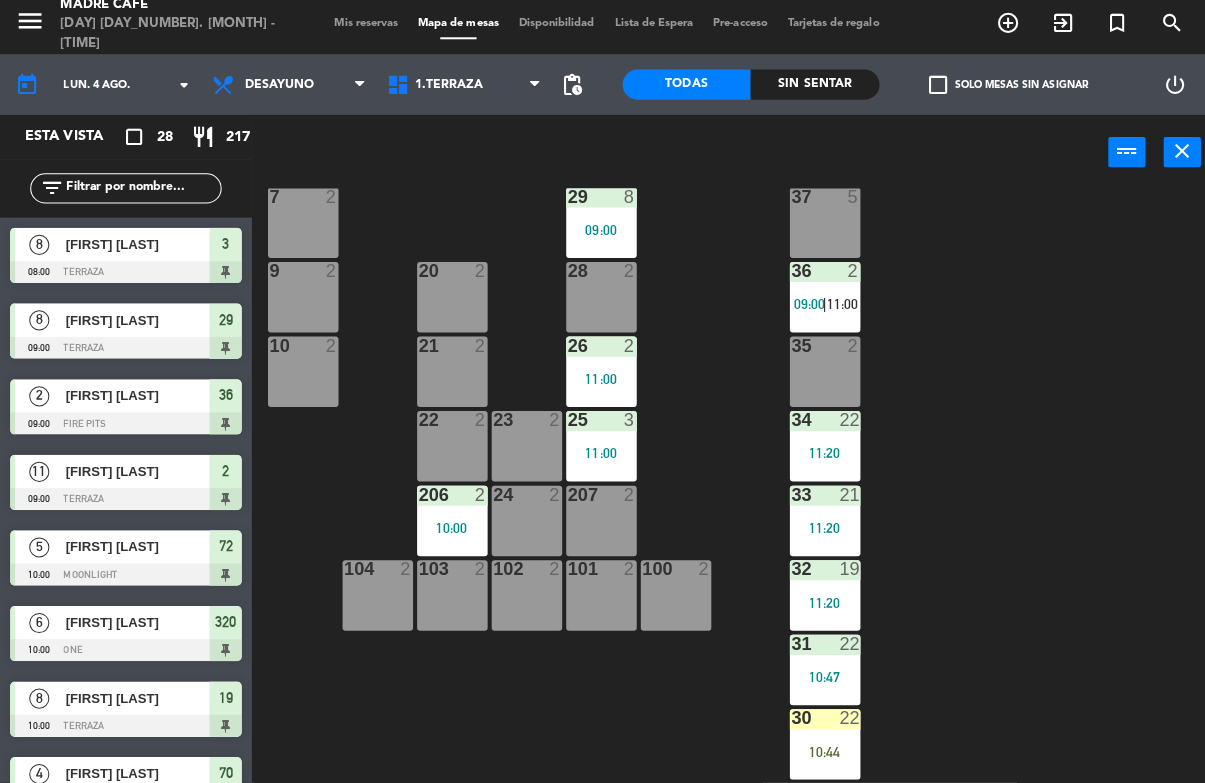 scroll, scrollTop: 0, scrollLeft: 0, axis: both 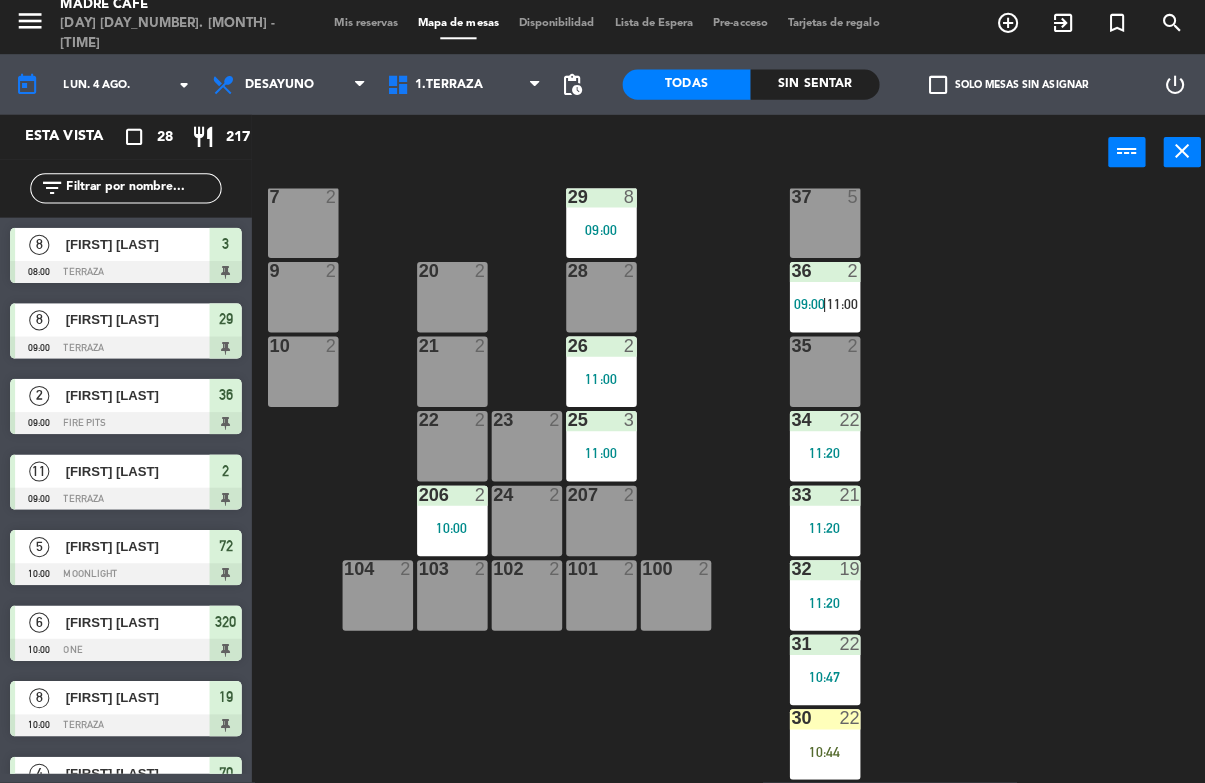 click on "10:44" at bounding box center [819, 752] 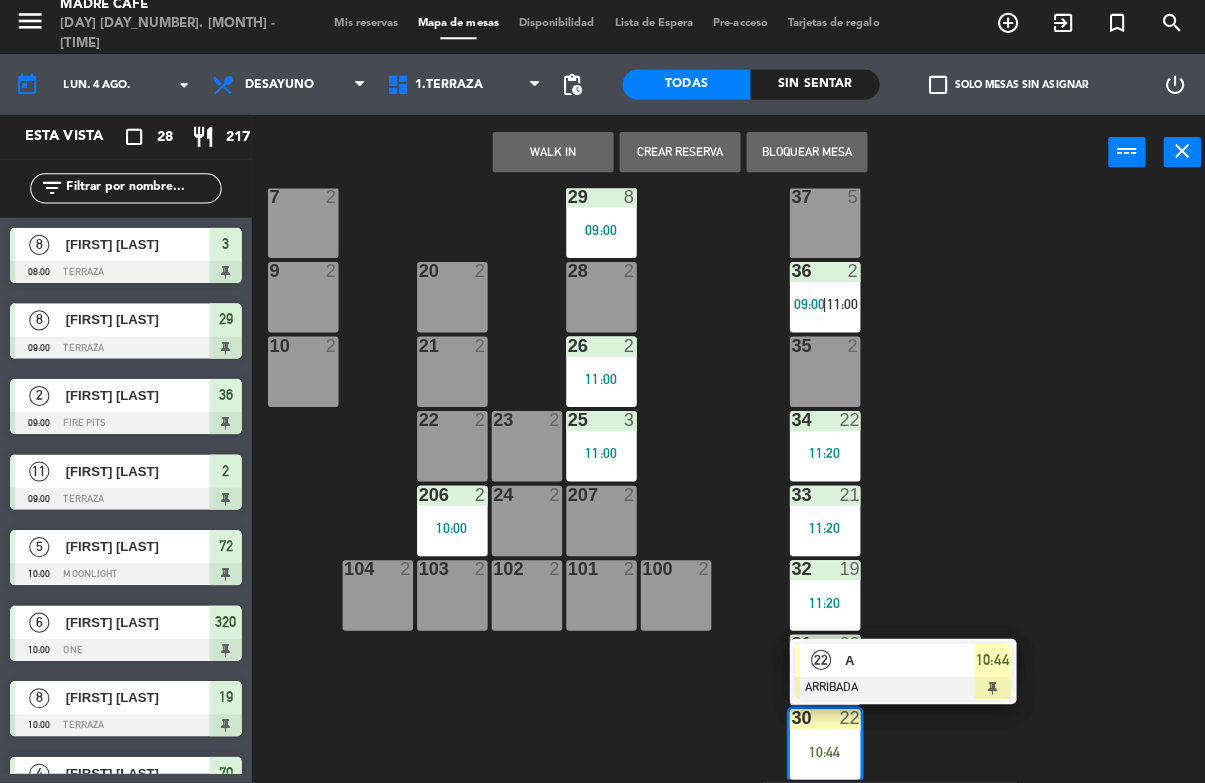 click on "10:44" at bounding box center (985, 661) 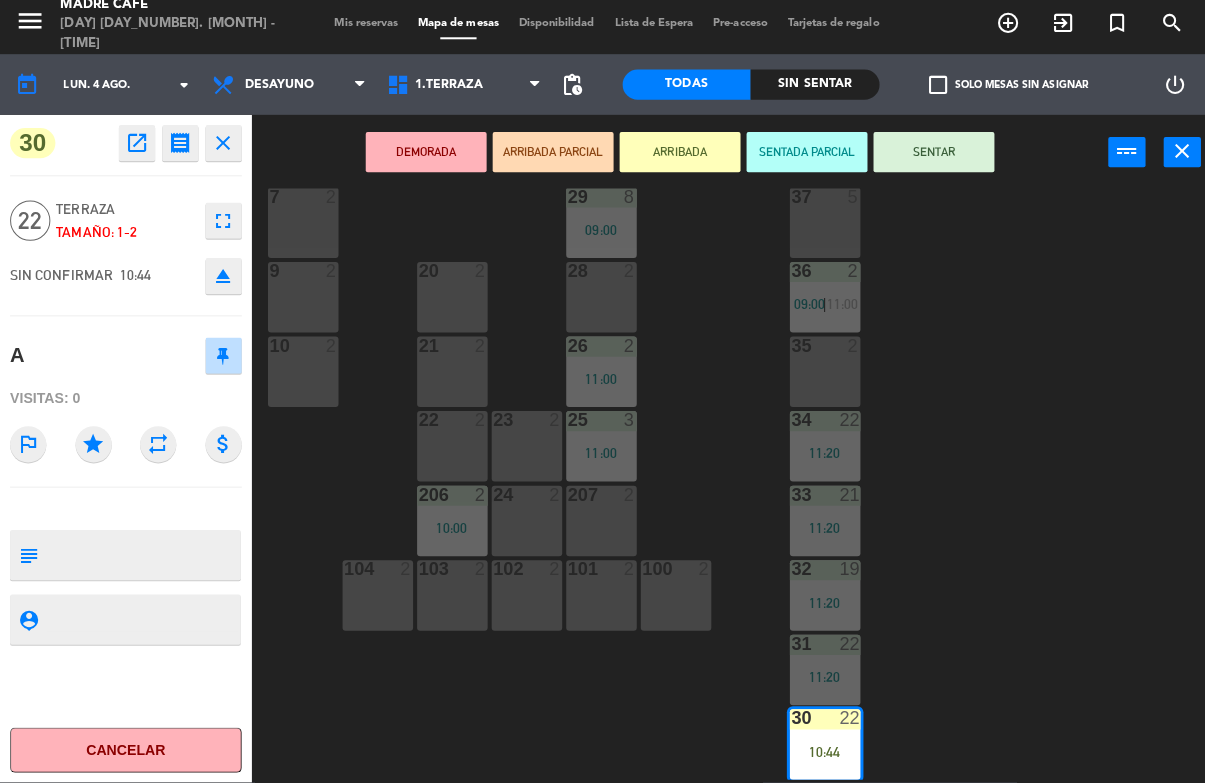 click on "SENTAR" at bounding box center (927, 157) 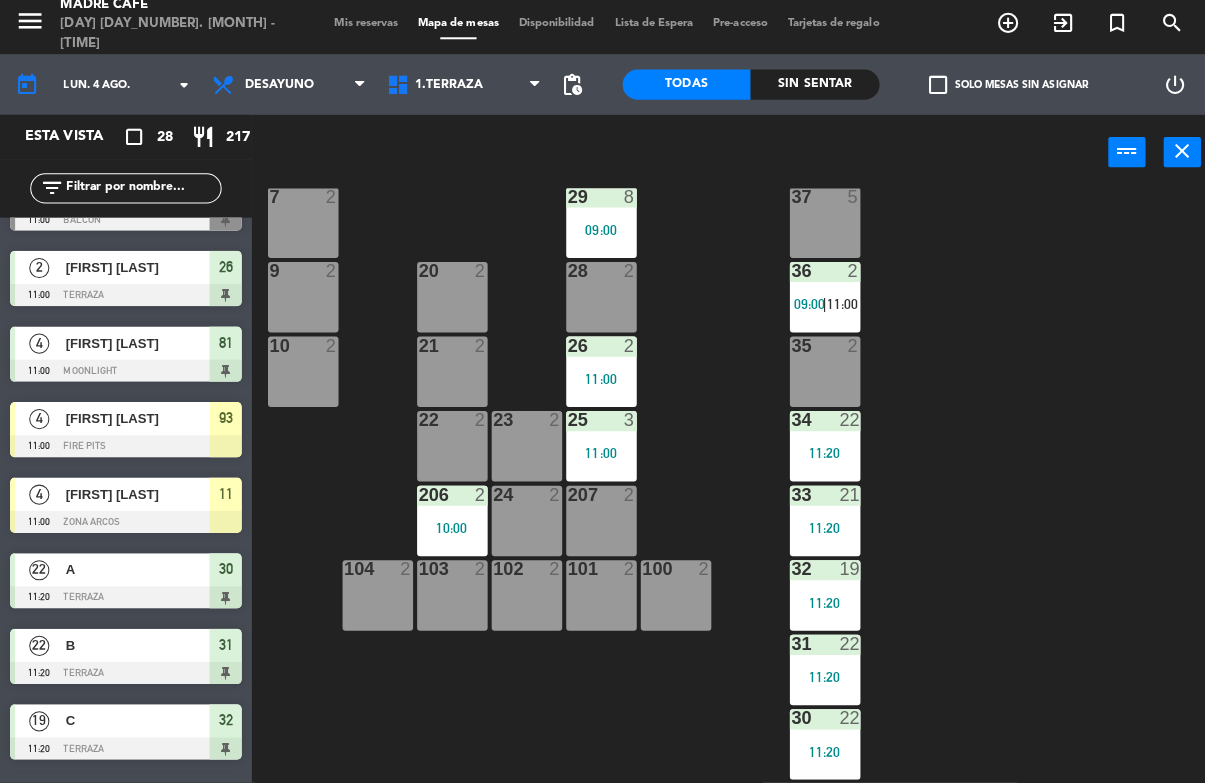 scroll, scrollTop: 1101, scrollLeft: 0, axis: vertical 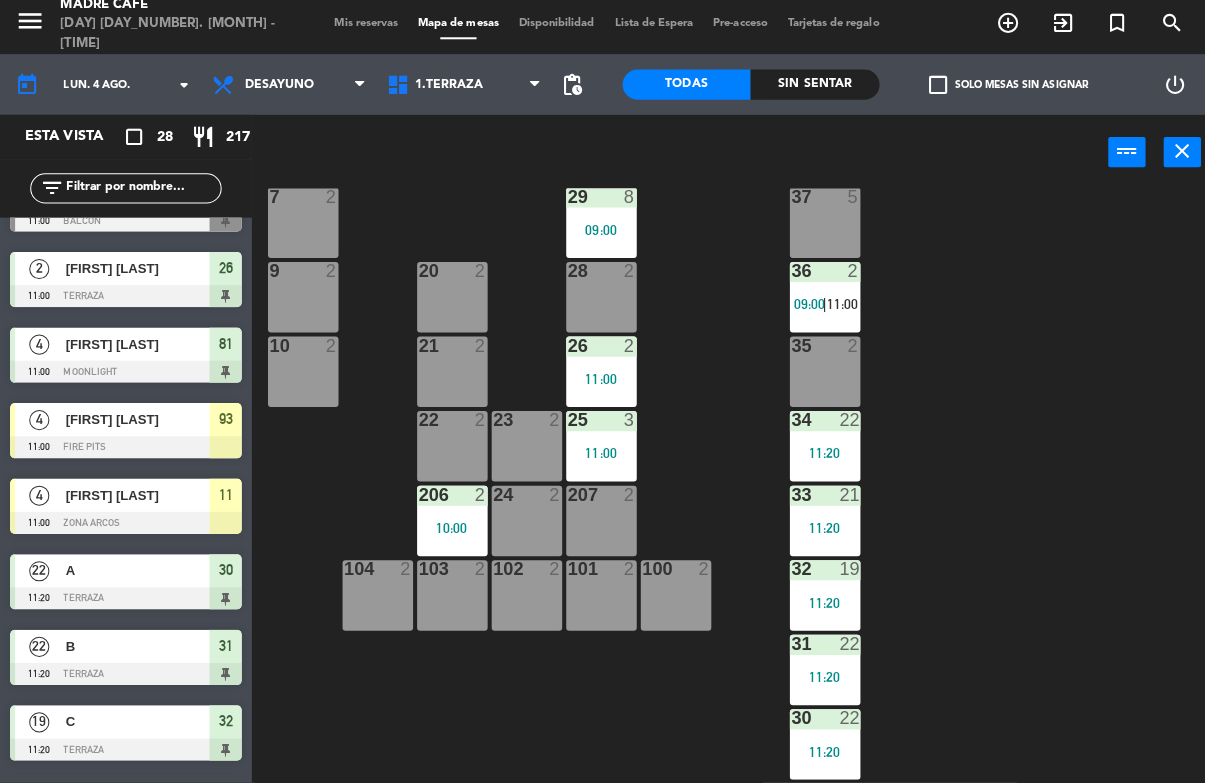 click on "[FIRST] [LAST]" at bounding box center (135, 422) 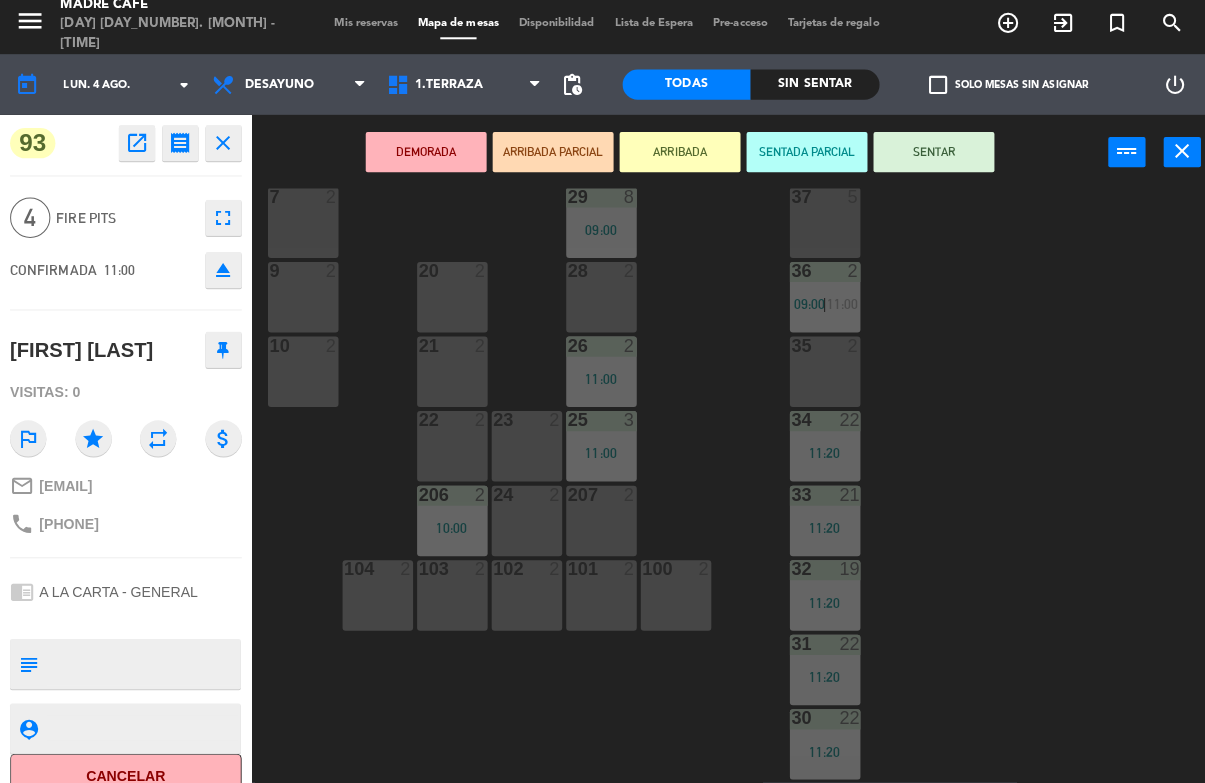 click on "SENTAR" at bounding box center [927, 157] 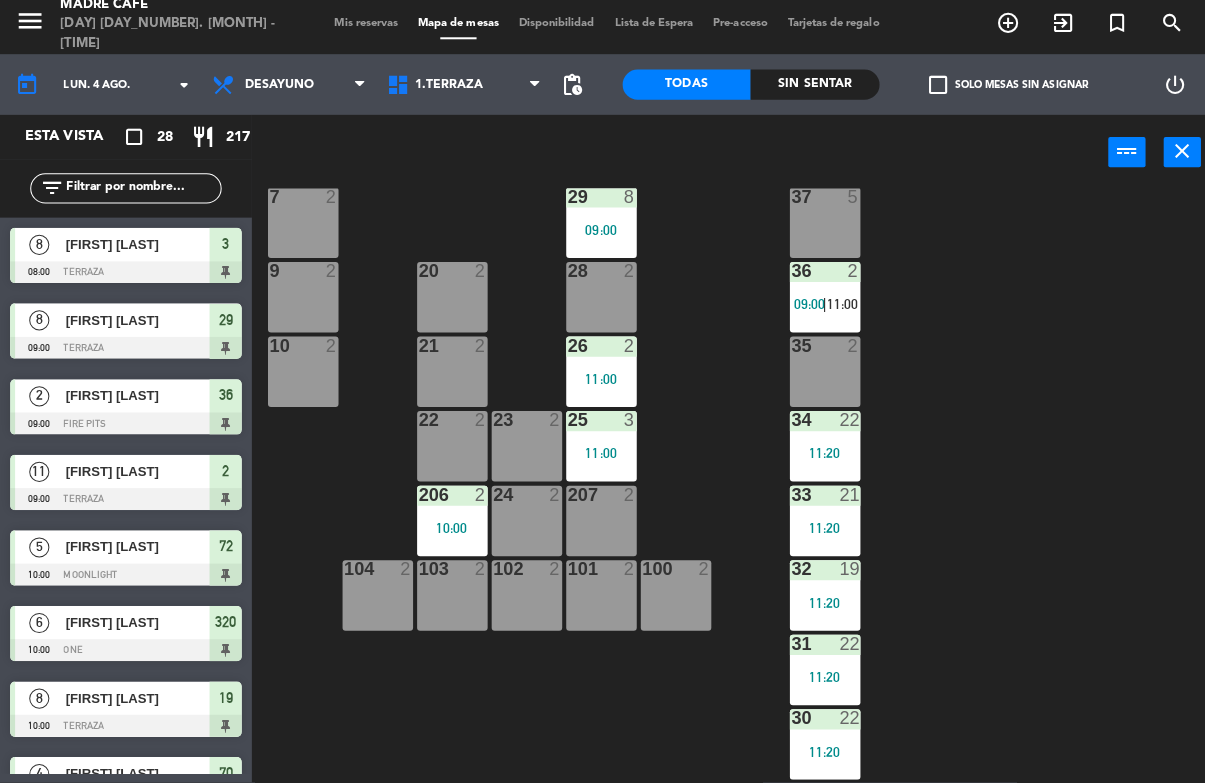 scroll, scrollTop: 0, scrollLeft: 0, axis: both 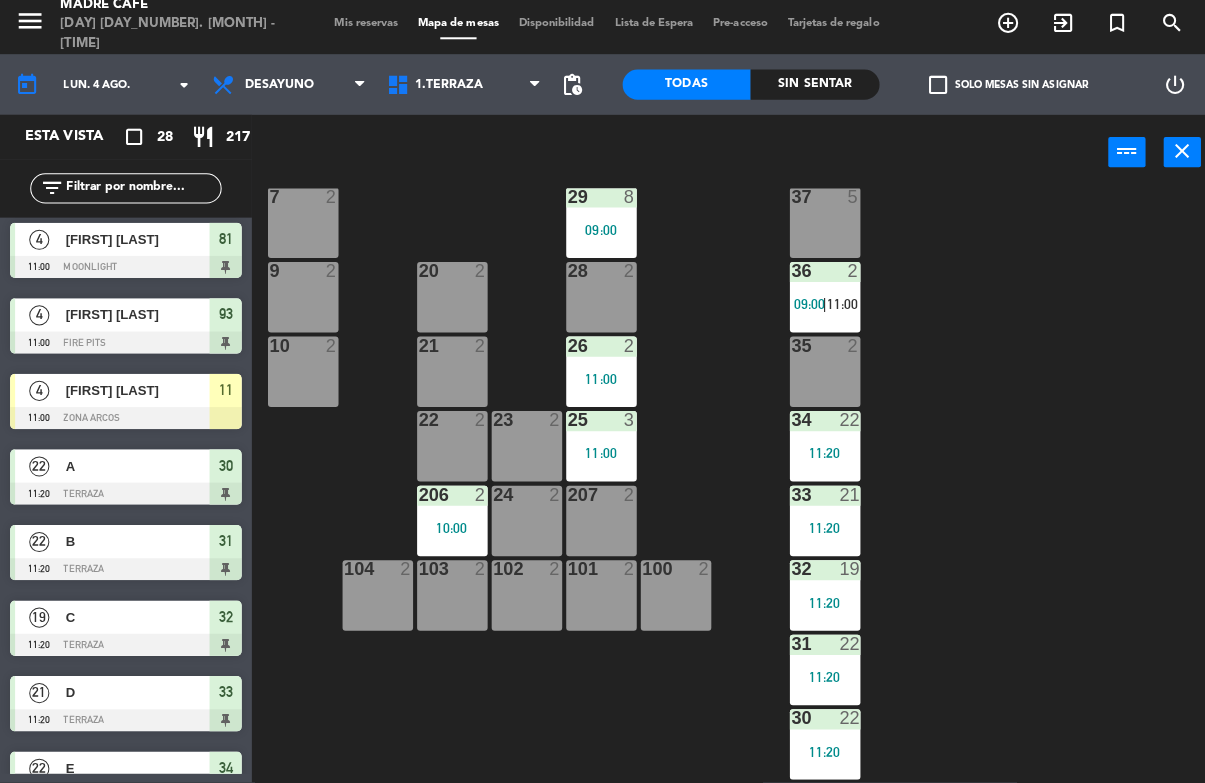 click at bounding box center [125, 421] 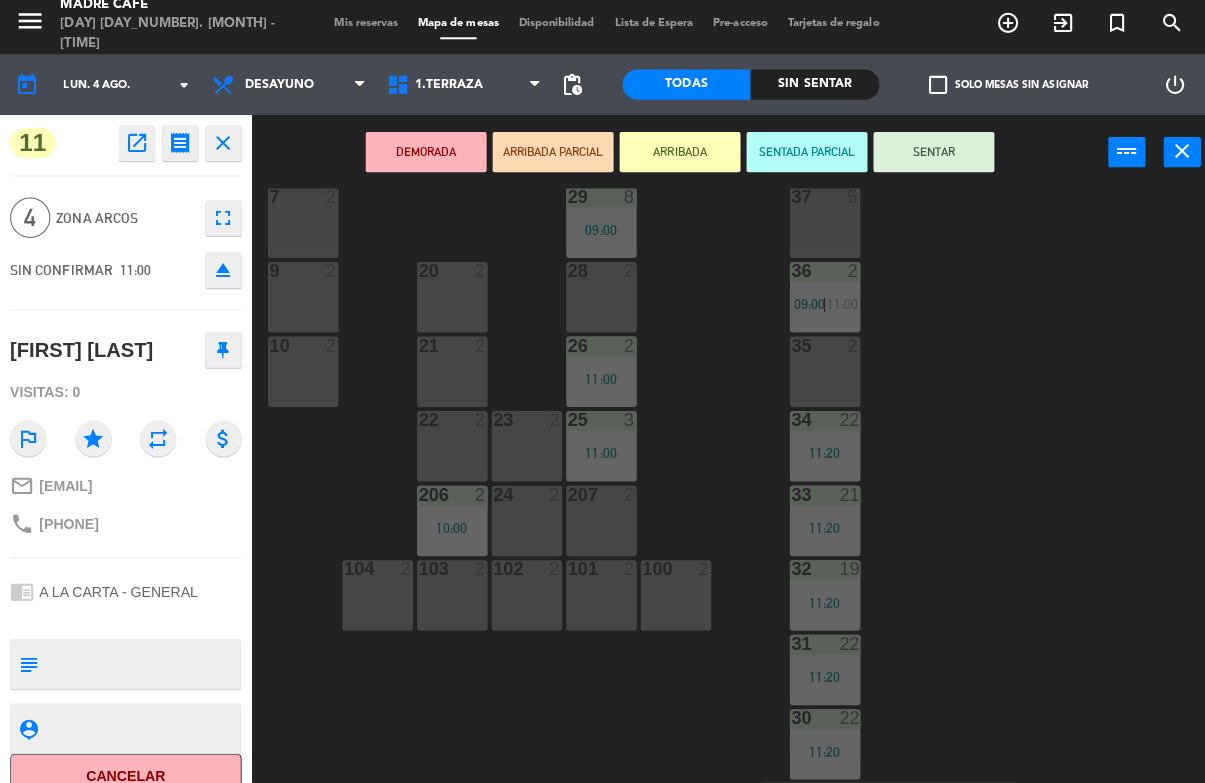 click on "SENTAR" at bounding box center [927, 157] 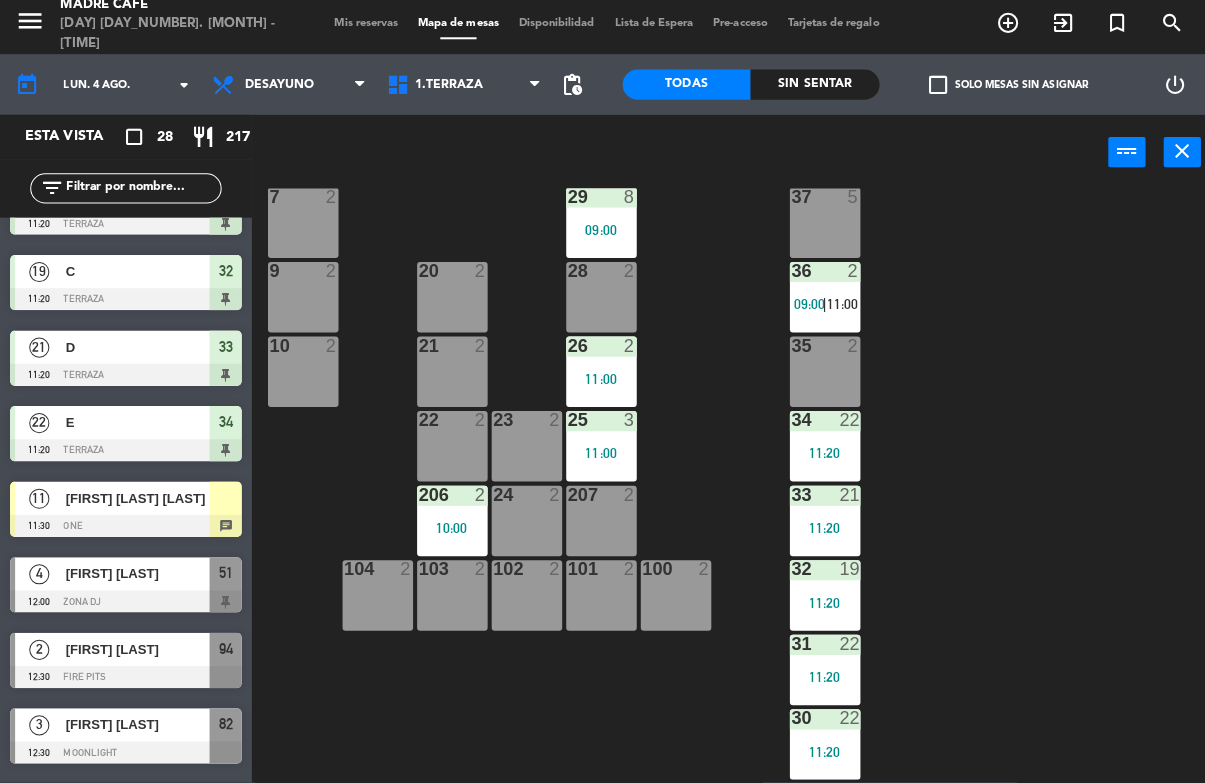 scroll, scrollTop: 1548, scrollLeft: 0, axis: vertical 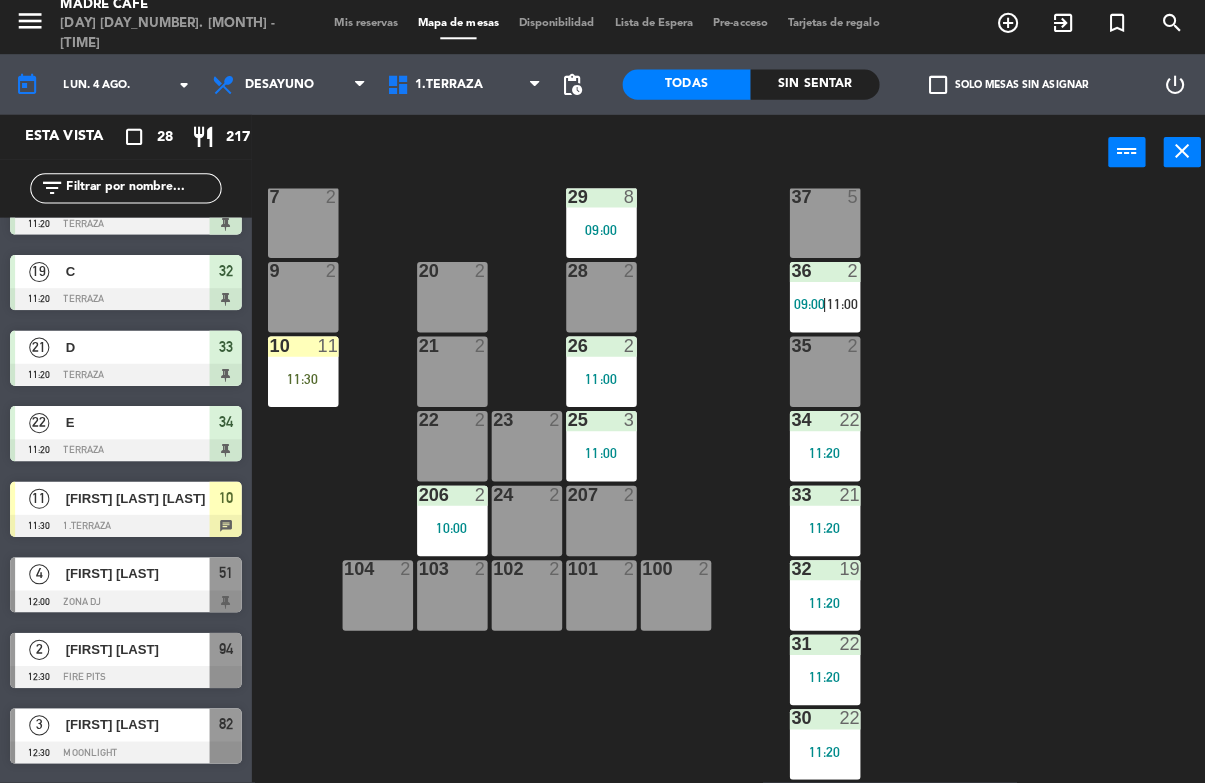 click on "11:30" at bounding box center (301, 382) 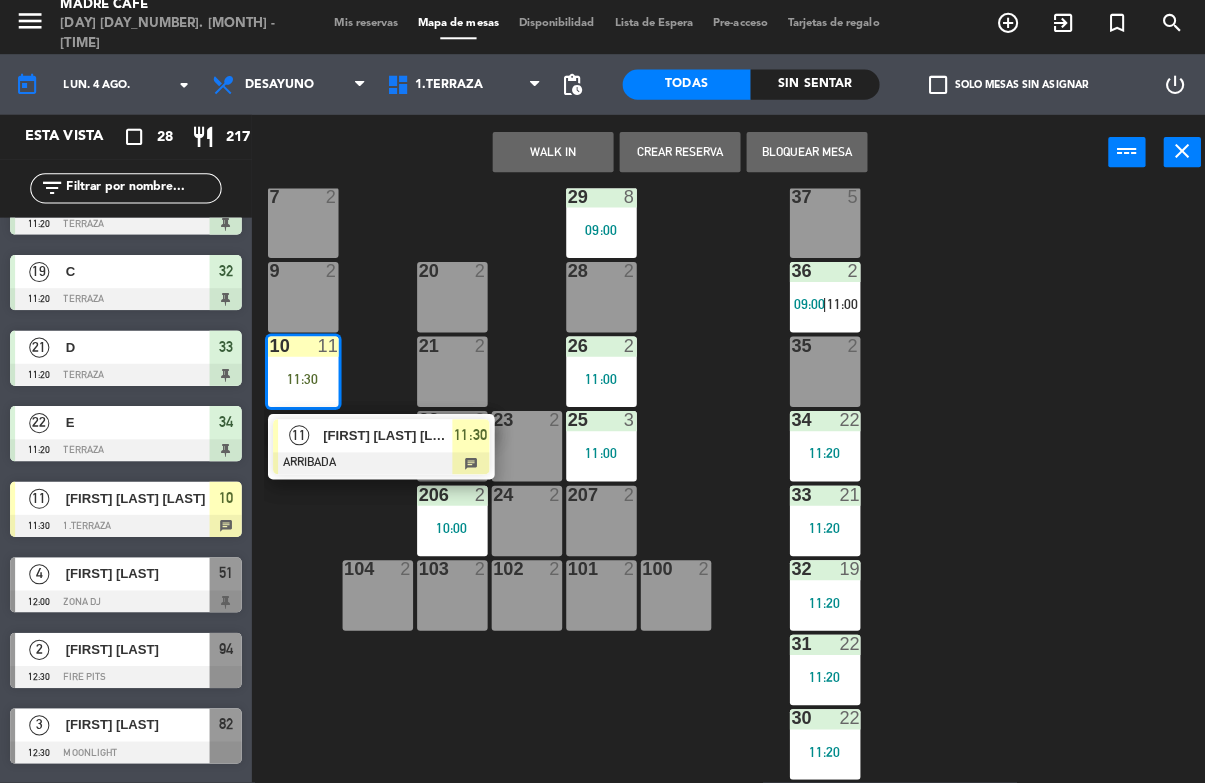 click at bounding box center (378, 466) 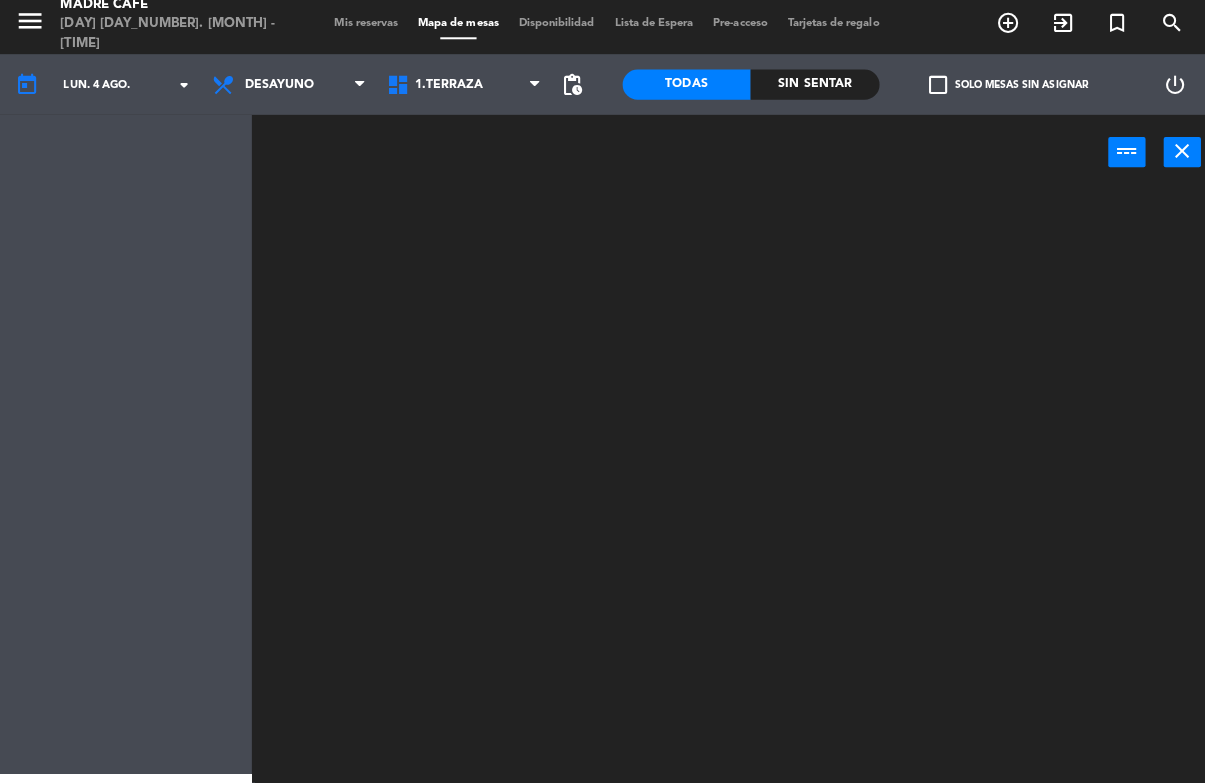 scroll, scrollTop: 0, scrollLeft: 0, axis: both 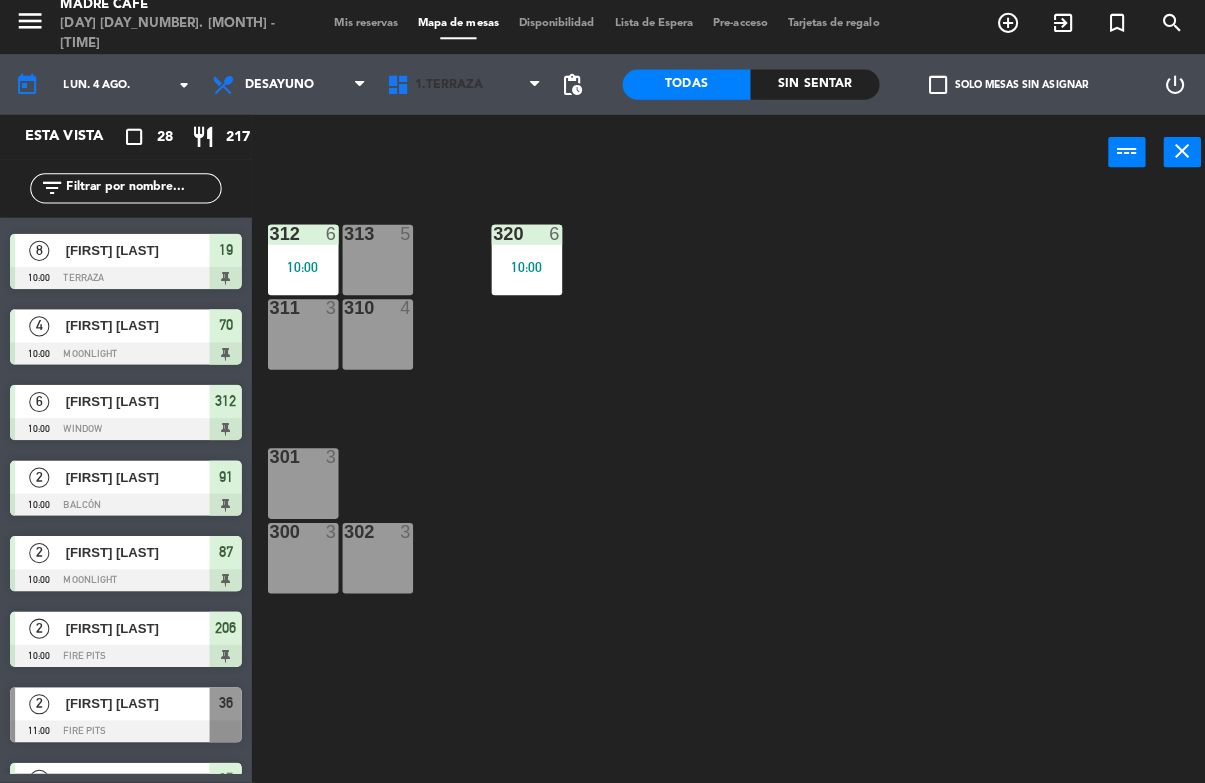 click on "1.Terraza" at bounding box center (461, 90) 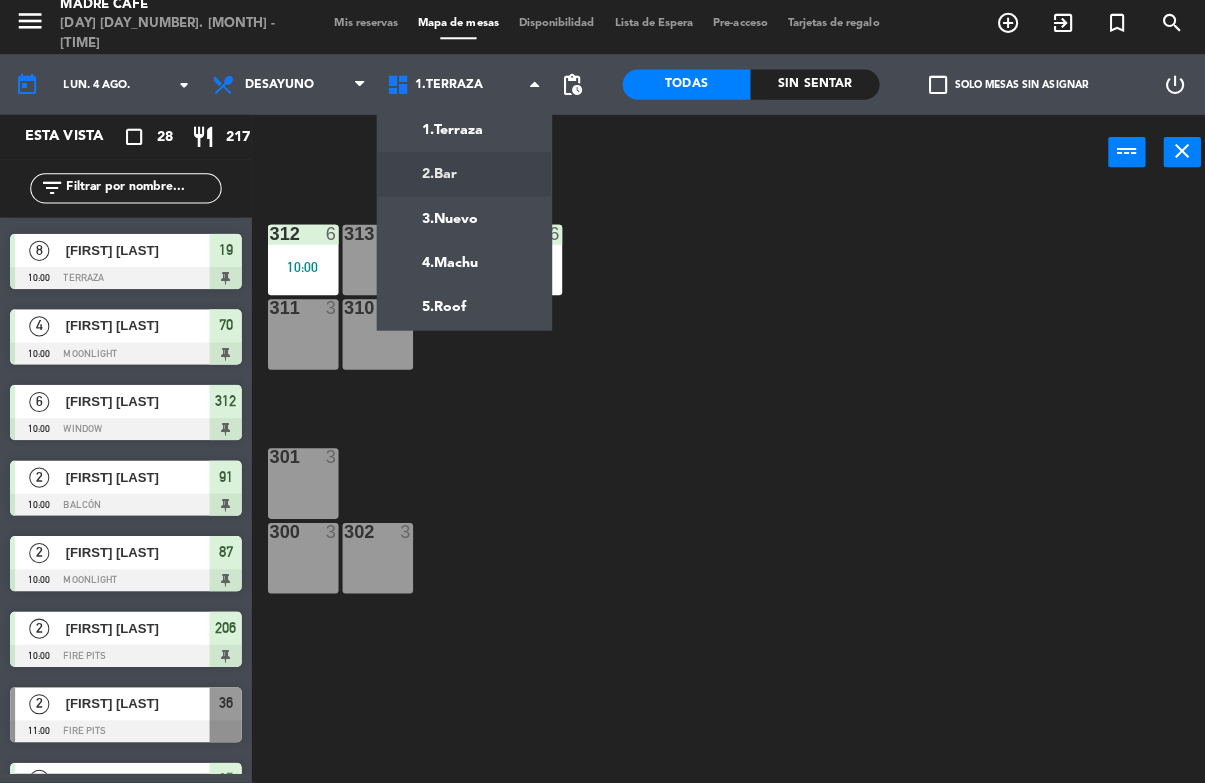click on "menu  Madre Café   [DAY] [DAY_NUMBER]. [MONTH] - [TIME]   Mis reservas   Mapa de mesas   Disponibilidad   Lista de Espera   Pre-acceso   Tarjetas de regalo  add_circle_outline exit_to_app turned_in_not search today    lun. [DAY_NUMBER] [MONTH] arrow_drop_down  Desayuno  Comida  Cena  Desayuno  Desayuno  Comida  Cena  1.Terraza   2.Bar   3.Nuevo   4.Machu   5.Roof   1.Terraza   1.Terraza   2.Bar   3.Nuevo   4.Machu   5.Roof  pending_actions  Todas  Sin sentar  check_box_outline_blank   Solo mesas sin asignar   power_settings_new   Esta vista   crop_square  [NUMBER]  restaurant  [NUMBER] filter_list  [NUMBER]   [FIRST] [LAST]   [TIME]   Terraza  [NUMBER]  [NUMBER]   [FIRST] [LAST]   [TIME]   Terraza  [NUMBER]  [NUMBER]   [FIRST] [LAST]   [TIME]   Fire Pits  [NUMBER]  [NUMBER]   [FIRST] [LAST]    [TIME]   Terraza  [NUMBER]  [NUMBER]   [FIRST] [LAST]   [TIME]   Moonlight  [NUMBER]  [NUMBER]   [FIRST] [LAST]   [TIME]   One  [NUMBER]  [NUMBER]   [FIRST] [LAST]   [TIME]   Terraza  [NUMBER]  [NUMBER]   [FIRST] [LAST]   [TIME]   Moonlight  [NUMBER]  [NUMBER]   [FIRST] [LAST]   [TIME]   Window  [NUMBER]  [NUMBER]   [FIRST] [LAST]   [TIME]   Balcón  [NUMBER]  [NUMBER]   [FIRST] [LAST]   [TIME]" 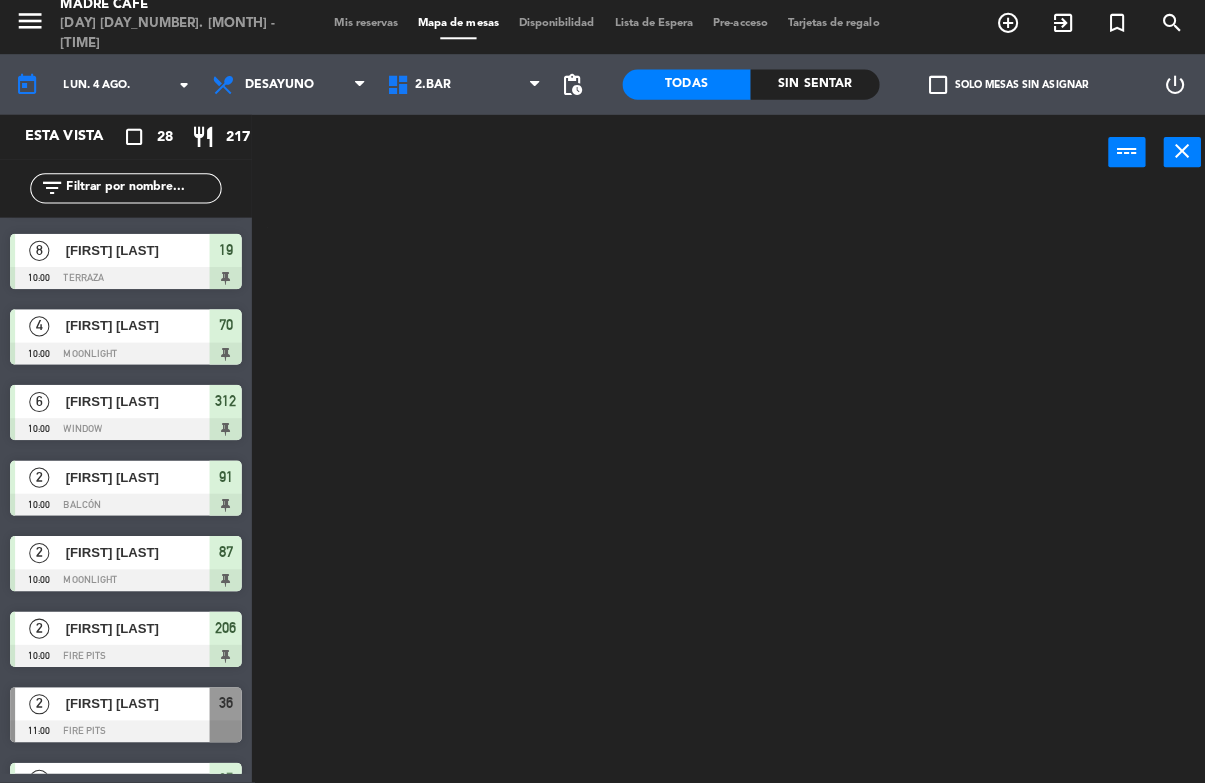 click on "power_input close" at bounding box center (675, 158) 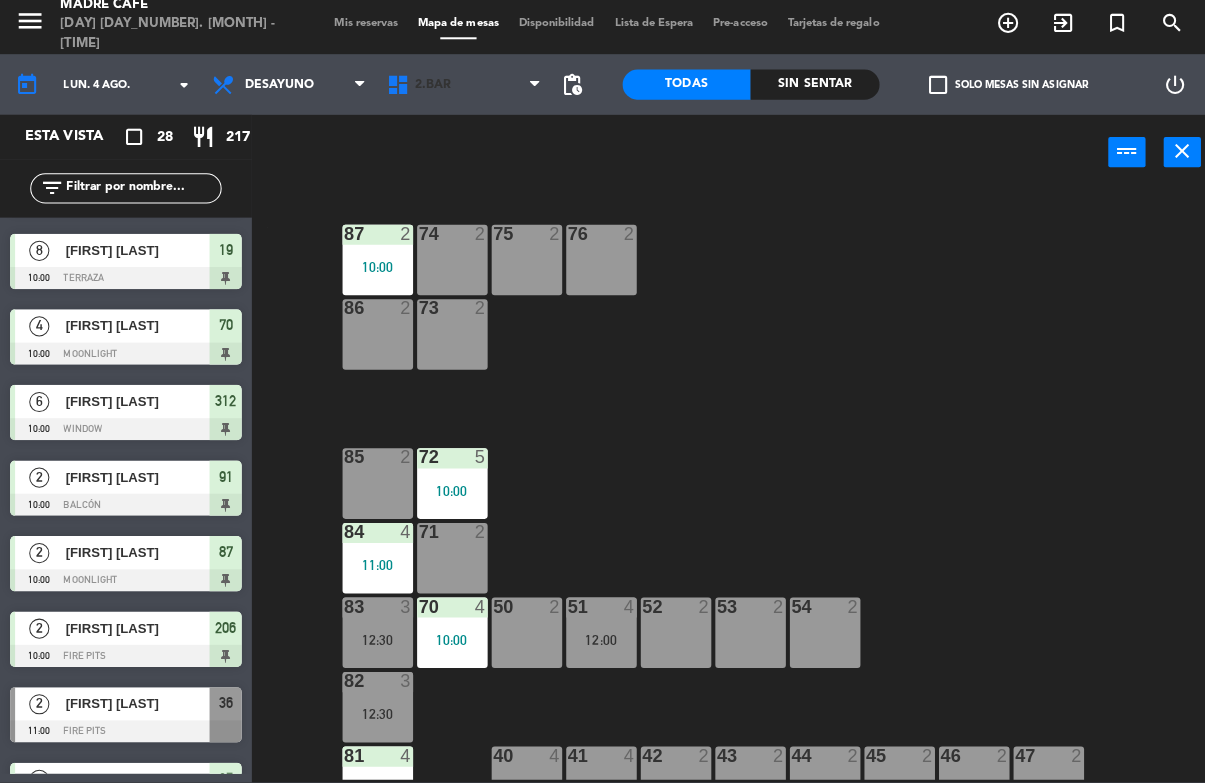 click on "2.Bar" at bounding box center (461, 90) 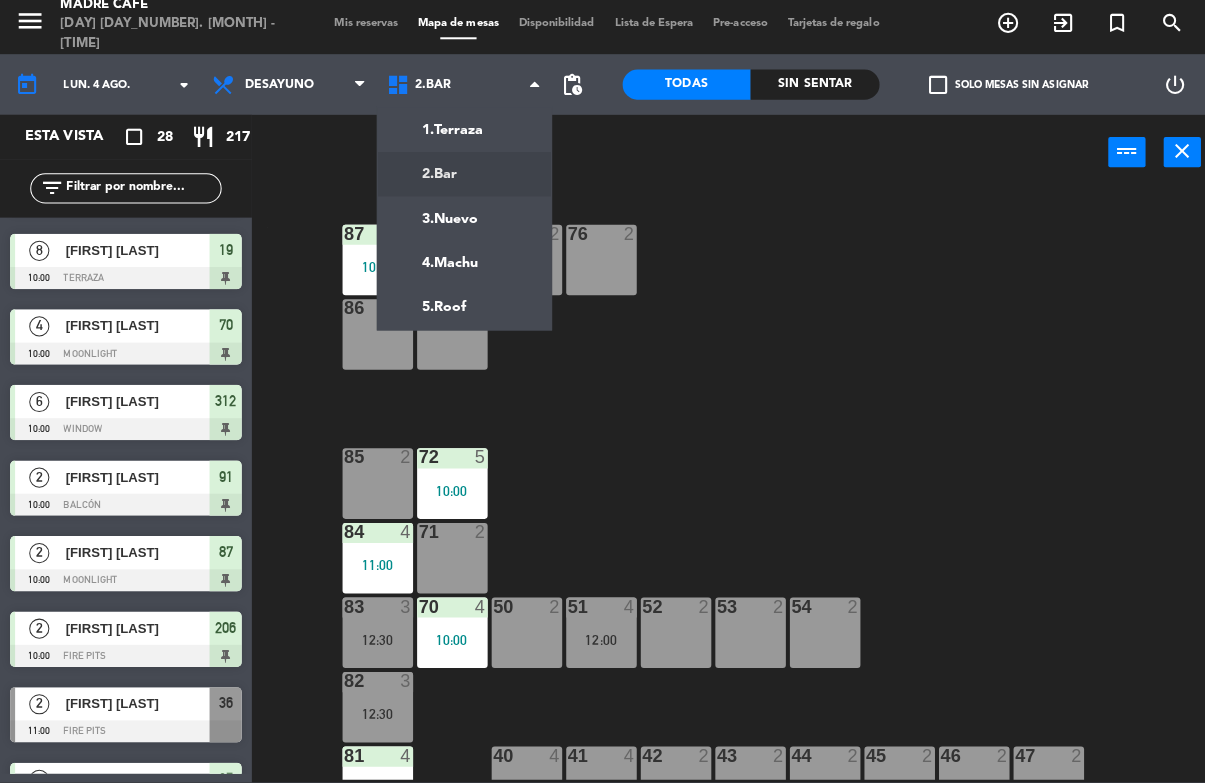 click on "menu  Madre Café   [DAY] [DAY_NUMBER]. [MONTH] - [TIME]   Mis reservas   Mapa de mesas   Disponibilidad   Lista de Espera   Pre-acceso   Tarjetas de regalo  add_circle_outline exit_to_app turned_in_not search today    lun. [DAY_NUMBER] [MONTH] arrow_drop_down  Desayuno  Comida  Cena  Desayuno  Desayuno  Comida  Cena  1.Terraza   2.Bar   3.Nuevo   4.Machu   5.Roof   2.Bar   1.Terraza   2.Bar   3.Nuevo   4.Machu   5.Roof  pending_actions  Todas  Sin sentar  check_box_outline_blank   Solo mesas sin asignar   power_settings_new   Esta vista   crop_square  [NUMBER]  restaurant  [NUMBER] filter_list  [NUMBER]   [FIRST] [LAST]   [TIME]   Terraza  [NUMBER]  [NUMBER]   [FIRST] [LAST]   [TIME]   Terraza  [NUMBER]  [NUMBER]   [FIRST] [LAST]   [TIME]   Fire Pits  [NUMBER]  [NUMBER]   [FIRST] [LAST]    [TIME]   Terraza  [NUMBER]  [NUMBER]   [FIRST] [LAST]   [TIME]   Moonlight  [NUMBER]  [NUMBER]   [FIRST] [LAST]   [TIME]   One  [NUMBER]  [NUMBER]   [FIRST] [LAST]   [TIME]   Terraza  [NUMBER]  [NUMBER]   [FIRST] [LAST]   [TIME]   Moonlight" 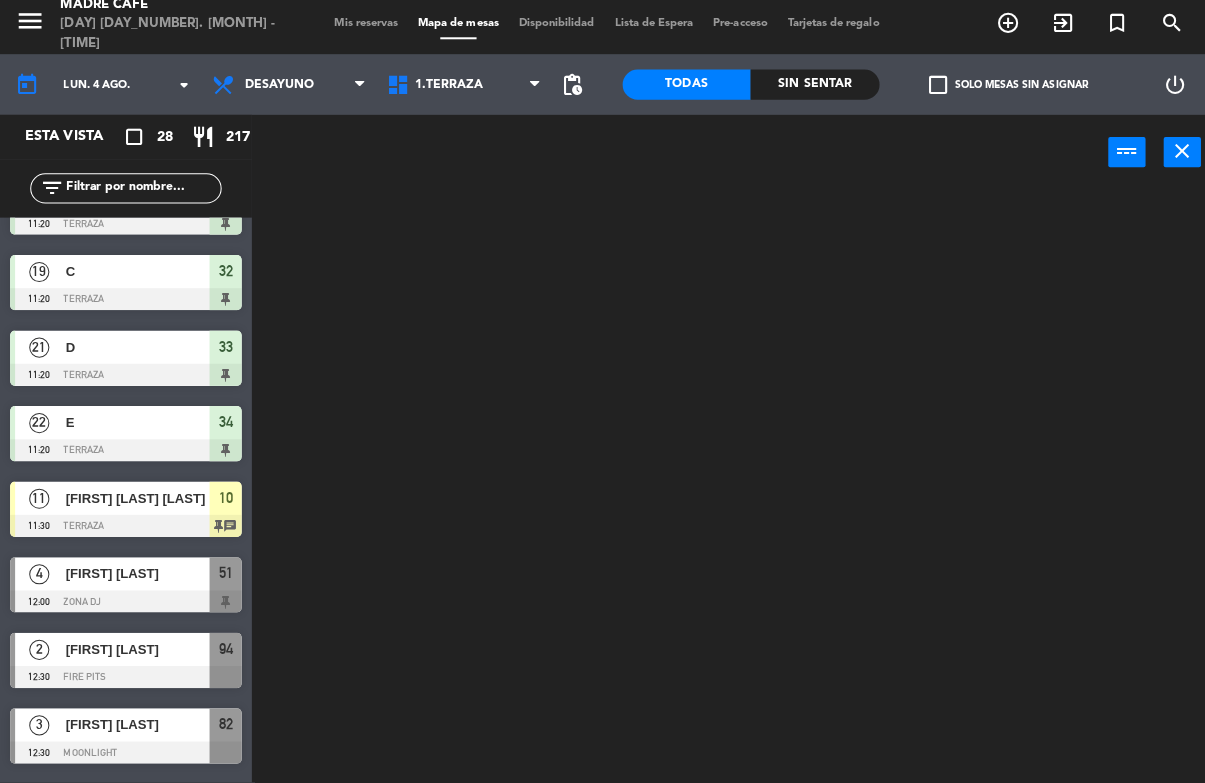 scroll, scrollTop: 1659, scrollLeft: 0, axis: vertical 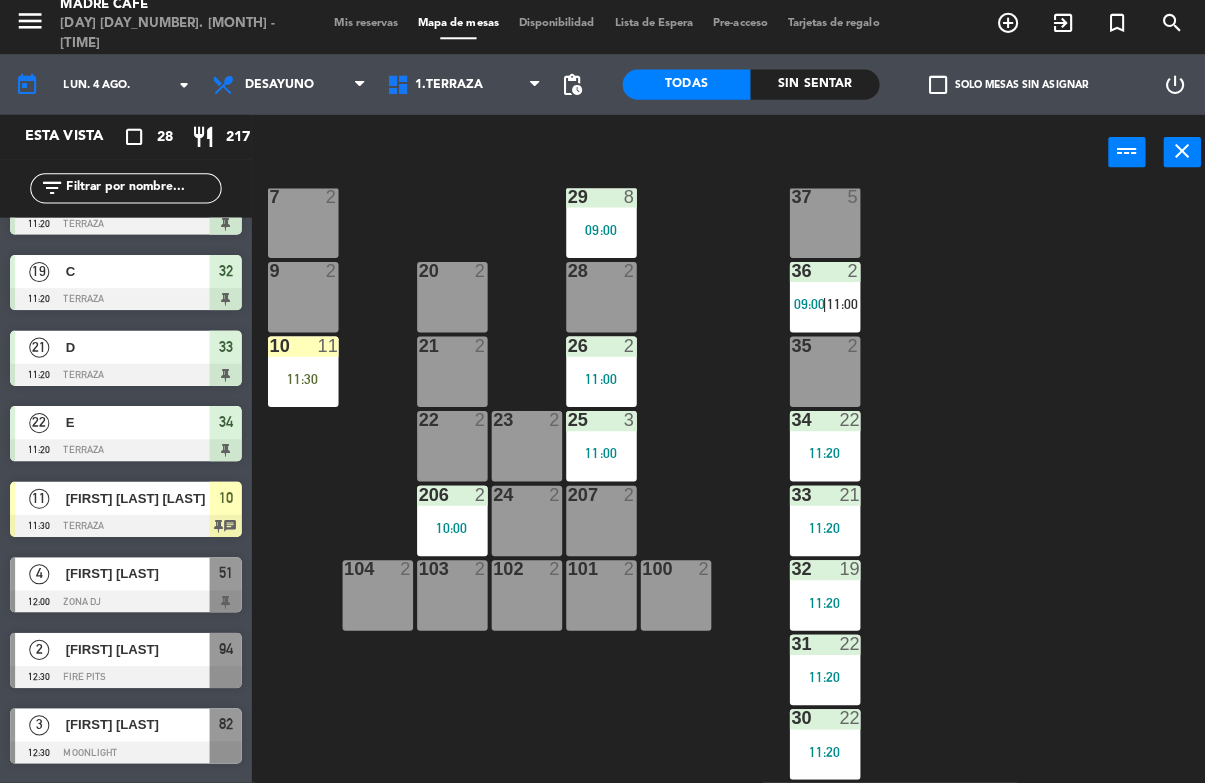 click on "[NUMBER] [NUMBER] [TIME]" at bounding box center (301, 375) 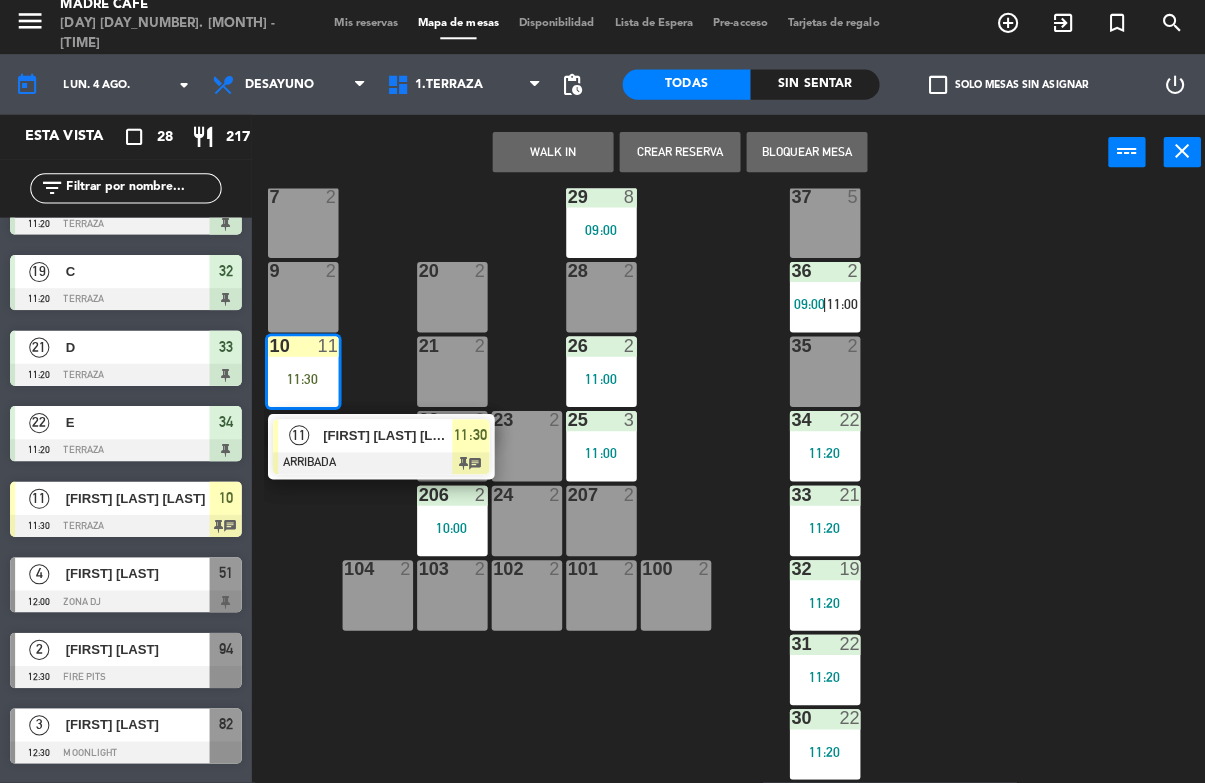 click at bounding box center (378, 466) 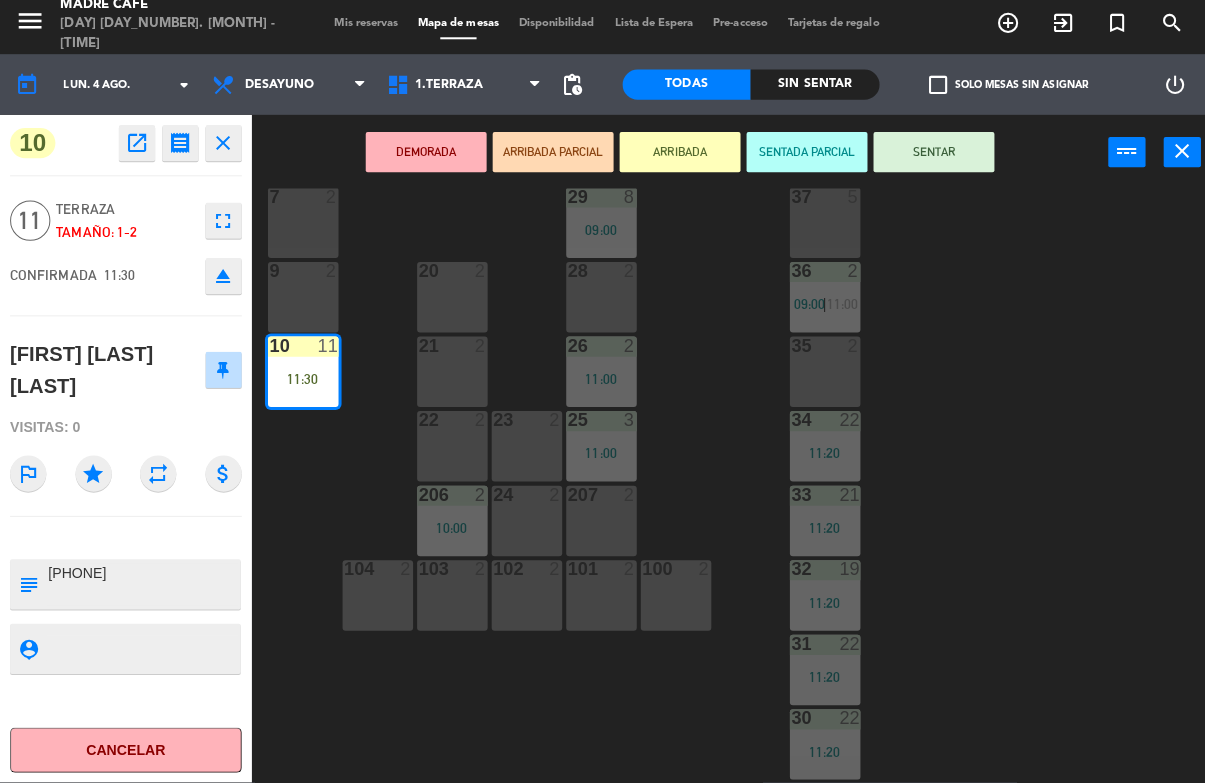 click on "SENTAR" at bounding box center [927, 157] 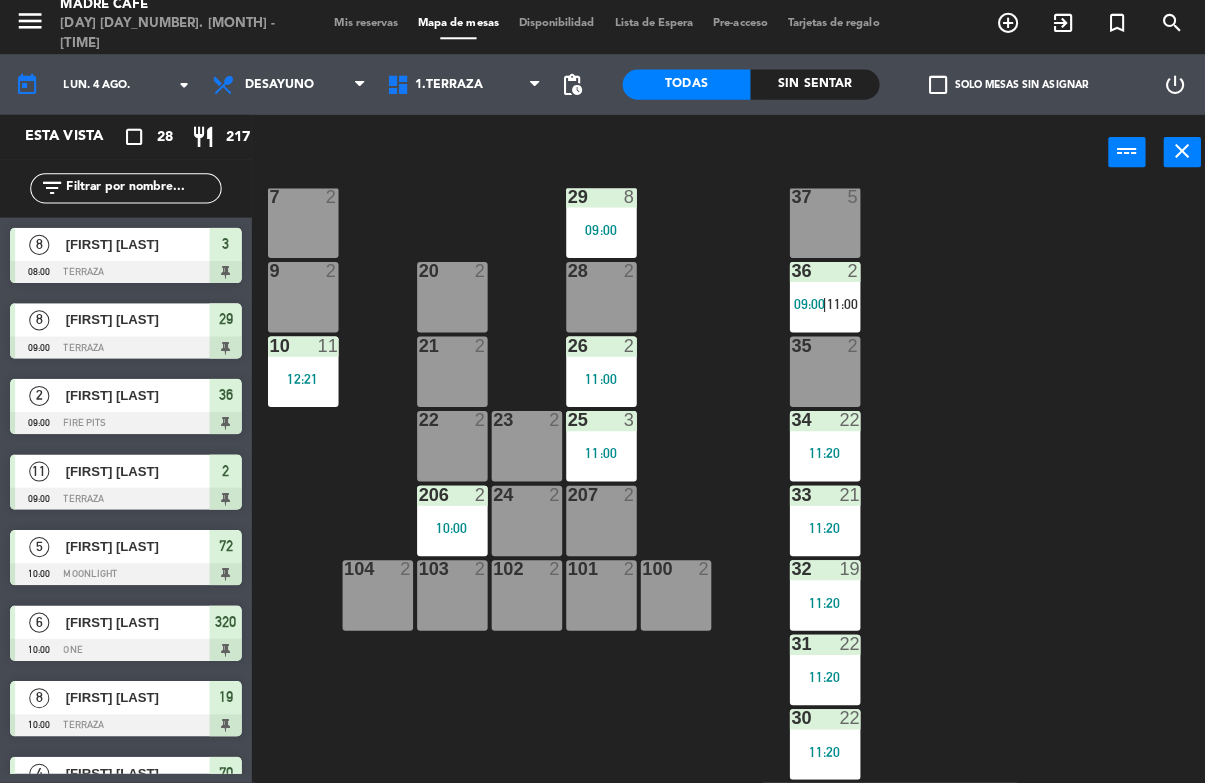 scroll, scrollTop: 0, scrollLeft: 0, axis: both 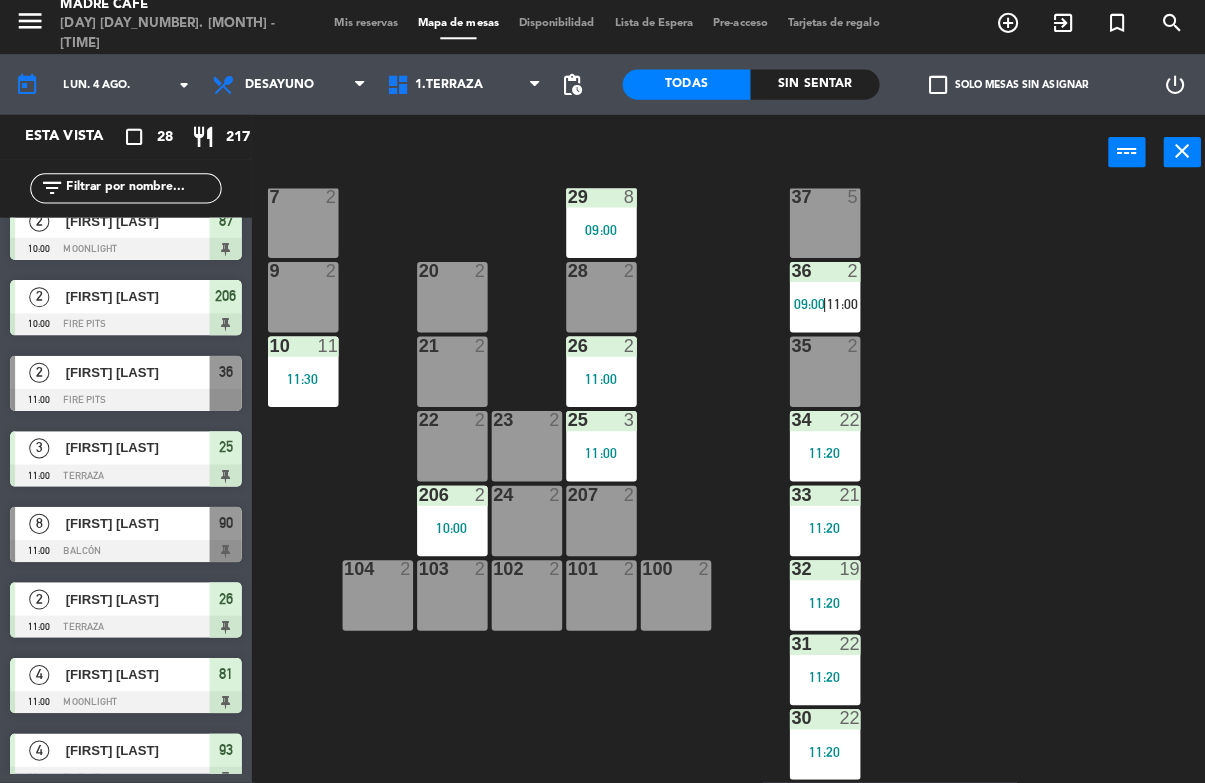 click at bounding box center (125, 403) 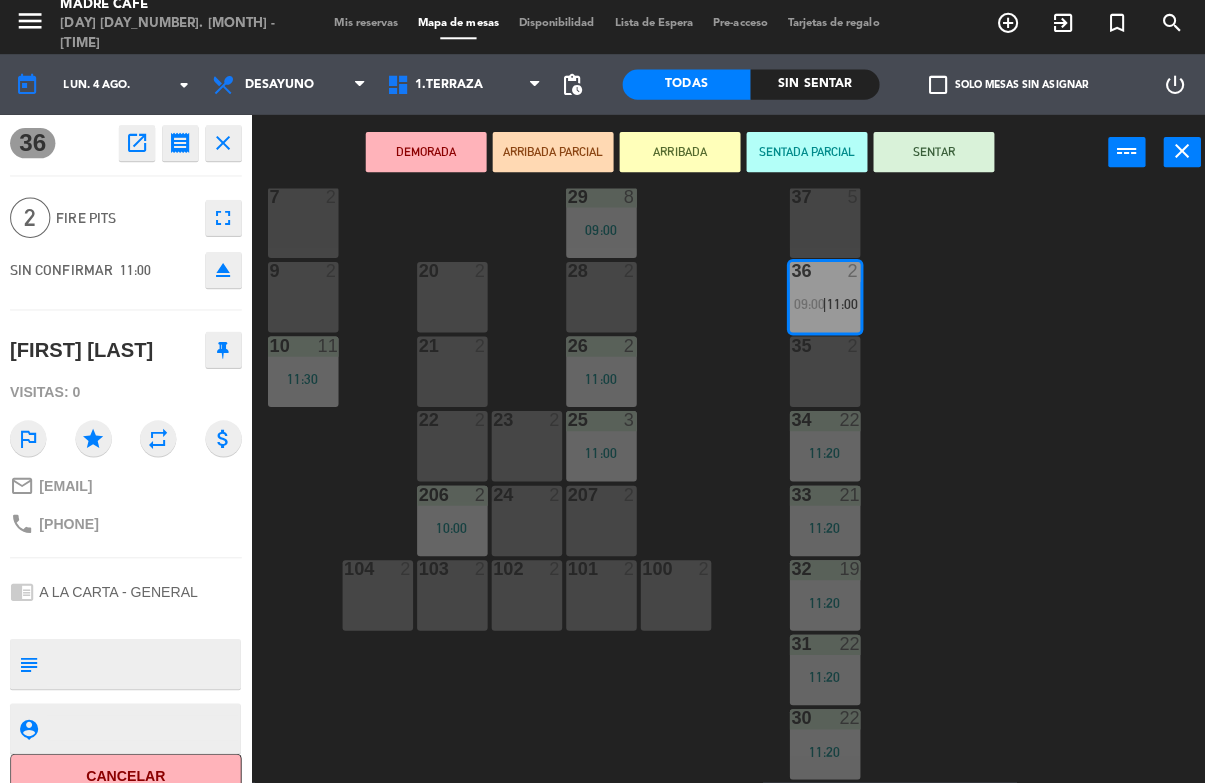 click on "Cancelar" 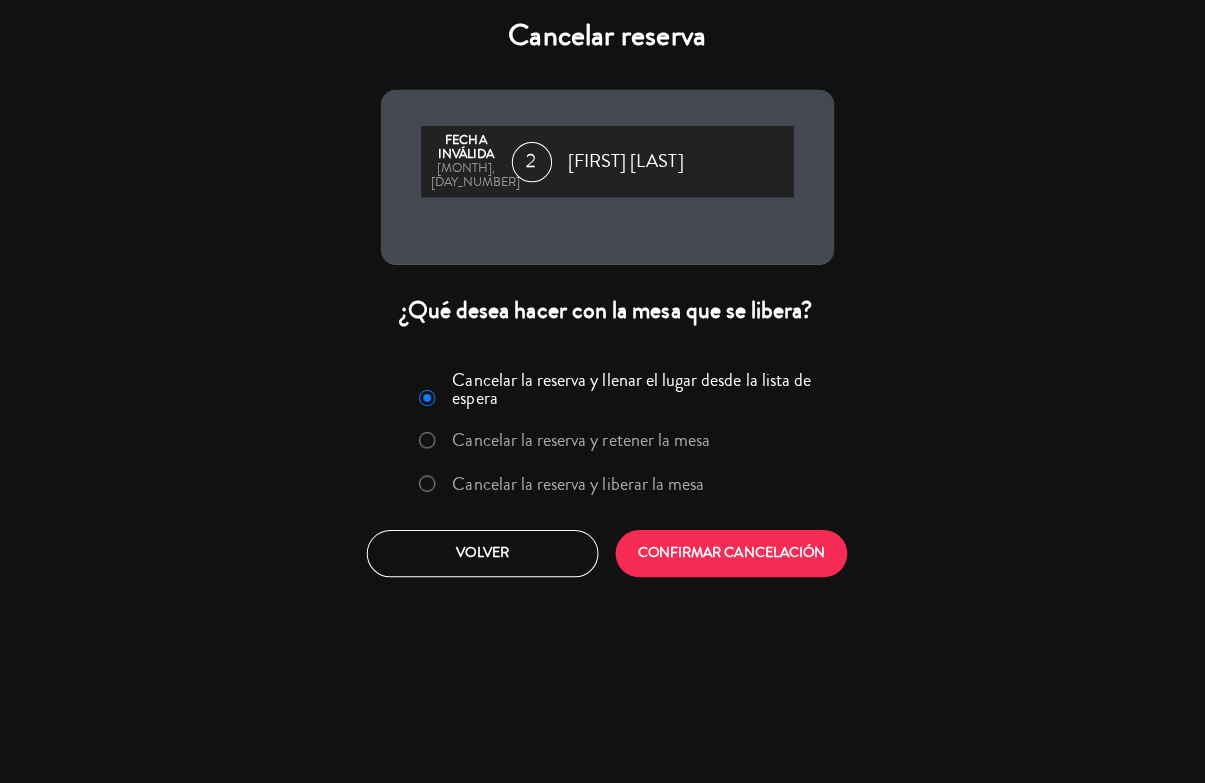 click on "Cancelar la reserva y liberar la mesa" 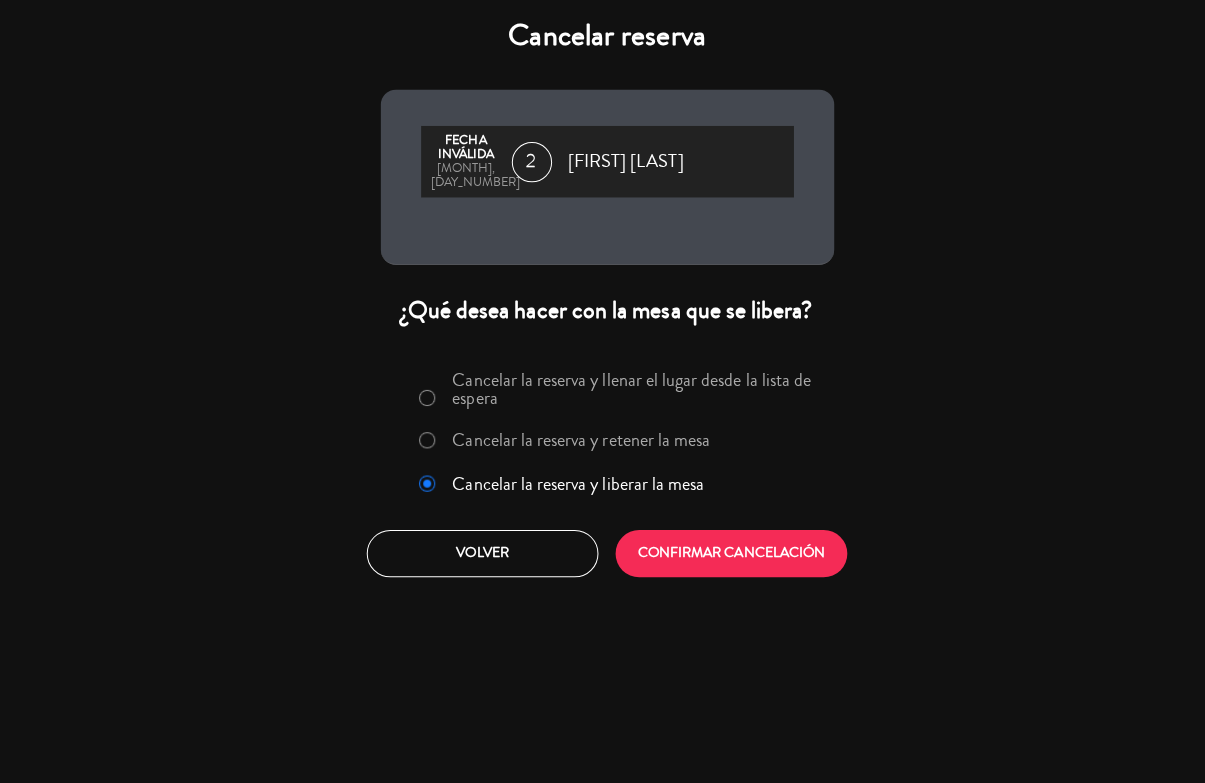 click on "CONFIRMAR CANCELACIÓN" 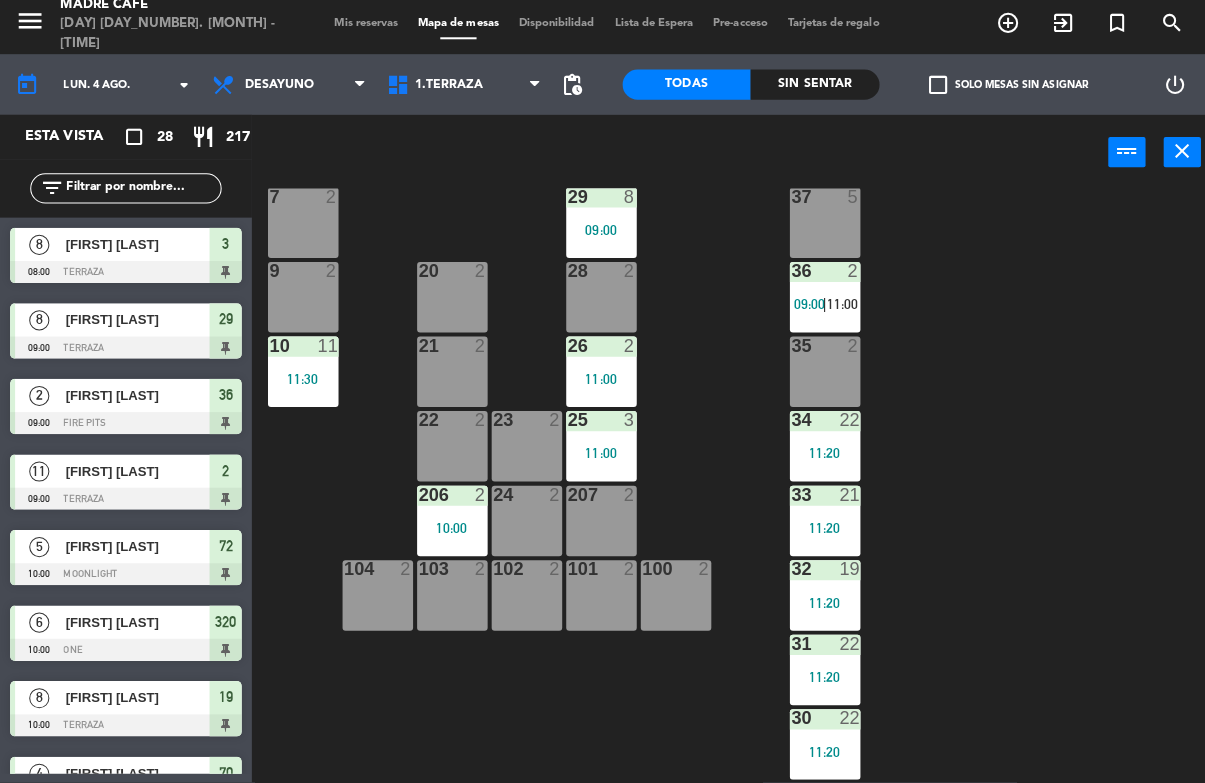 scroll, scrollTop: 0, scrollLeft: 0, axis: both 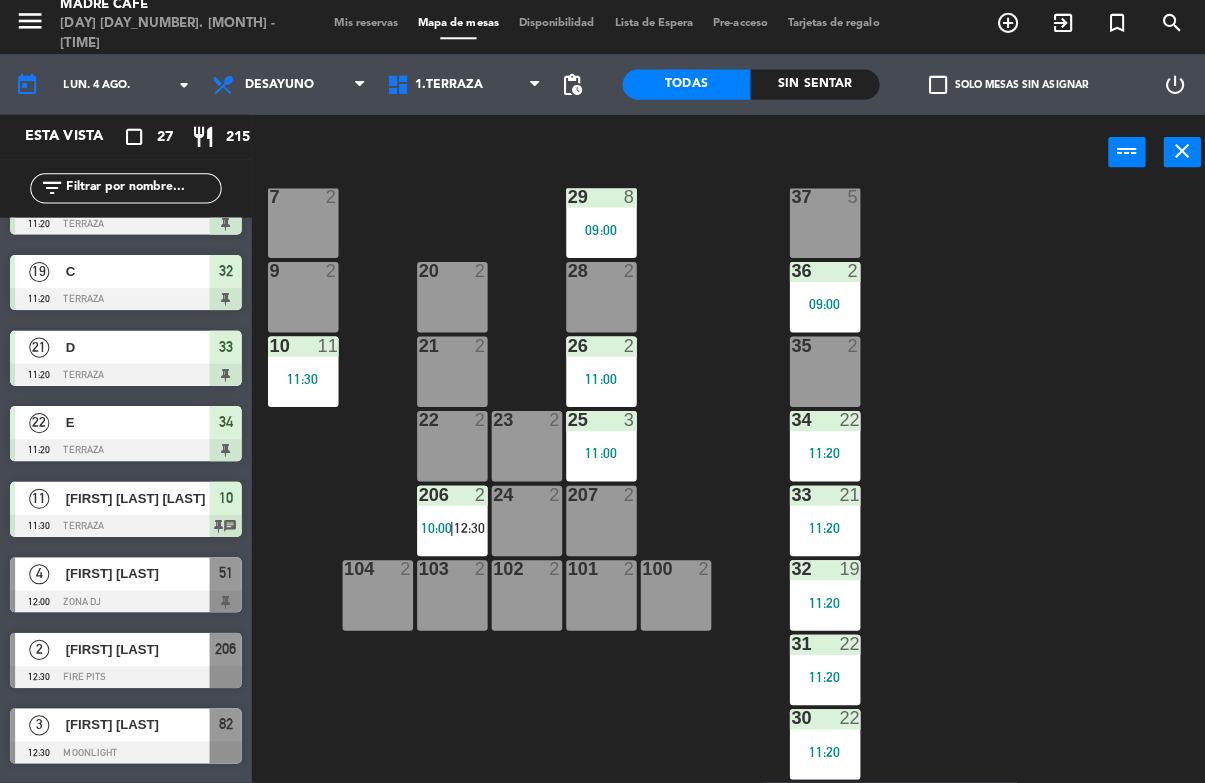 click on "Sin sentar" 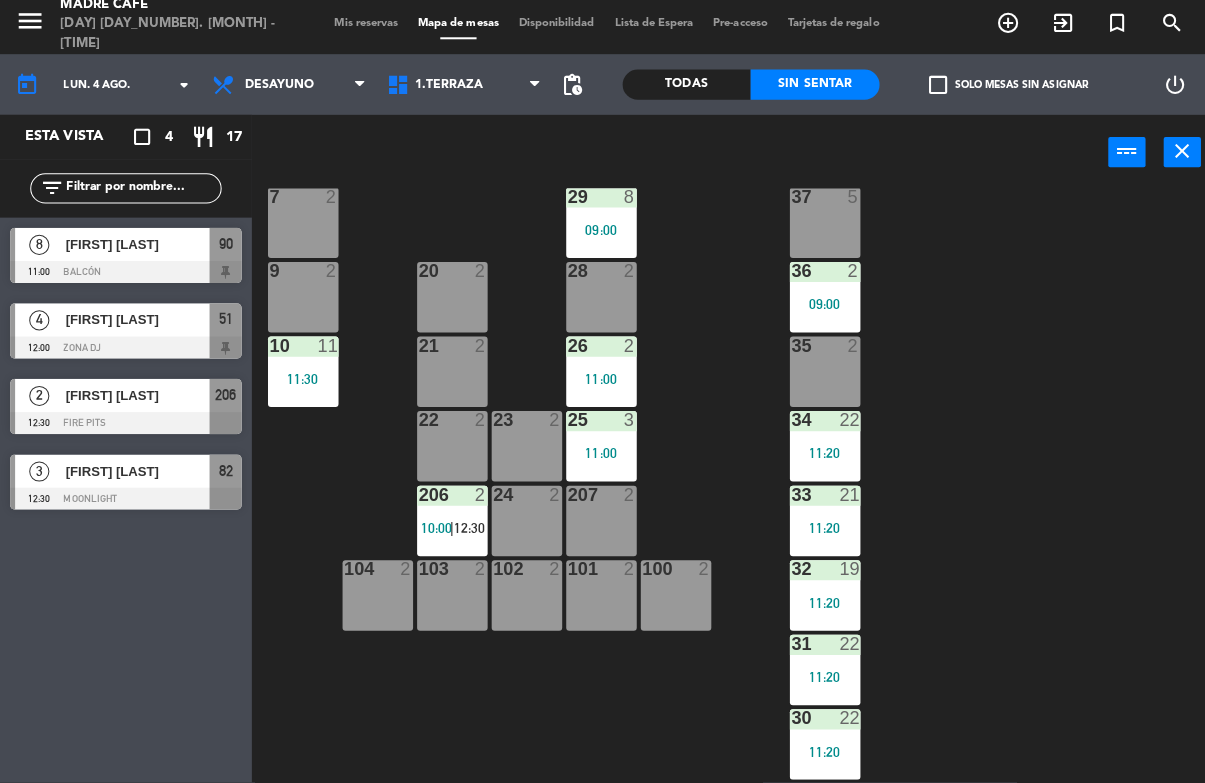 click on "Todas" 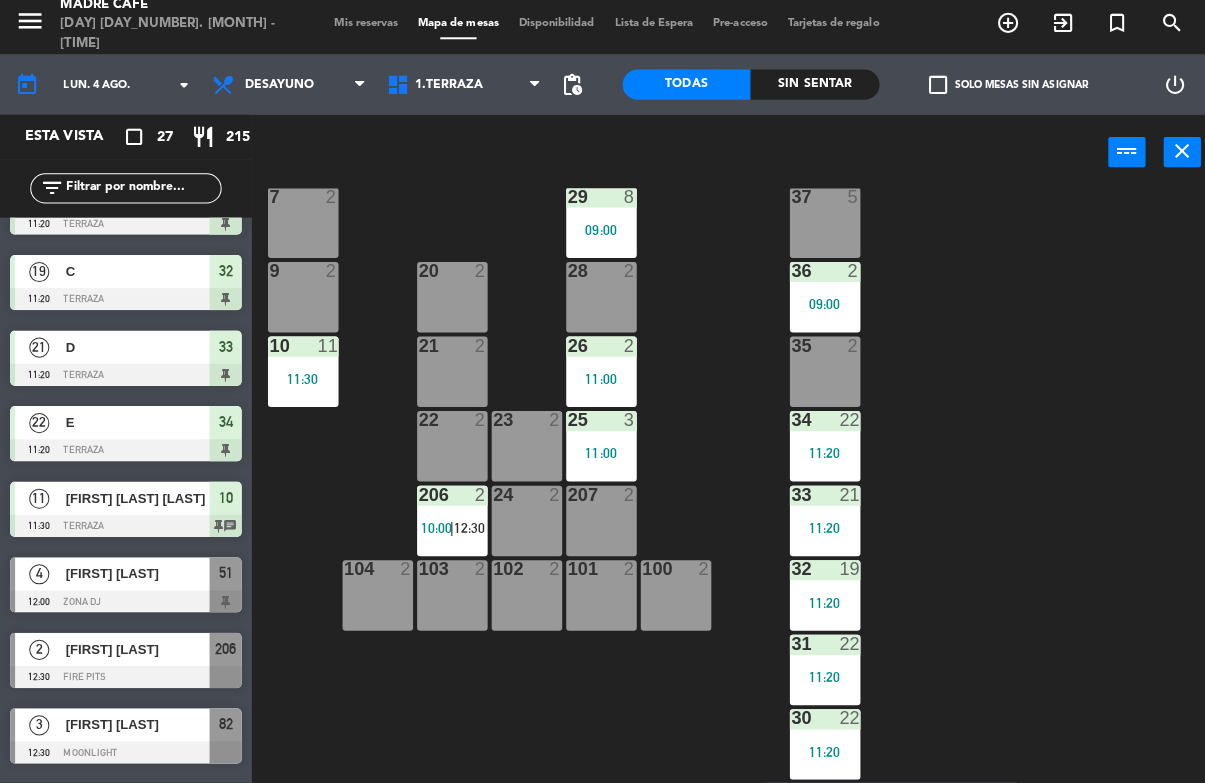 click on "Sin sentar" 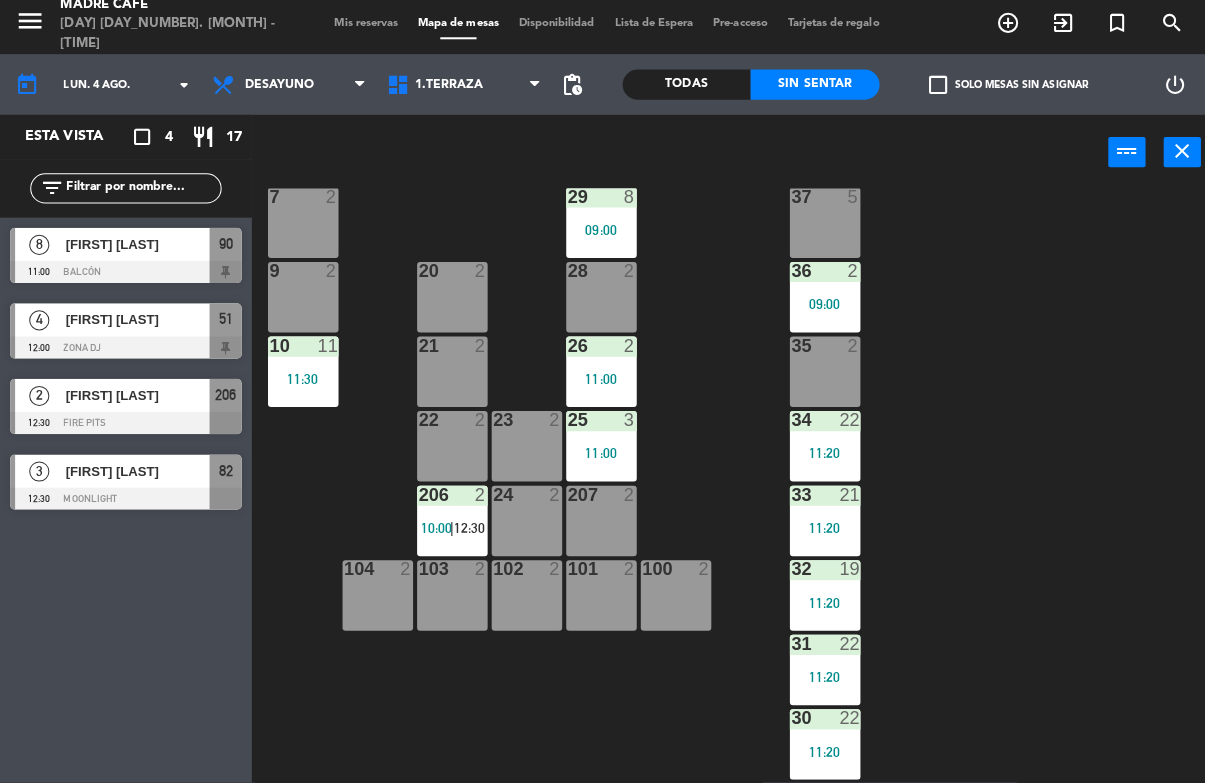 click on "[FIRST] [LAST]" at bounding box center [135, 248] 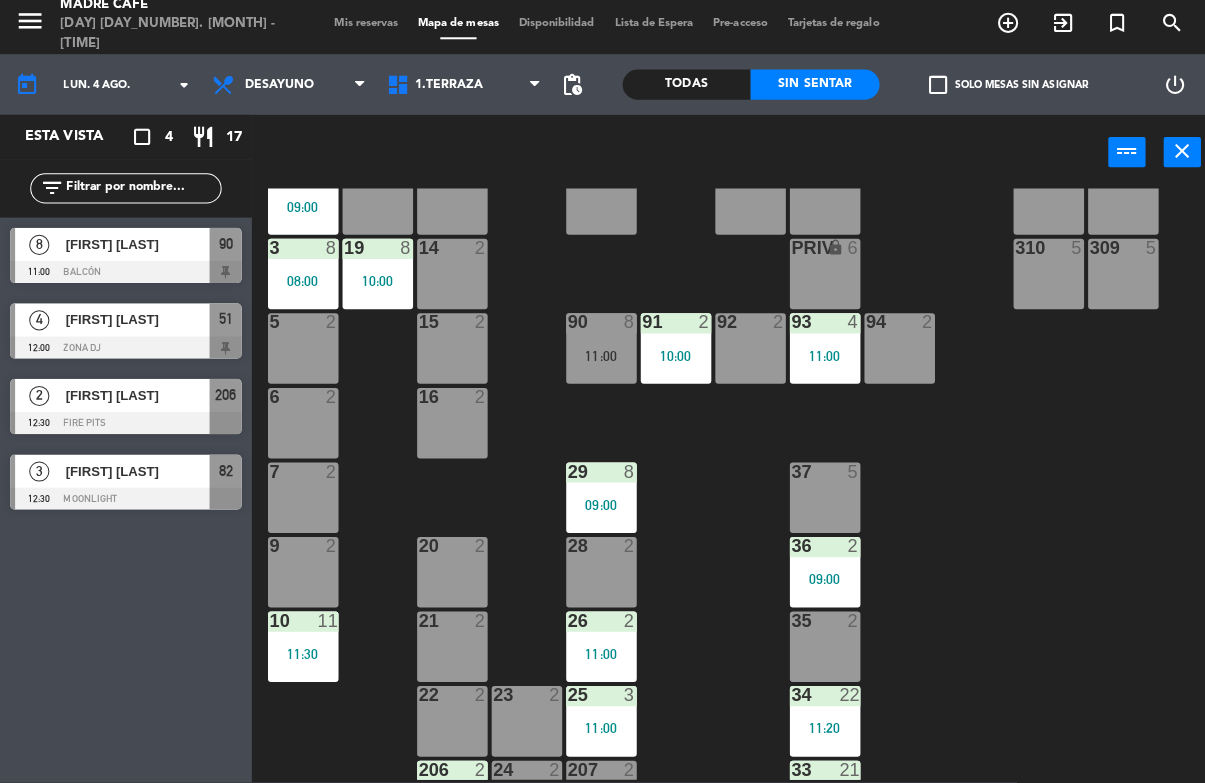 scroll, scrollTop: 207, scrollLeft: 0, axis: vertical 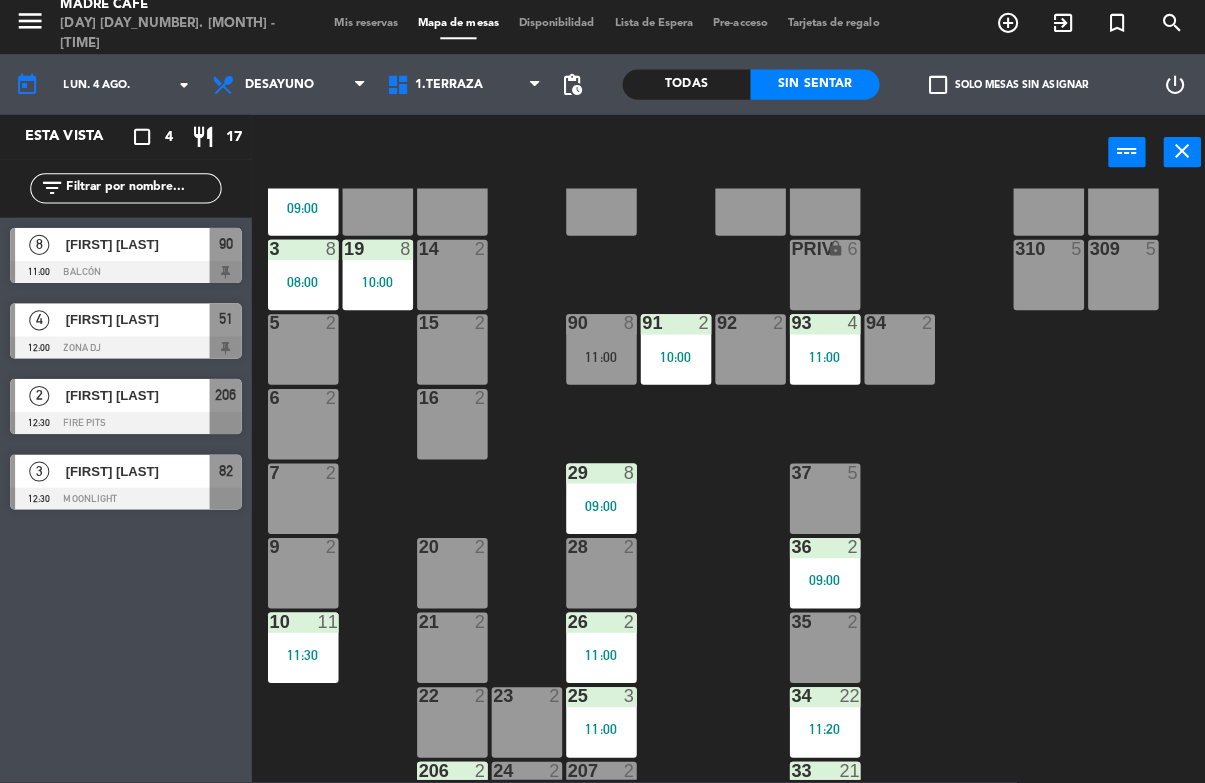 click on "exit_to_app" at bounding box center (1001, 29) 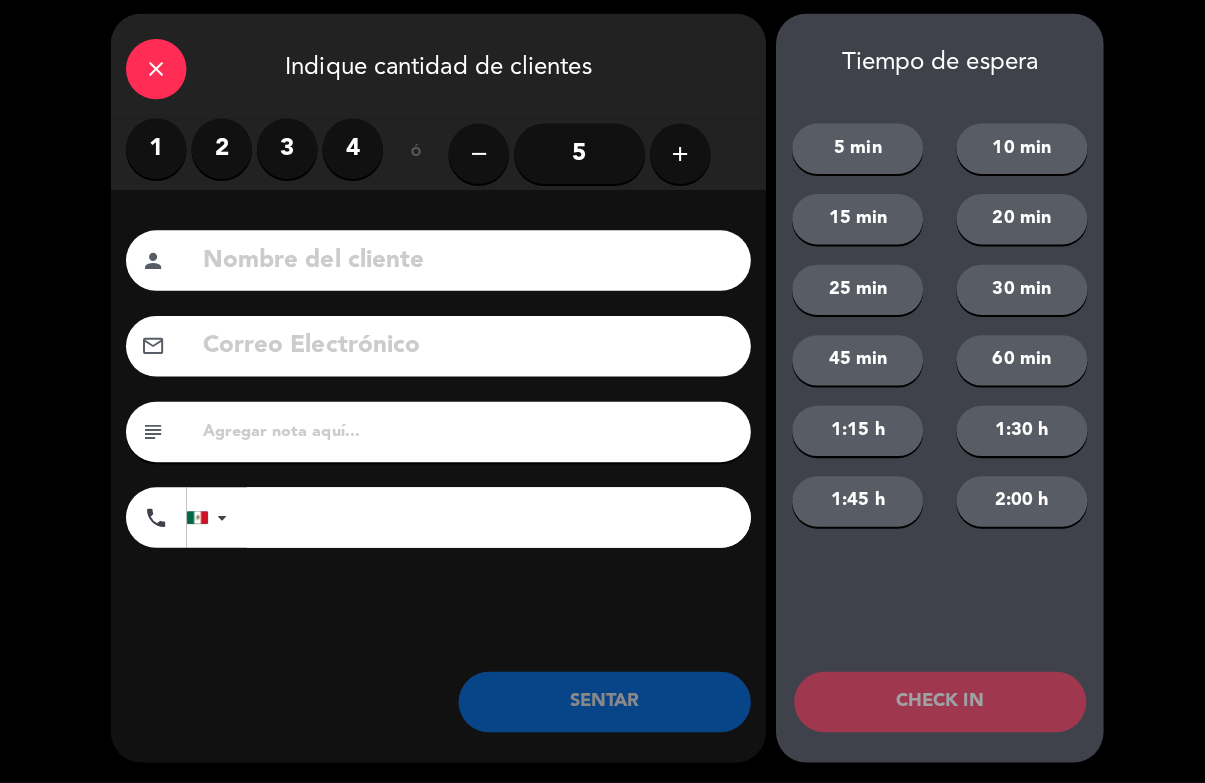 click on "add" 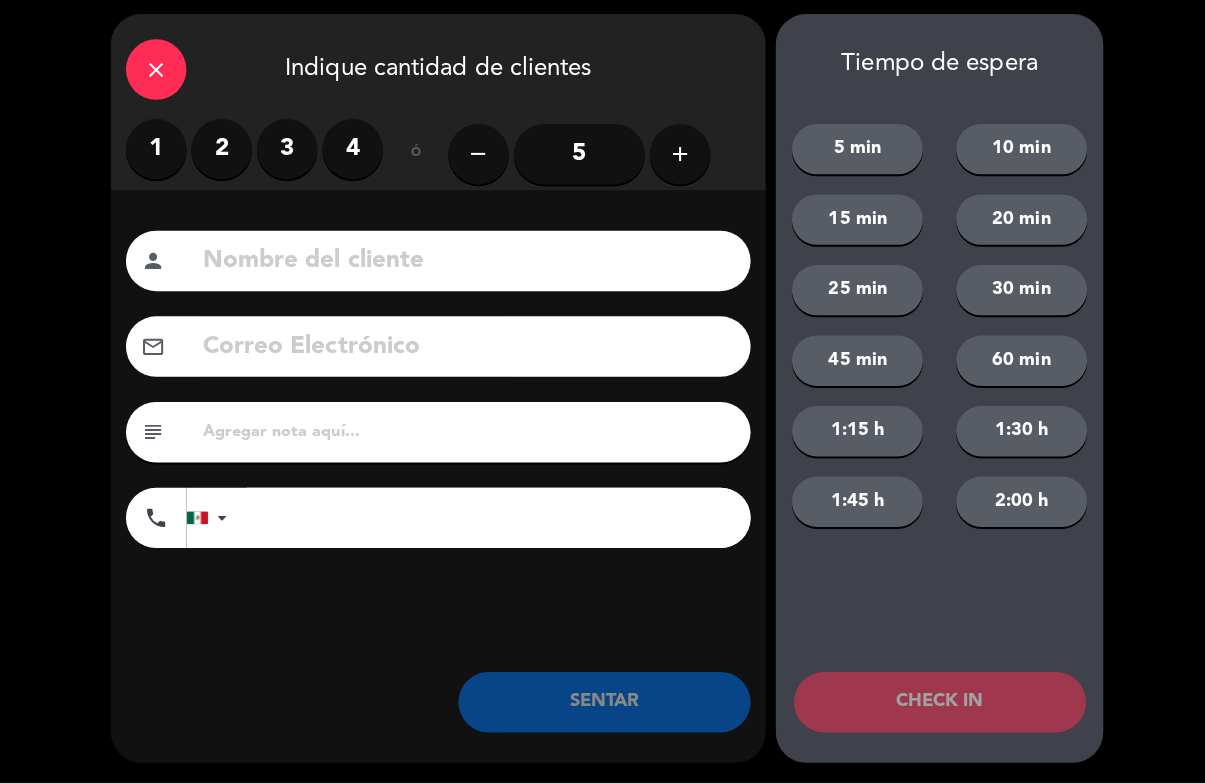 click on "add" 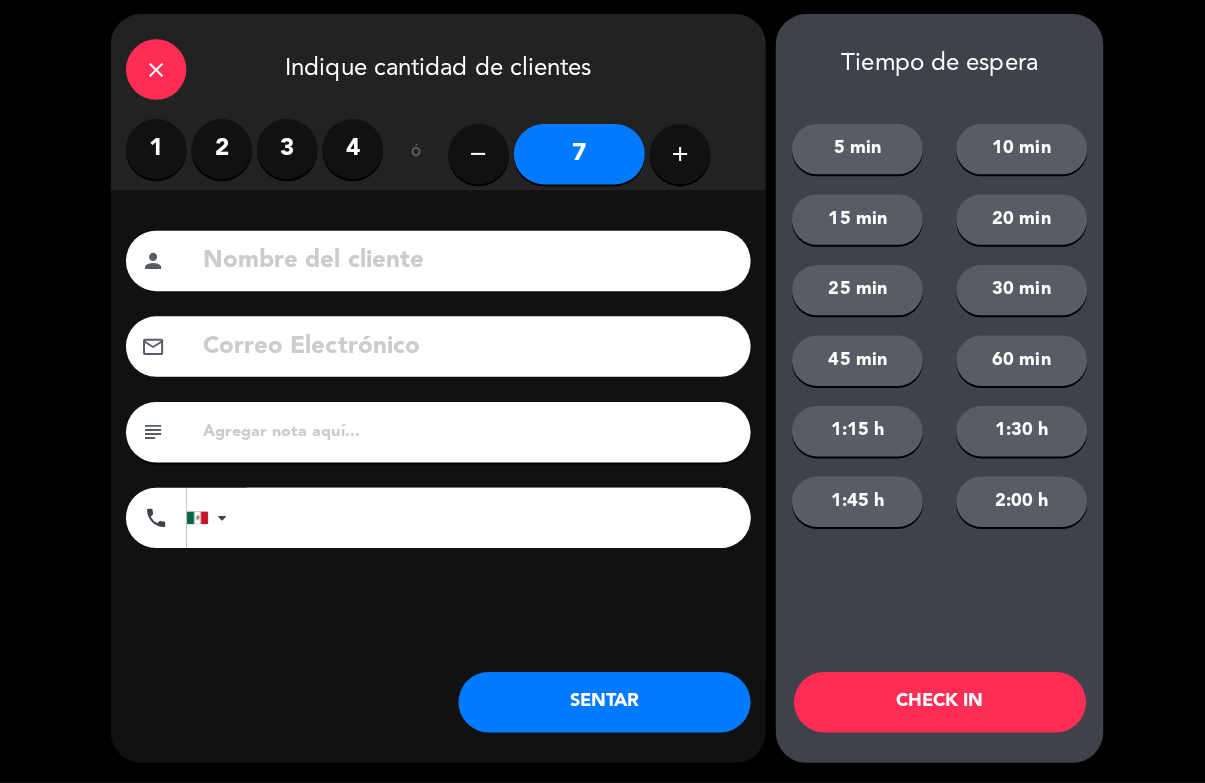 click on "add" 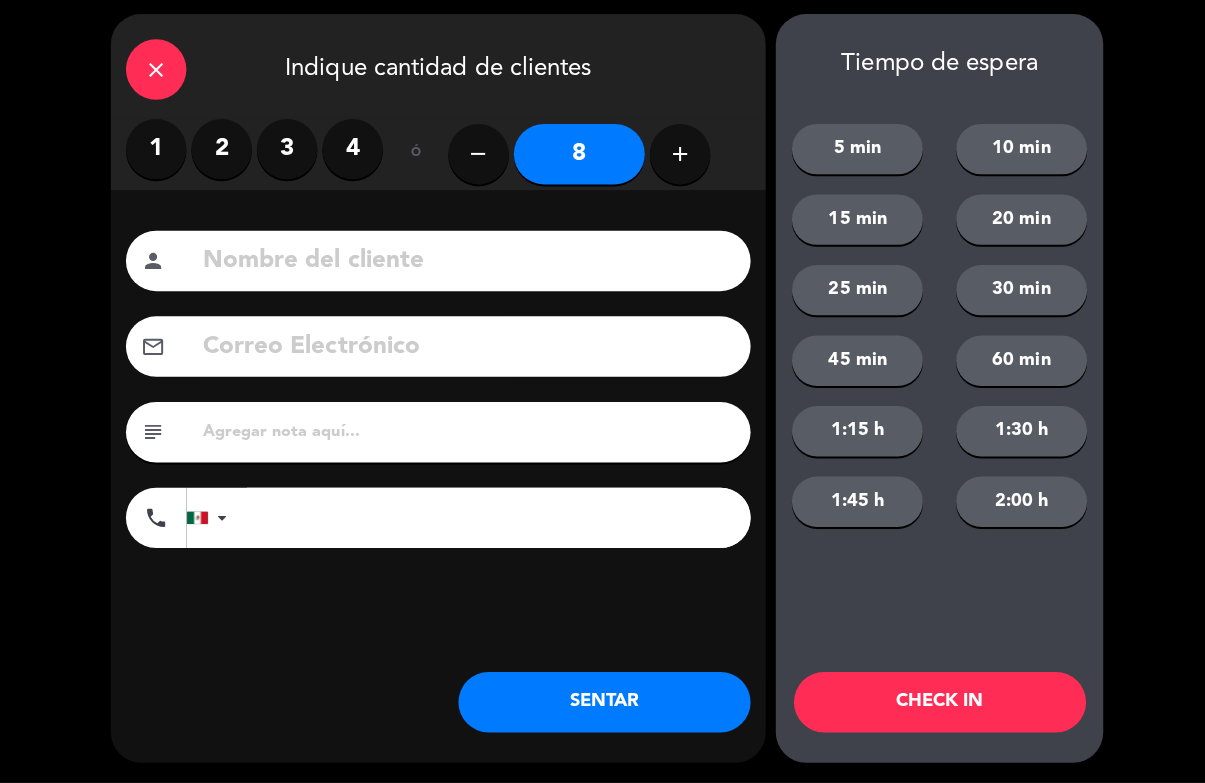 click on "add" 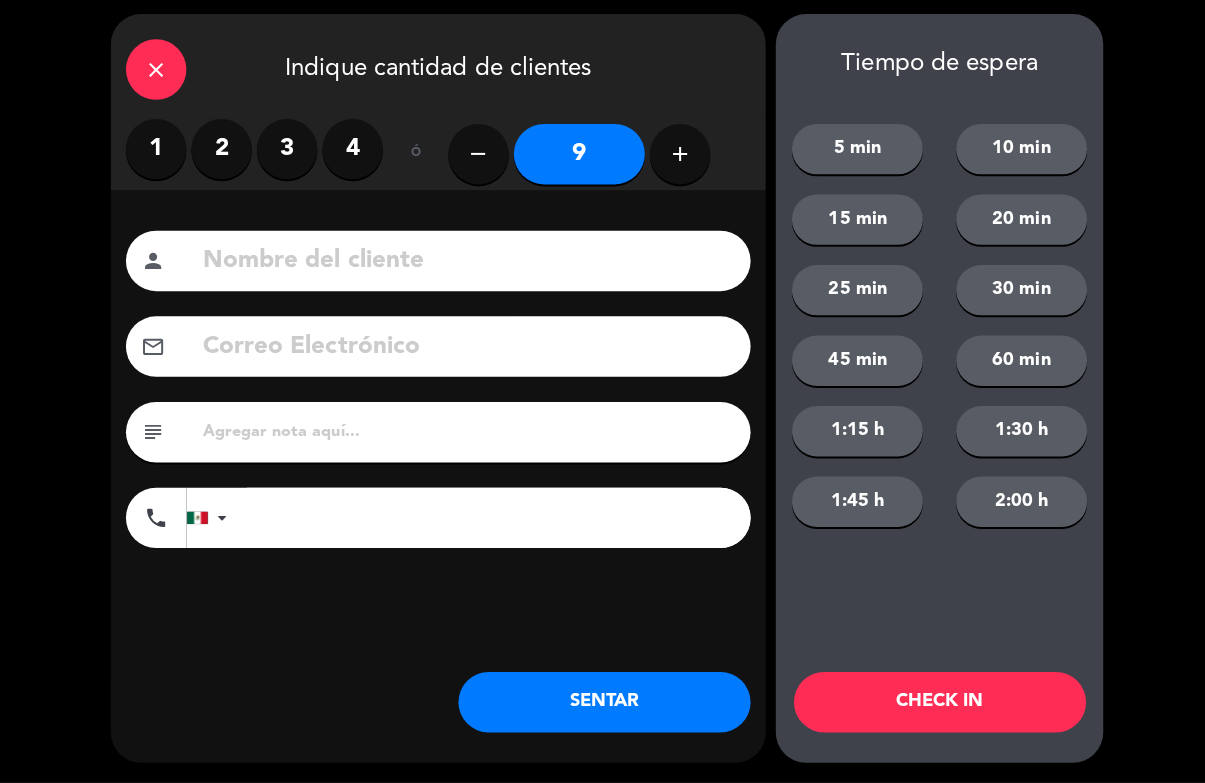 click on "add" 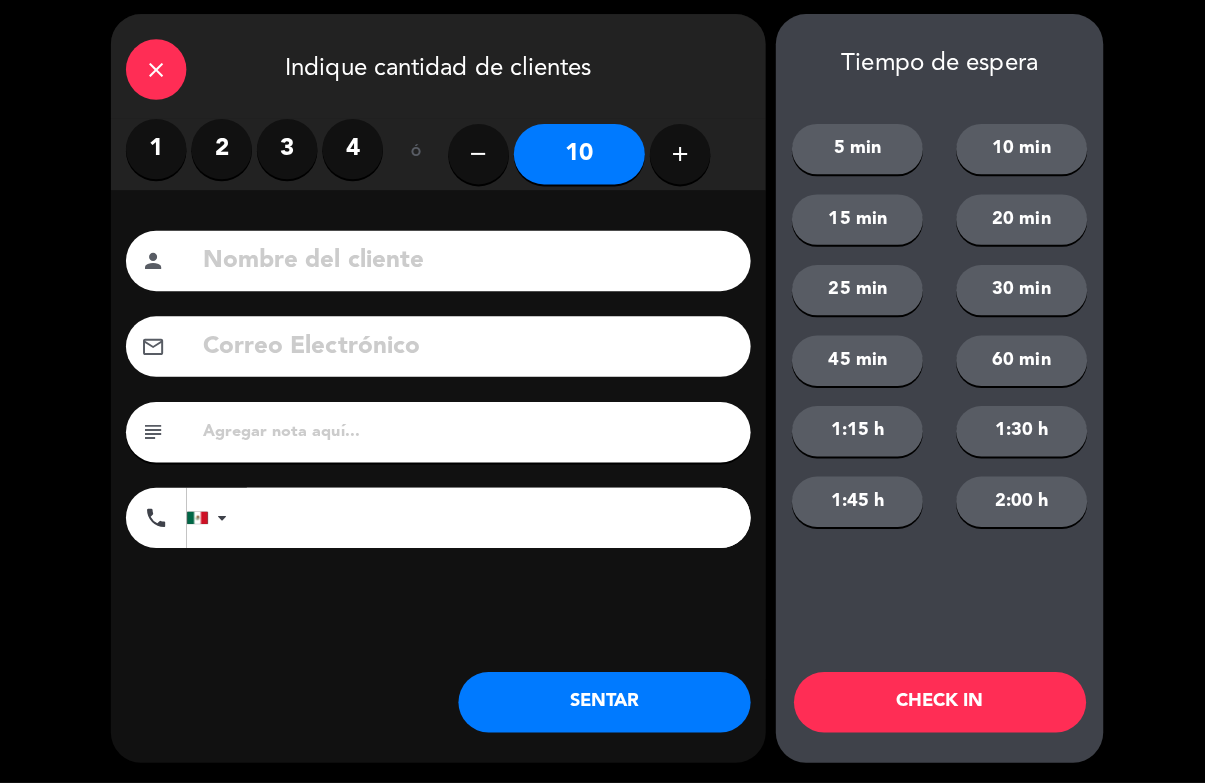 click on "add" 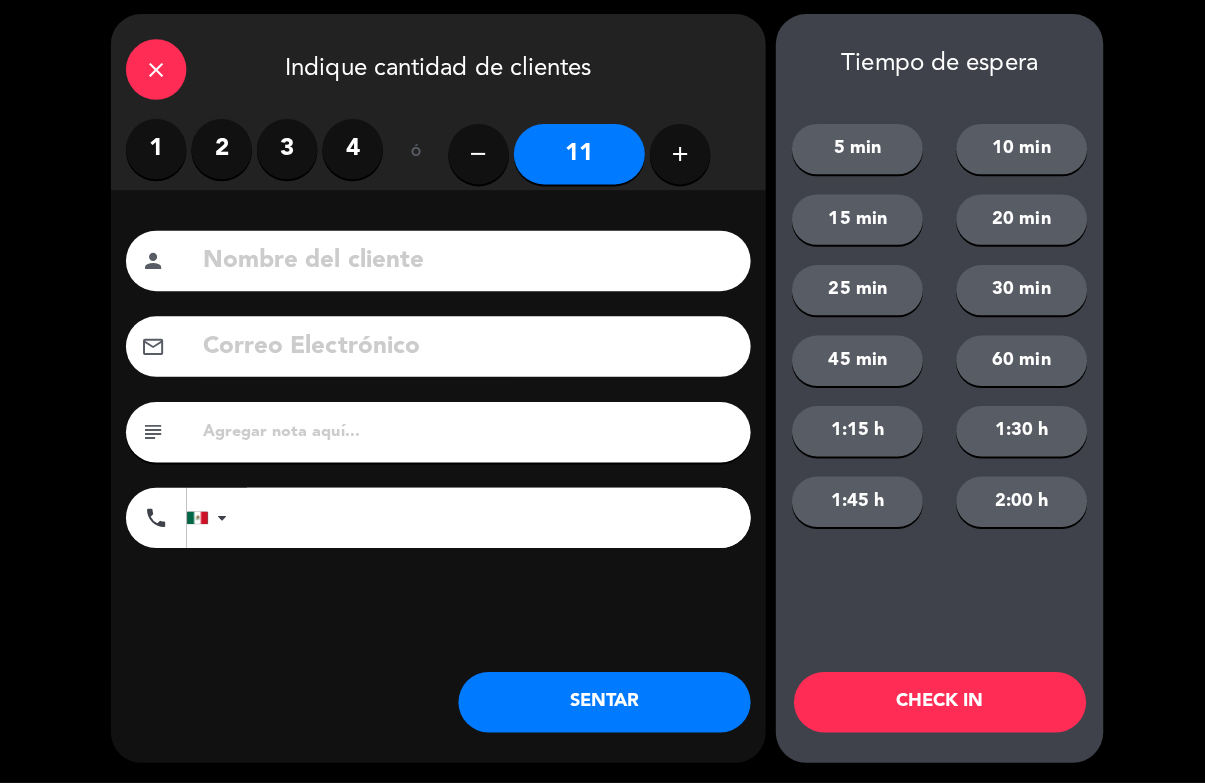 click on "add" 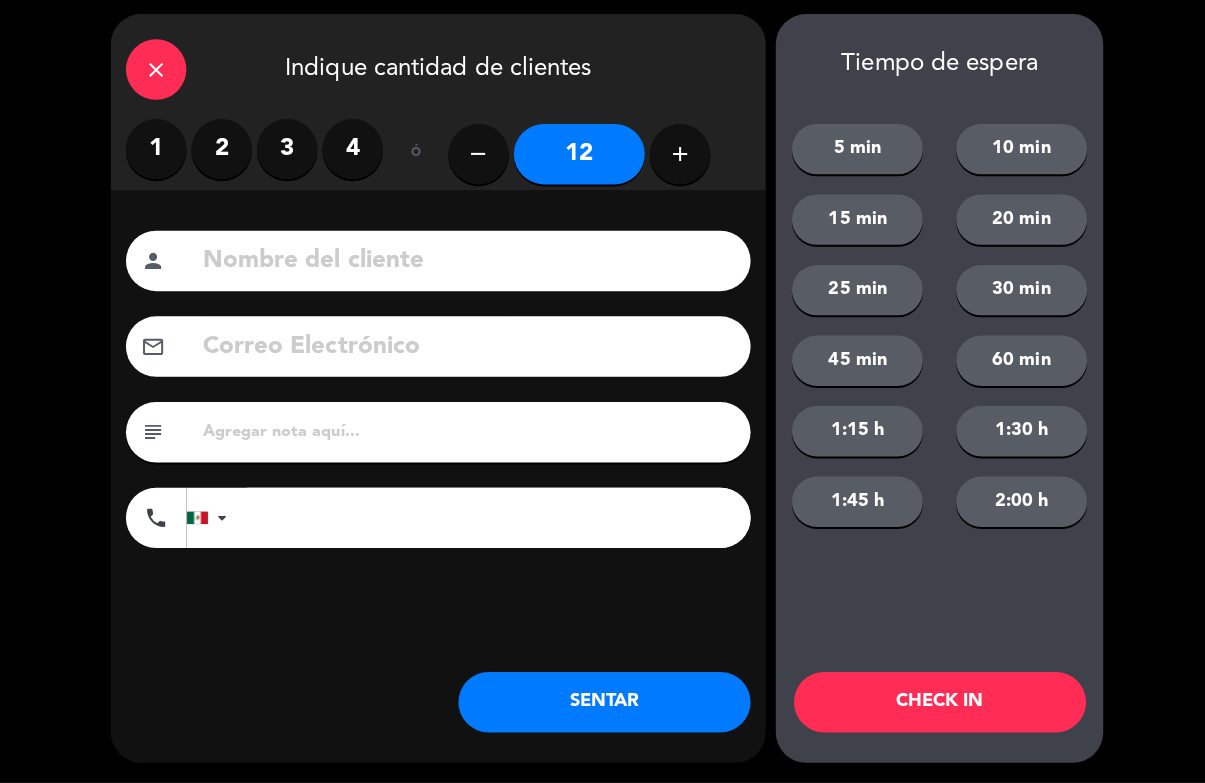click on "add" 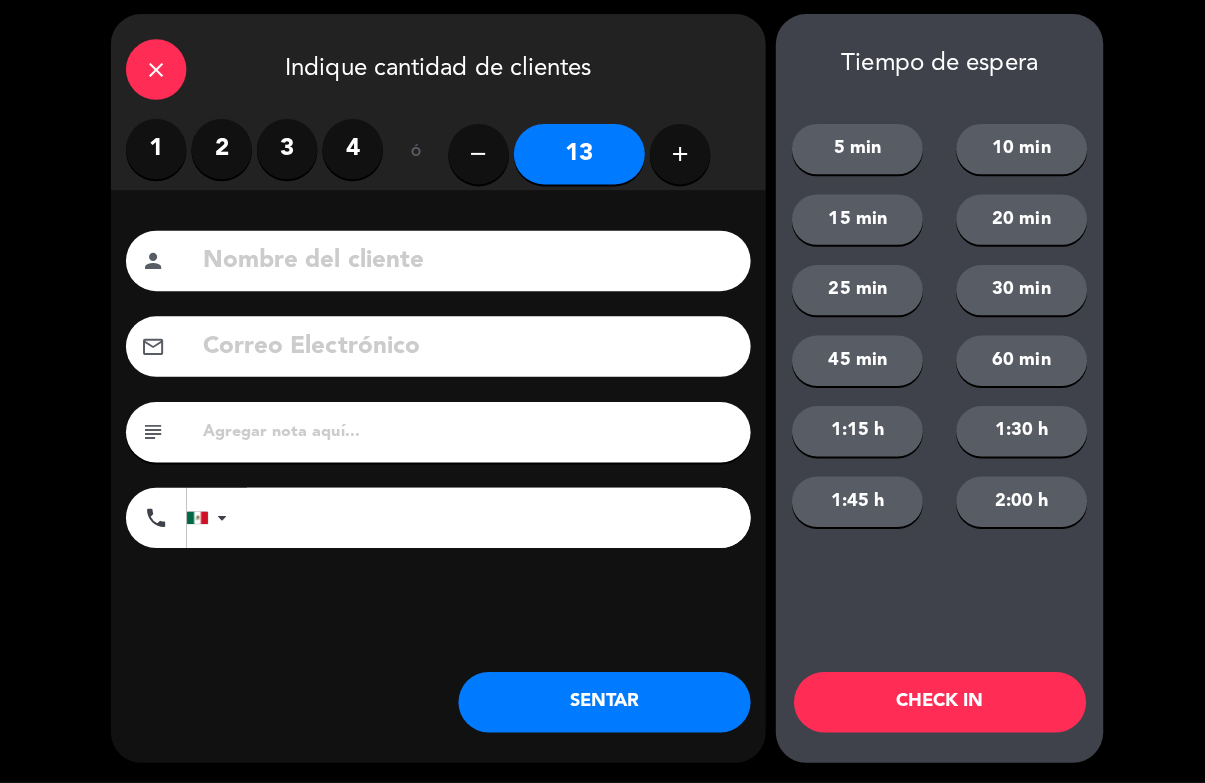 click on "add" 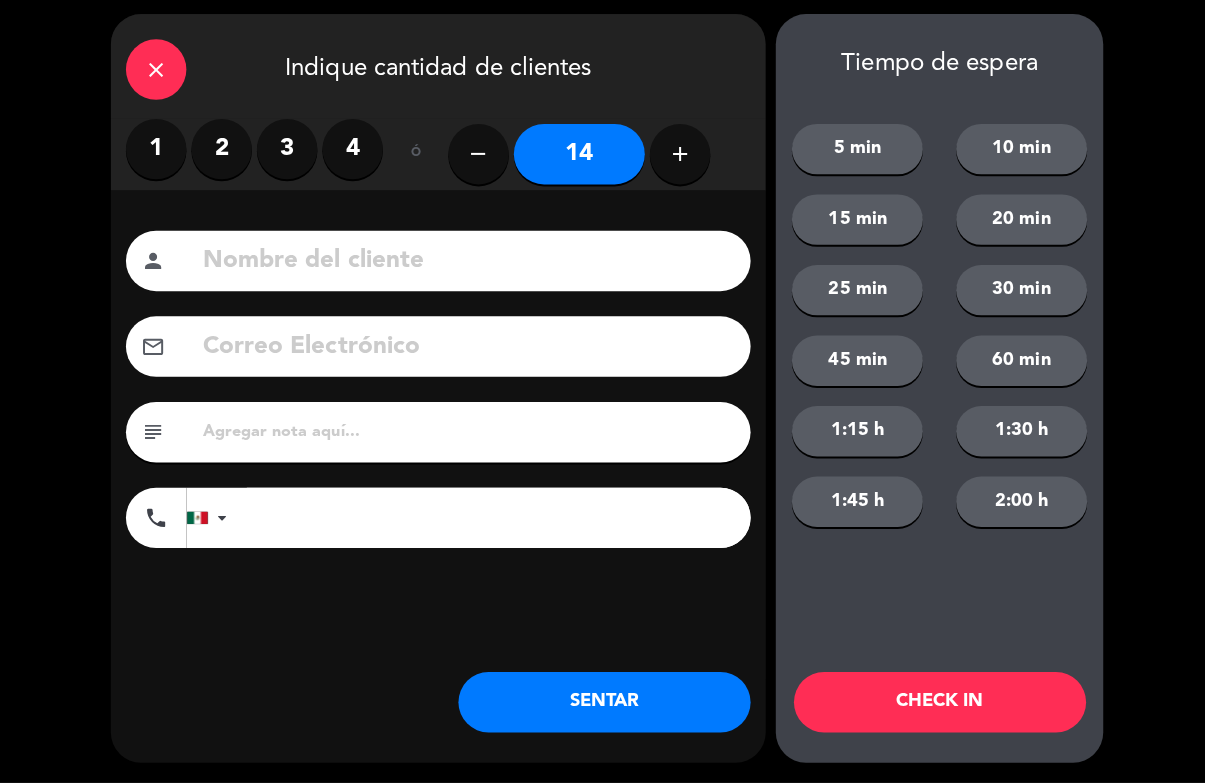 click on "add" 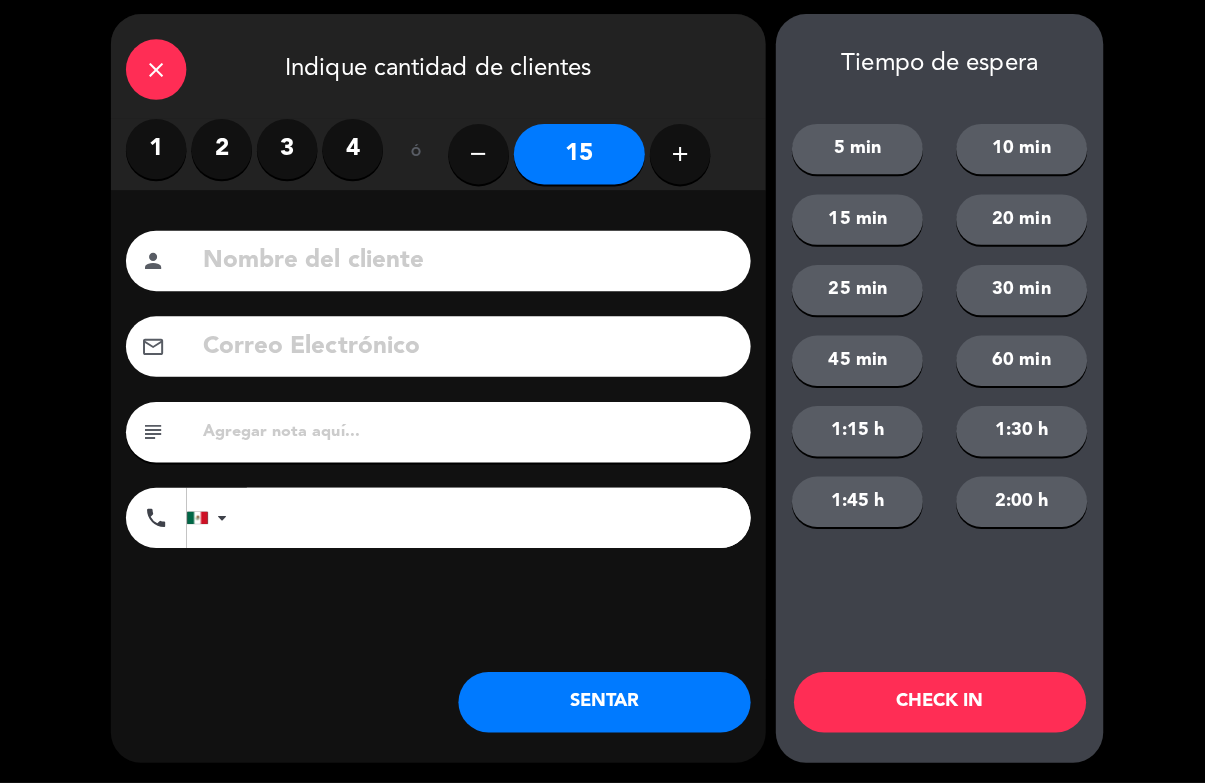 click on "add" 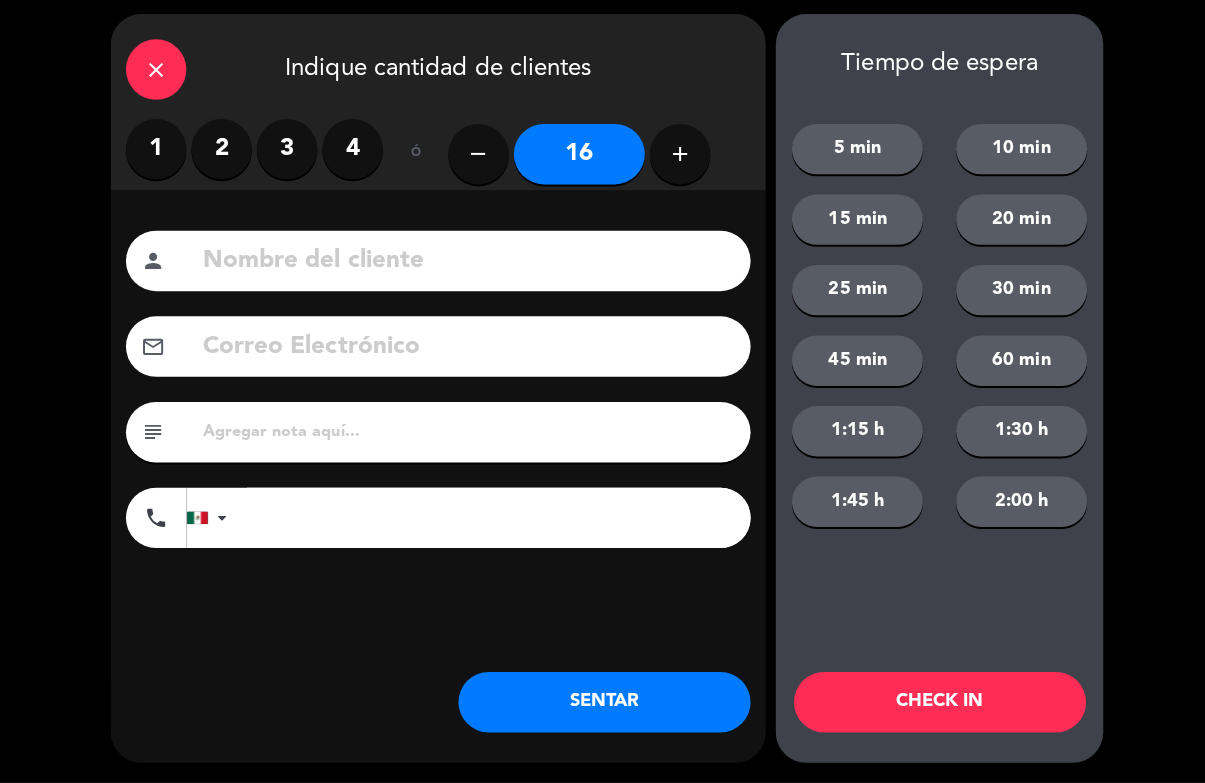 click on "add" 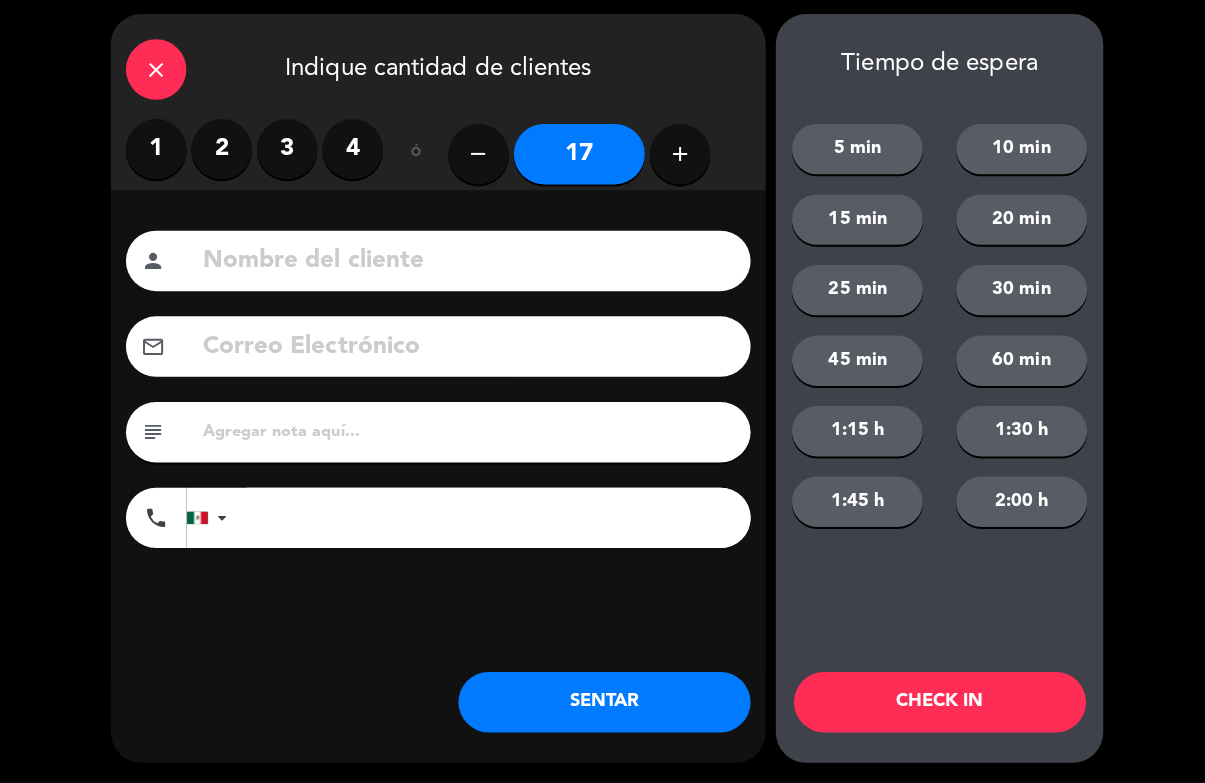 click on "add" 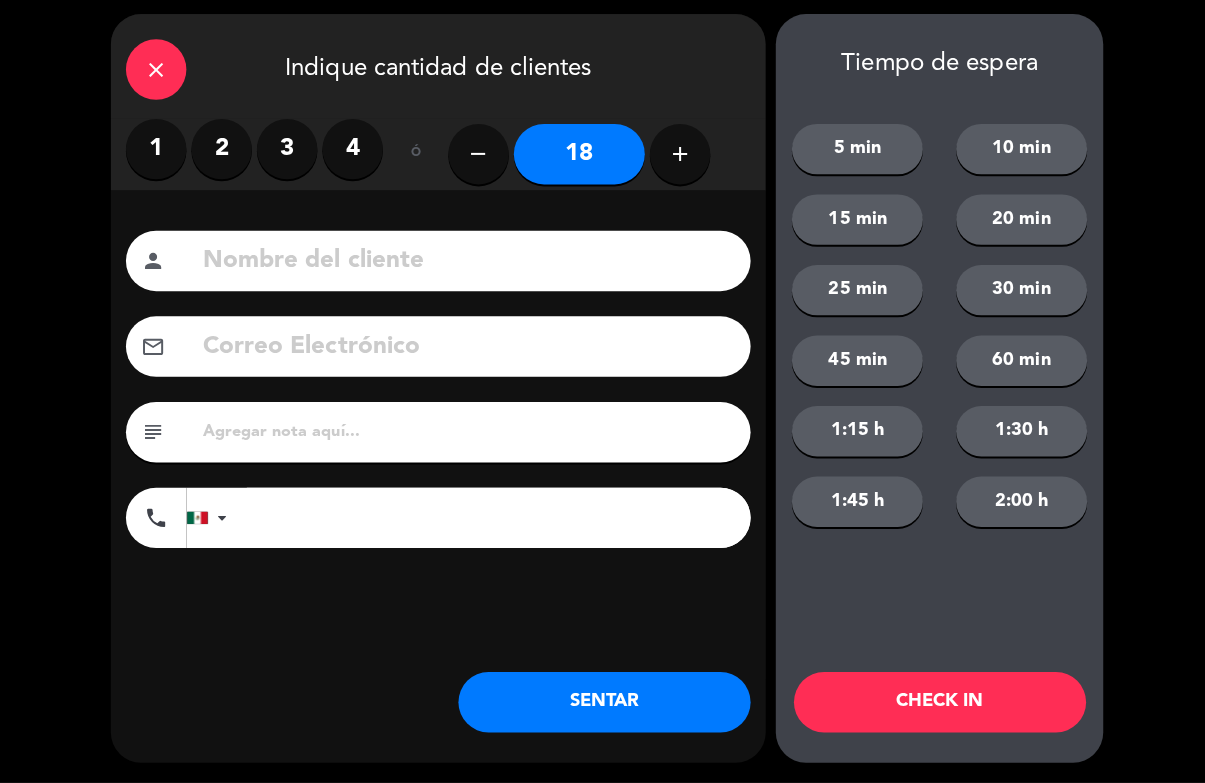 click on "add" 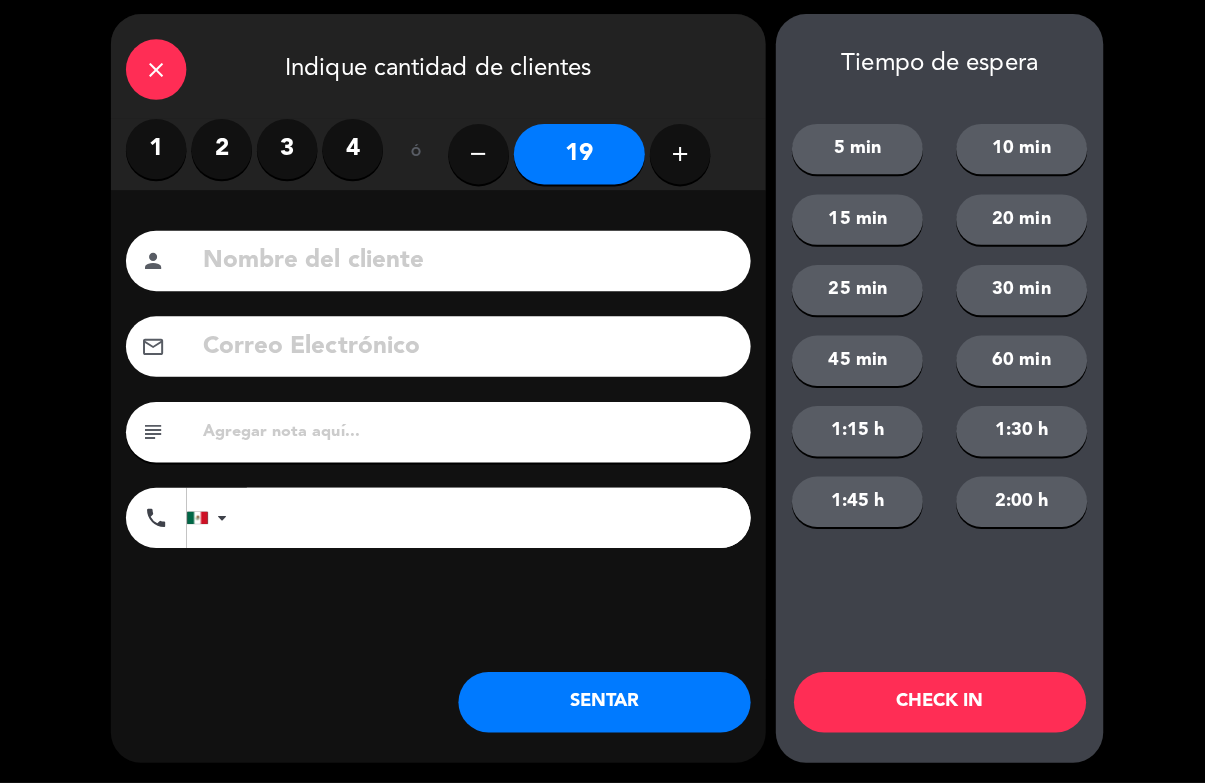 click on "add" 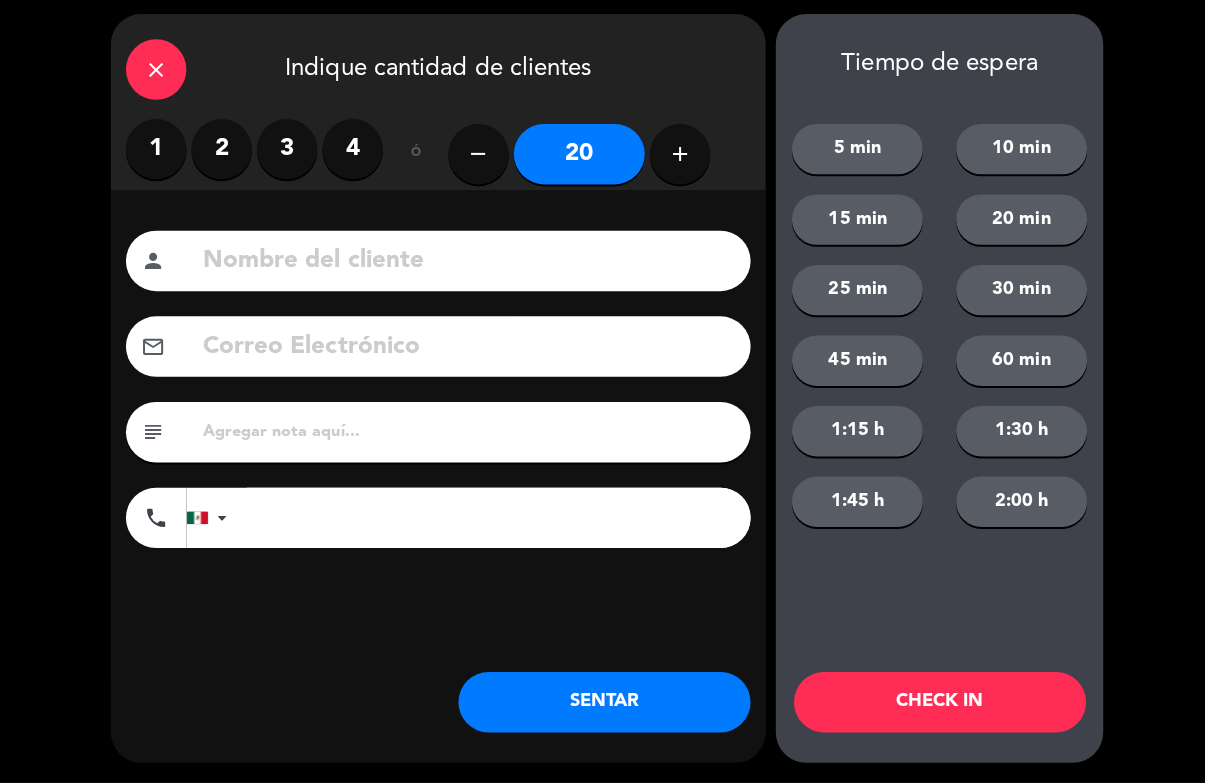click on "add" 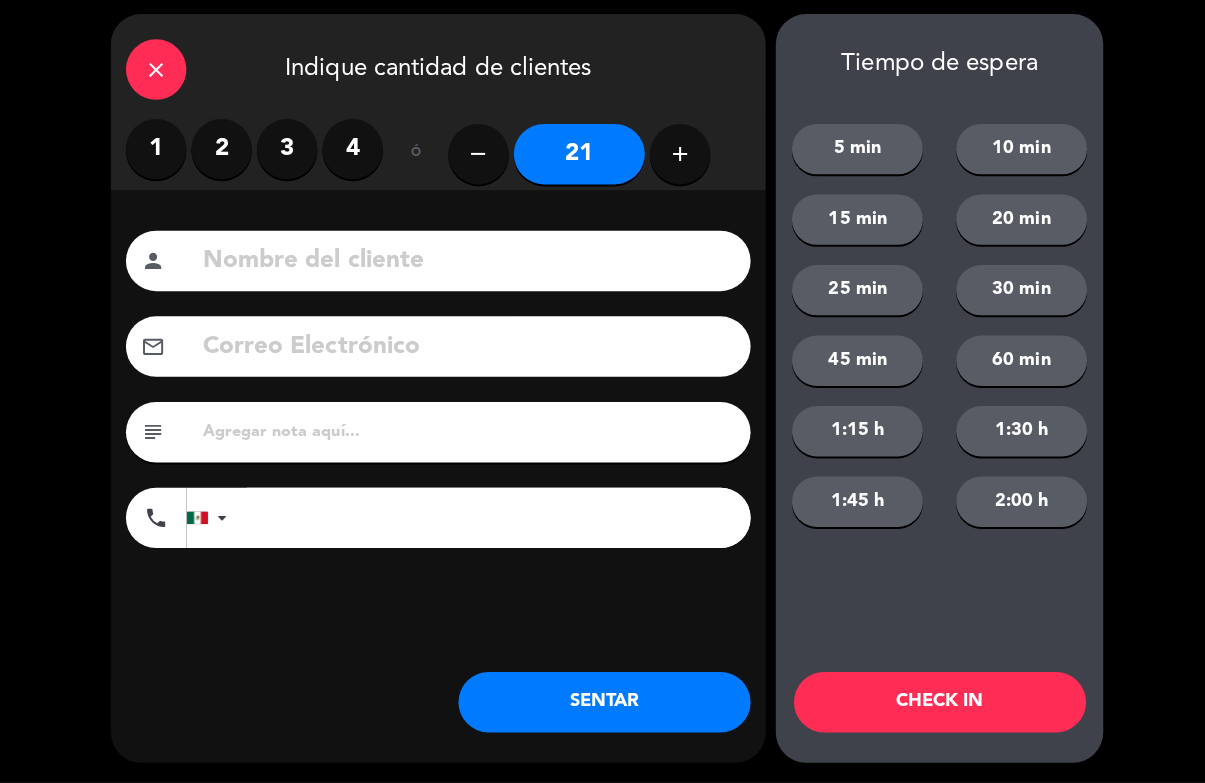 click on "add" 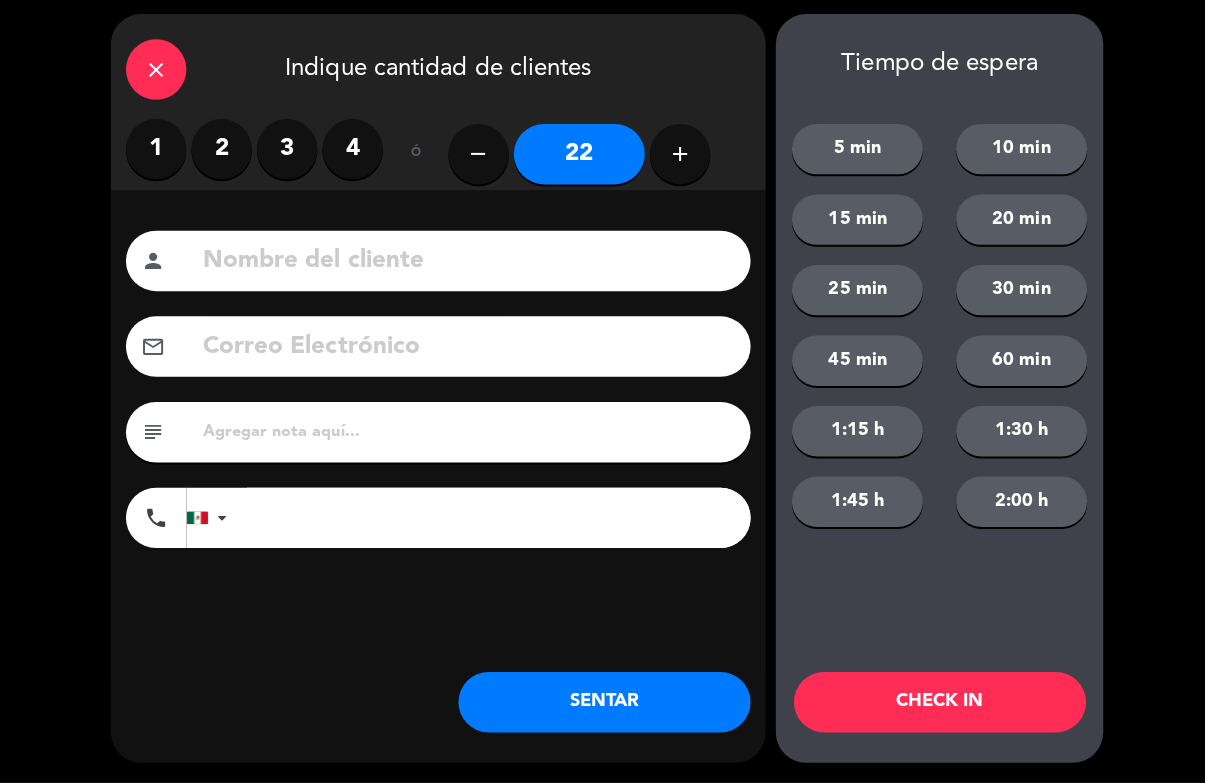 click 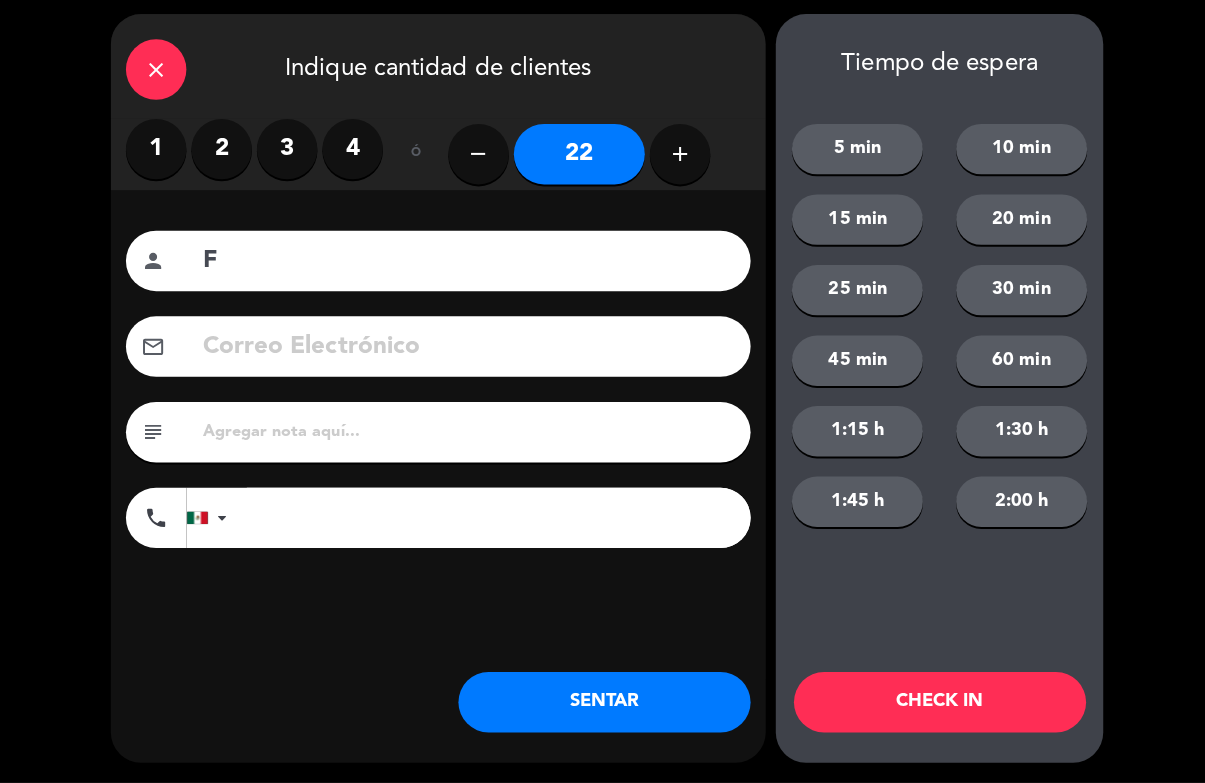 type on "F" 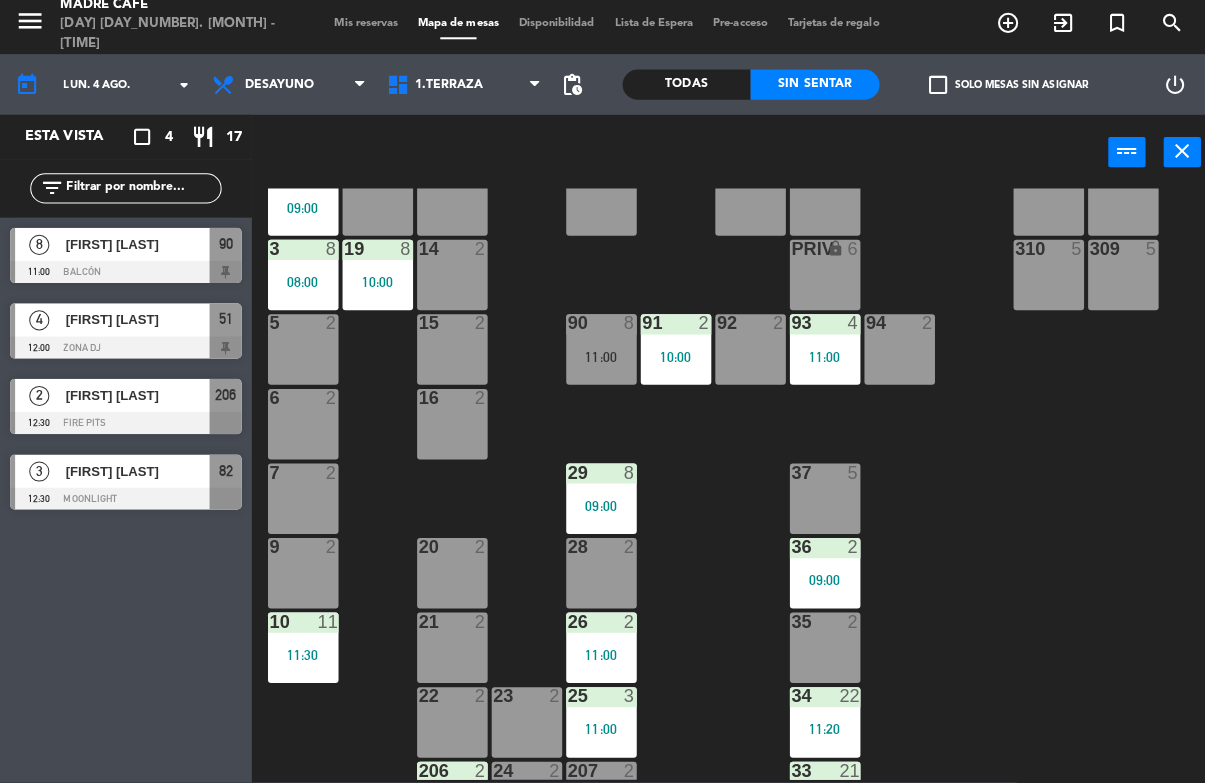click on "exit_to_app" at bounding box center [1001, 29] 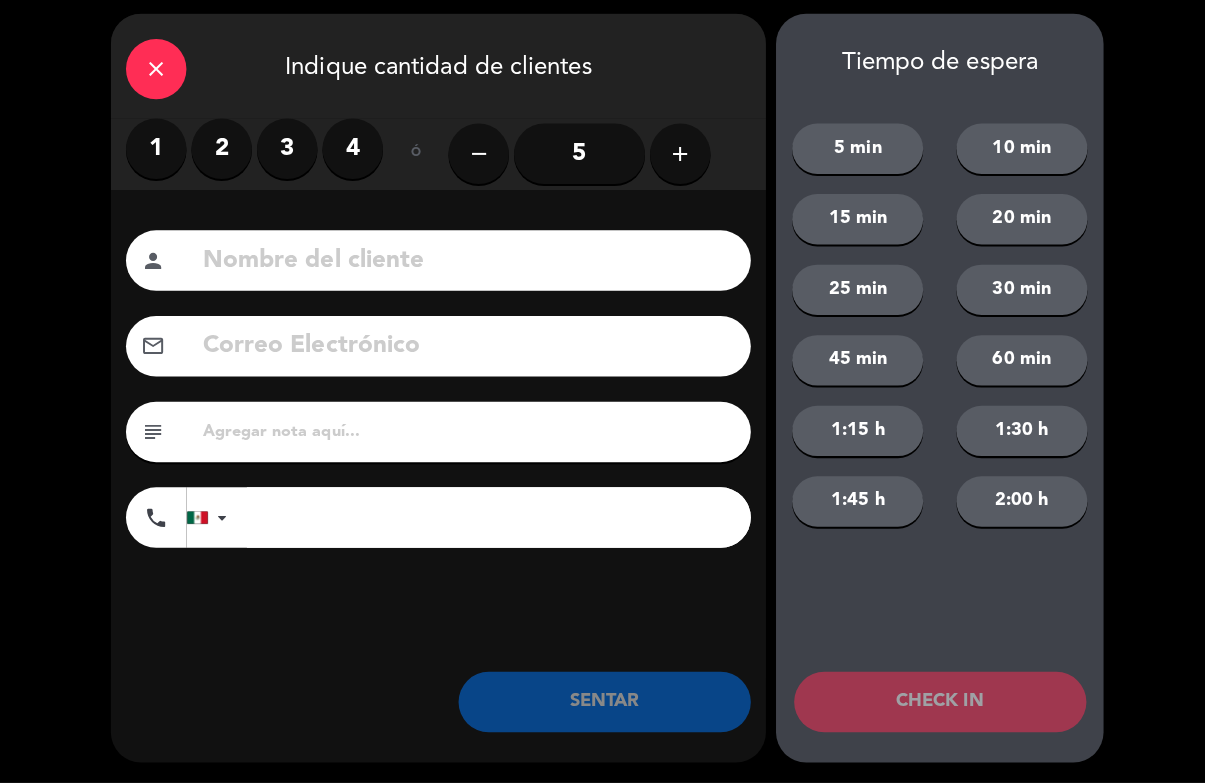 click on "add" 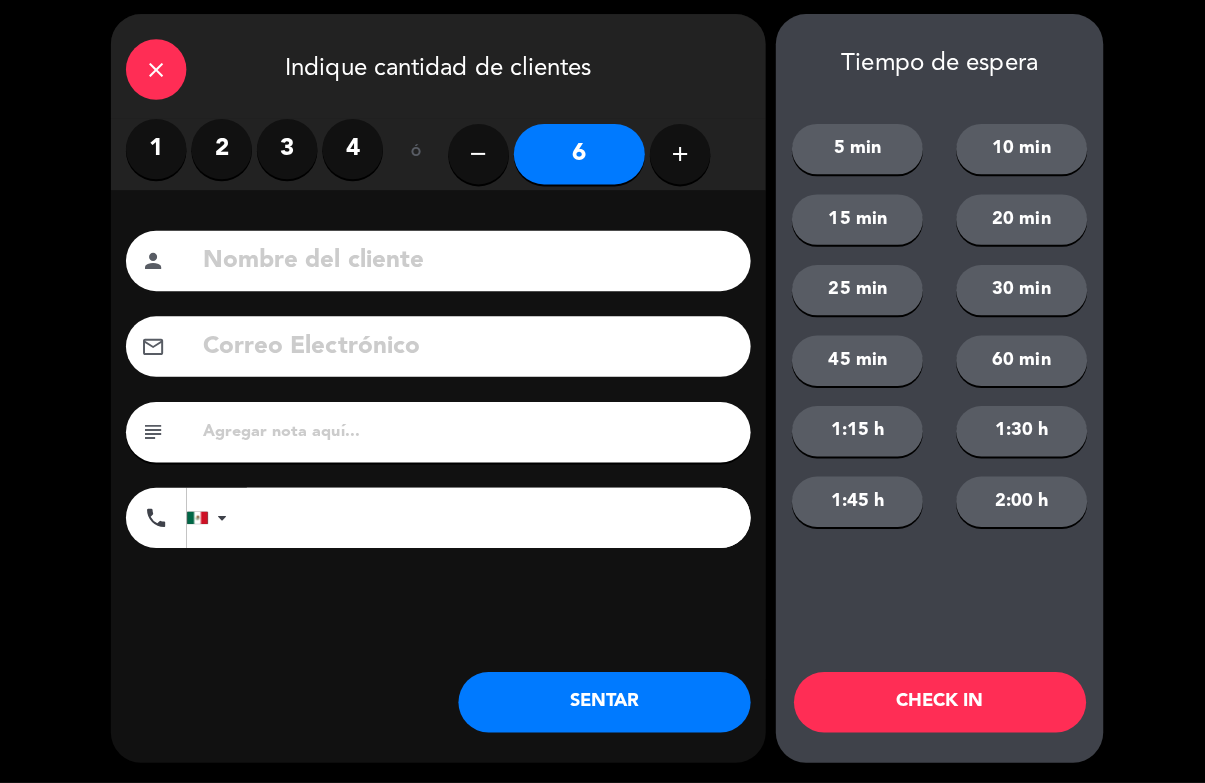 click on "add" 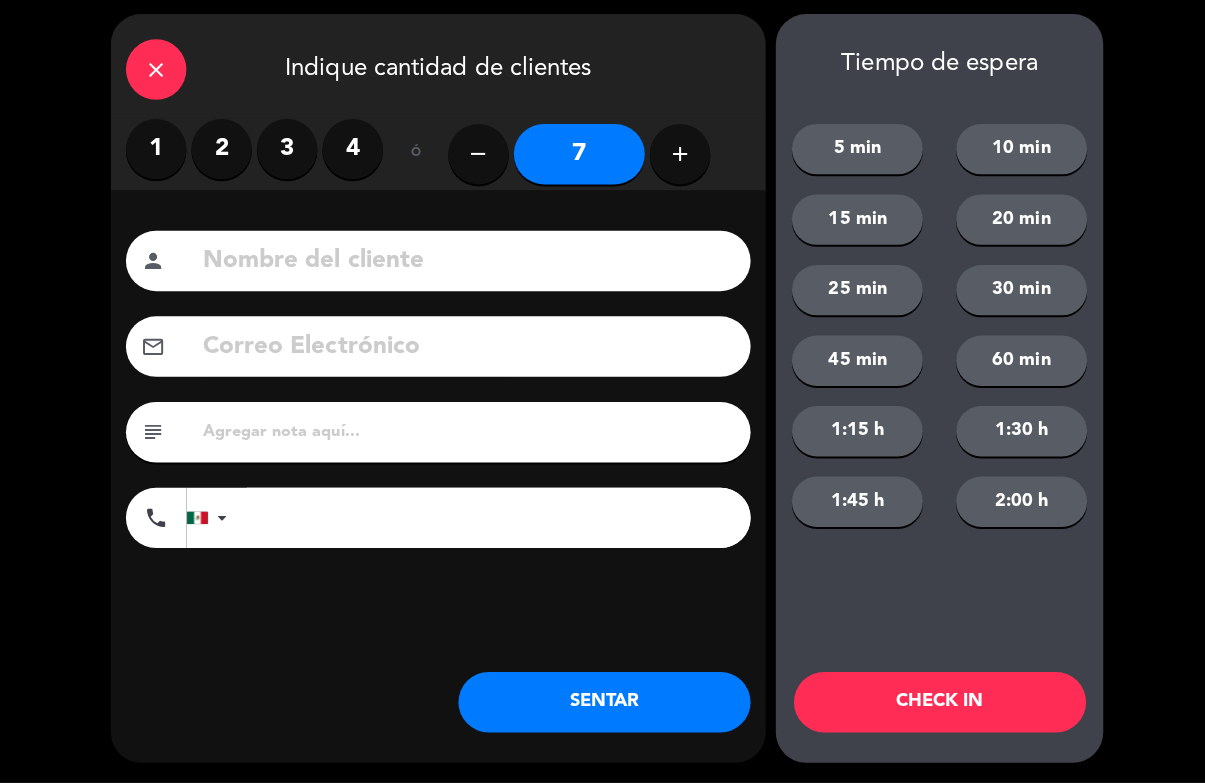 click on "add" 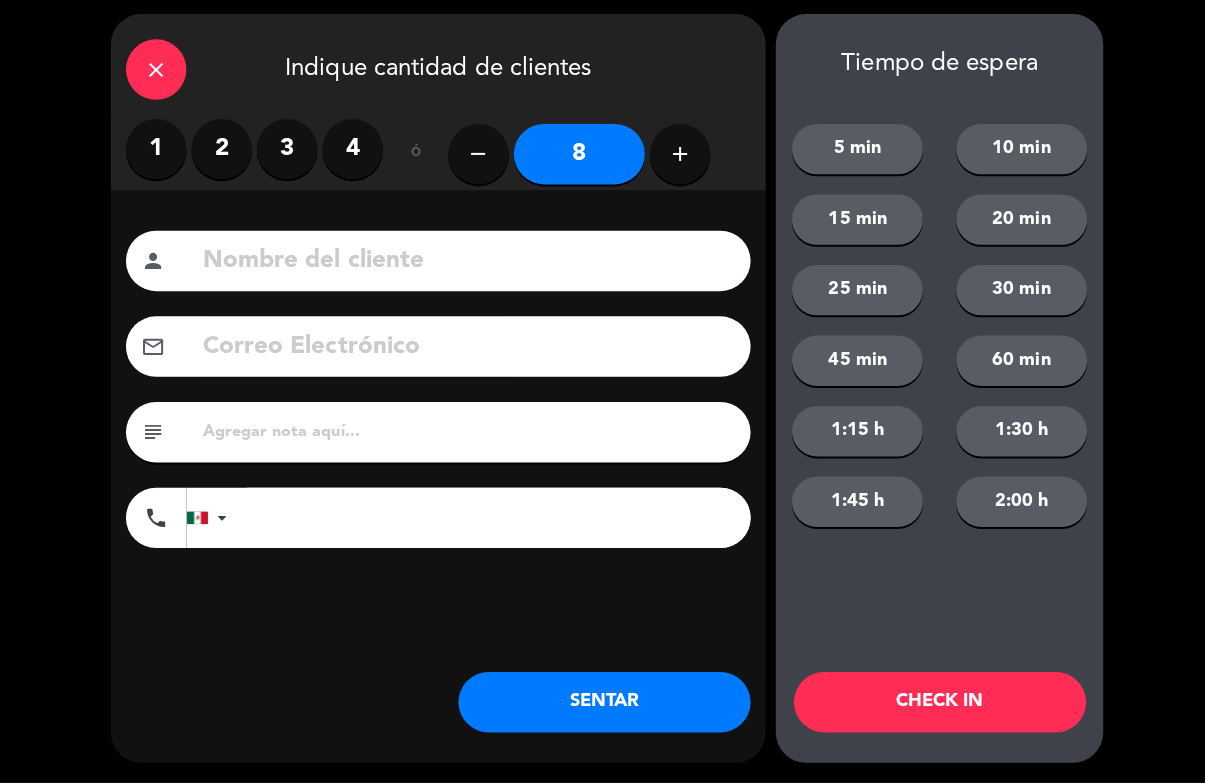 click on "add" 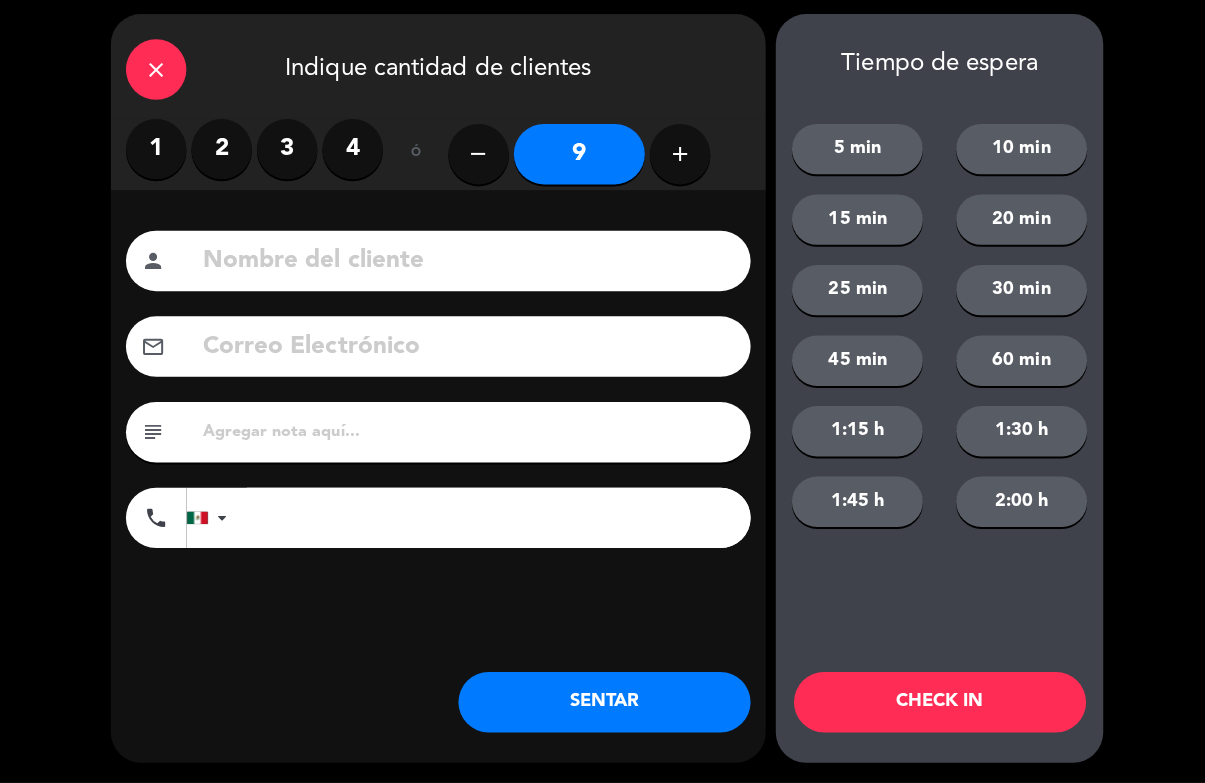 click on "add" 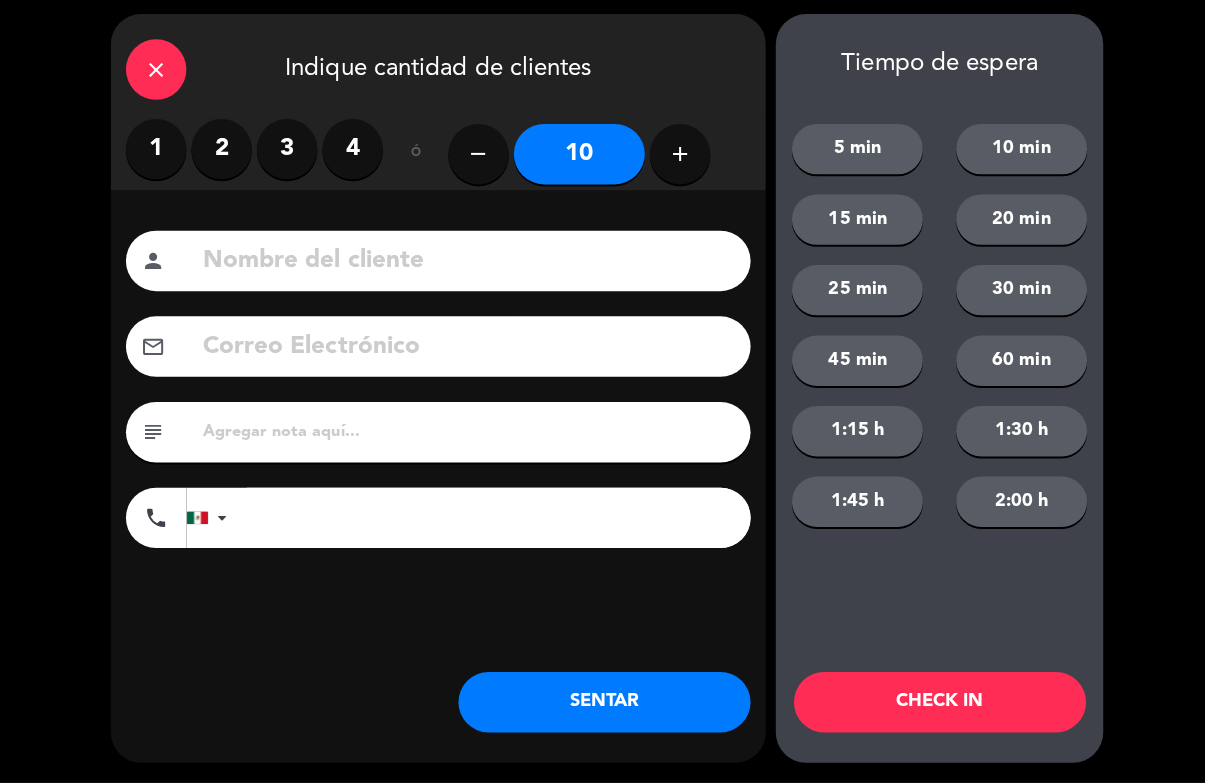 click 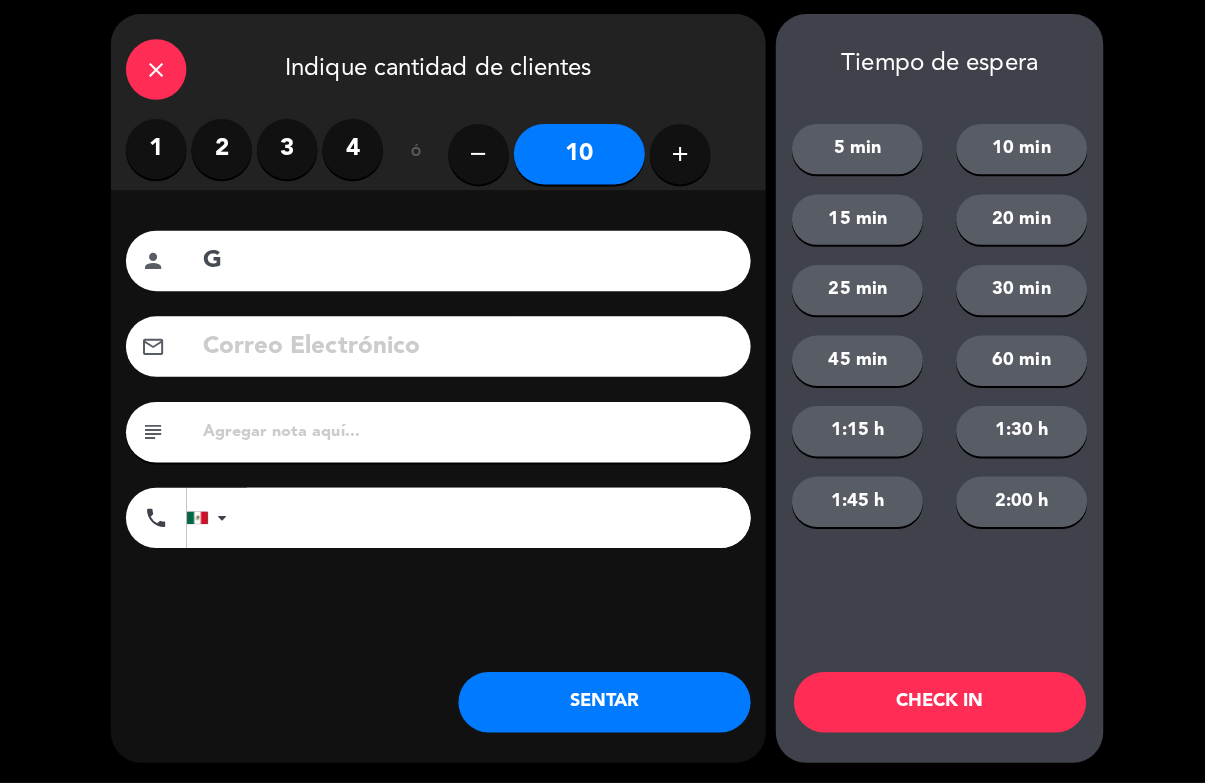 type on "G" 